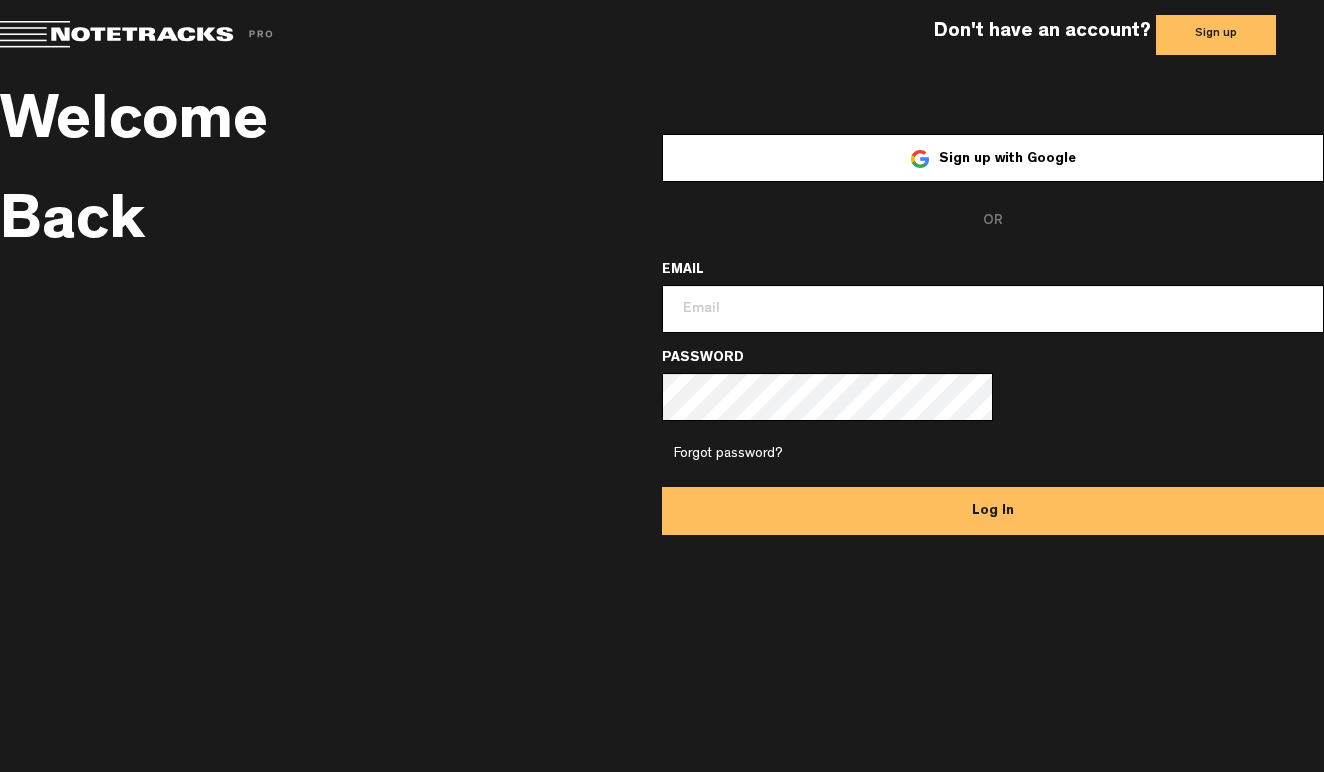 scroll, scrollTop: 0, scrollLeft: 0, axis: both 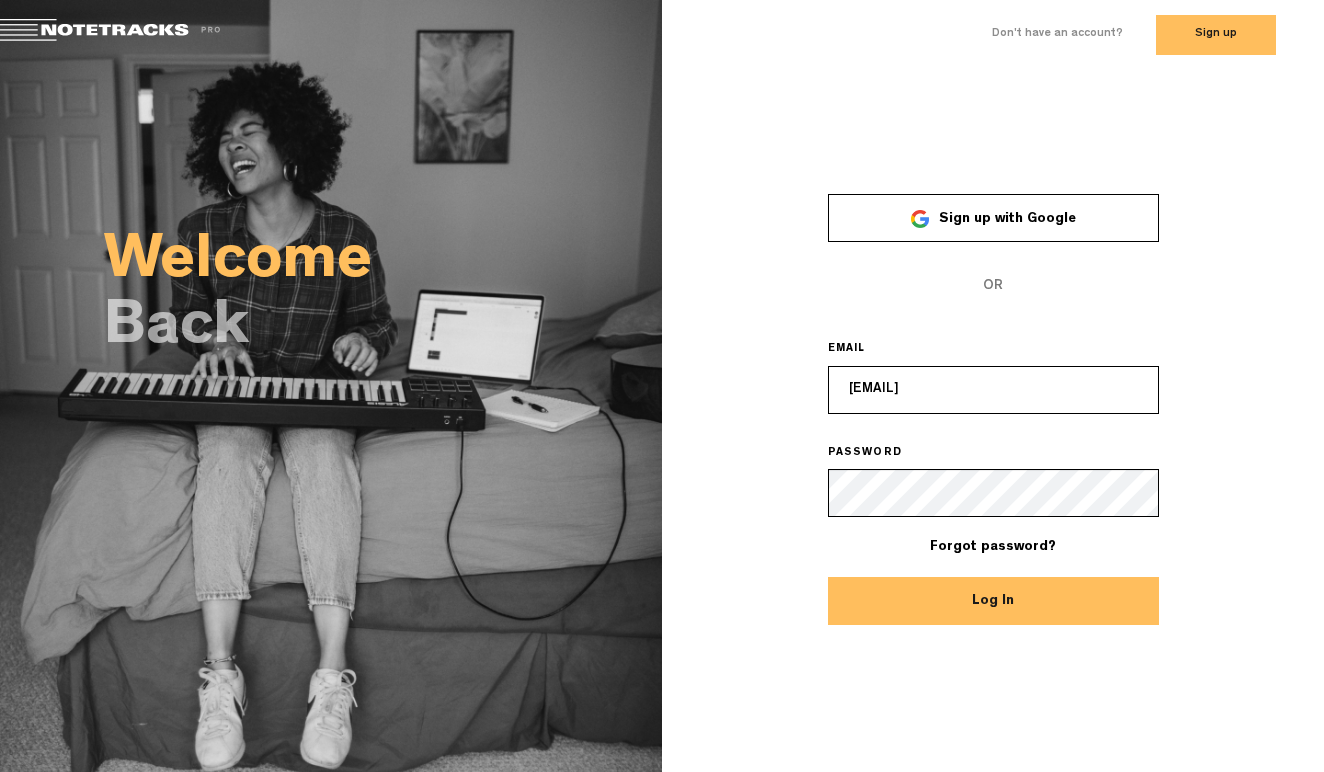 type on "[EMAIL]" 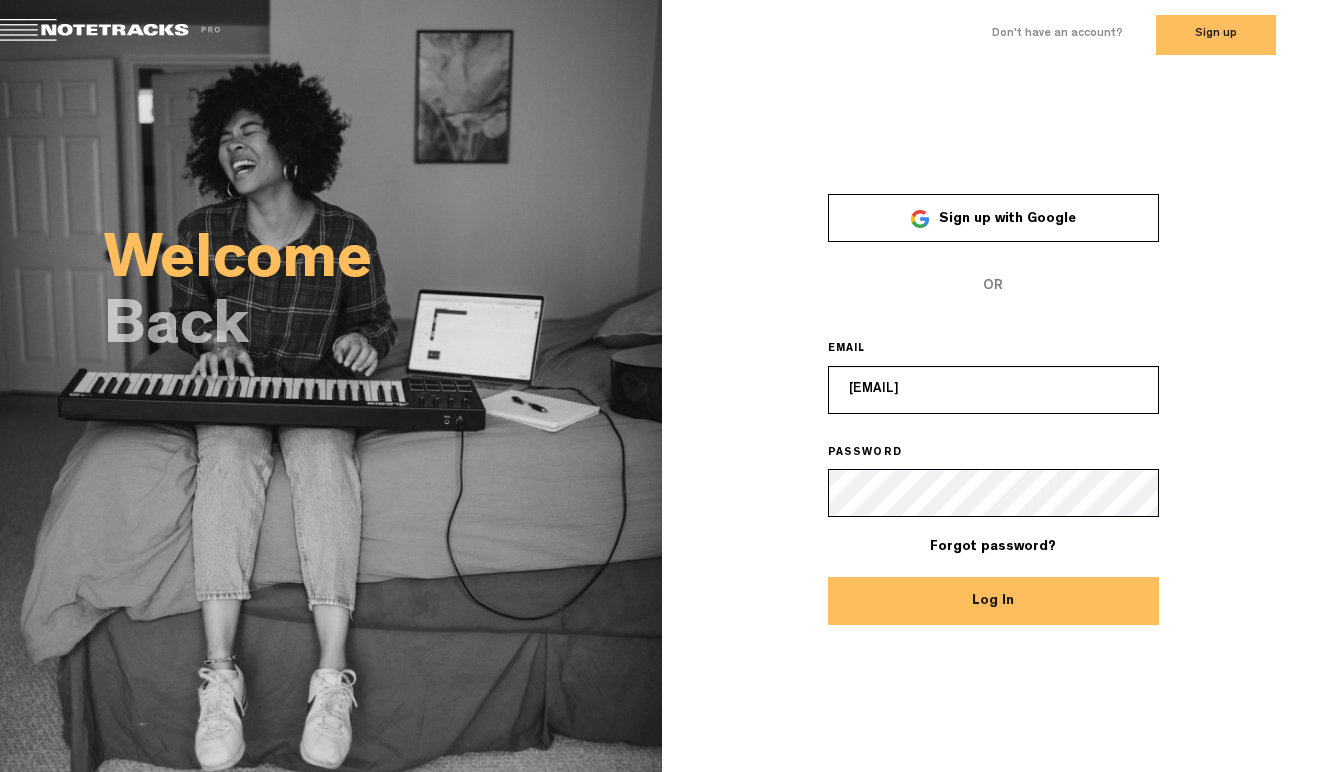 click on "Log In" at bounding box center (993, 601) 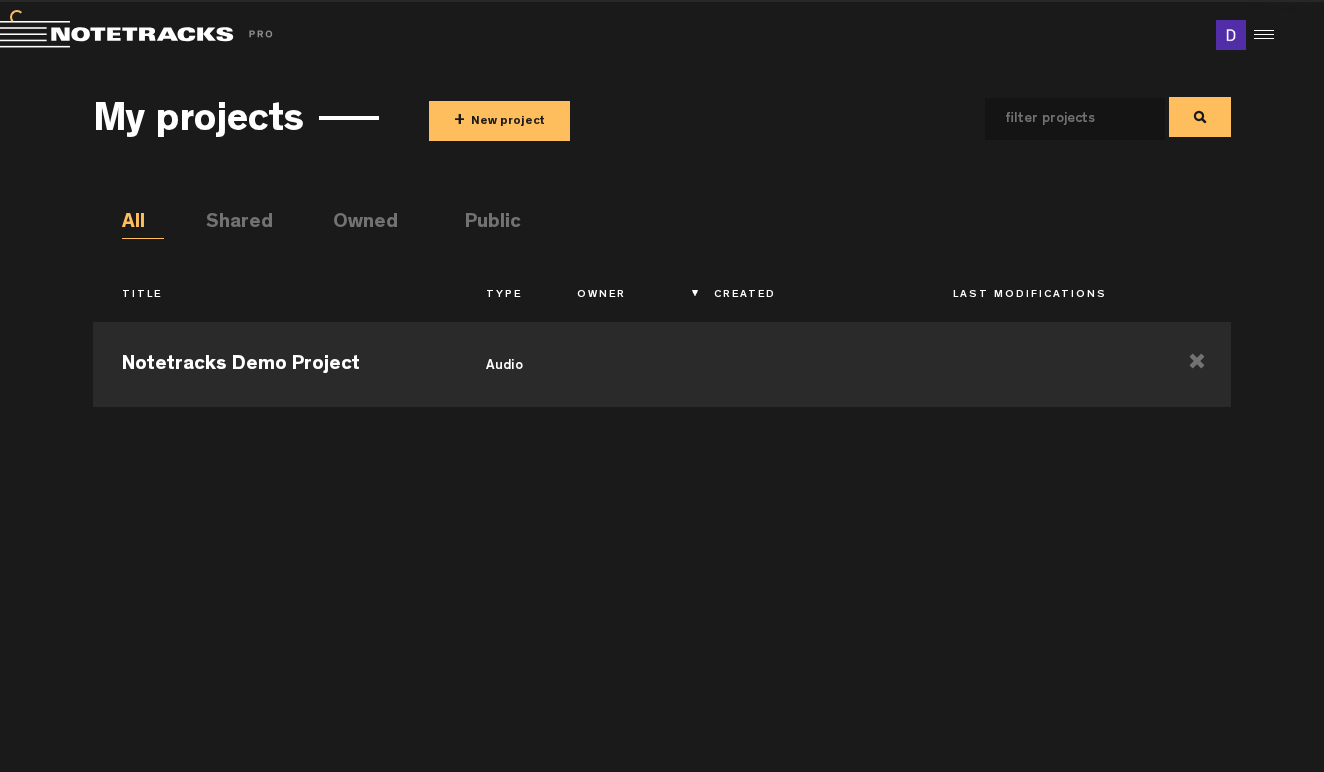 scroll, scrollTop: 0, scrollLeft: 0, axis: both 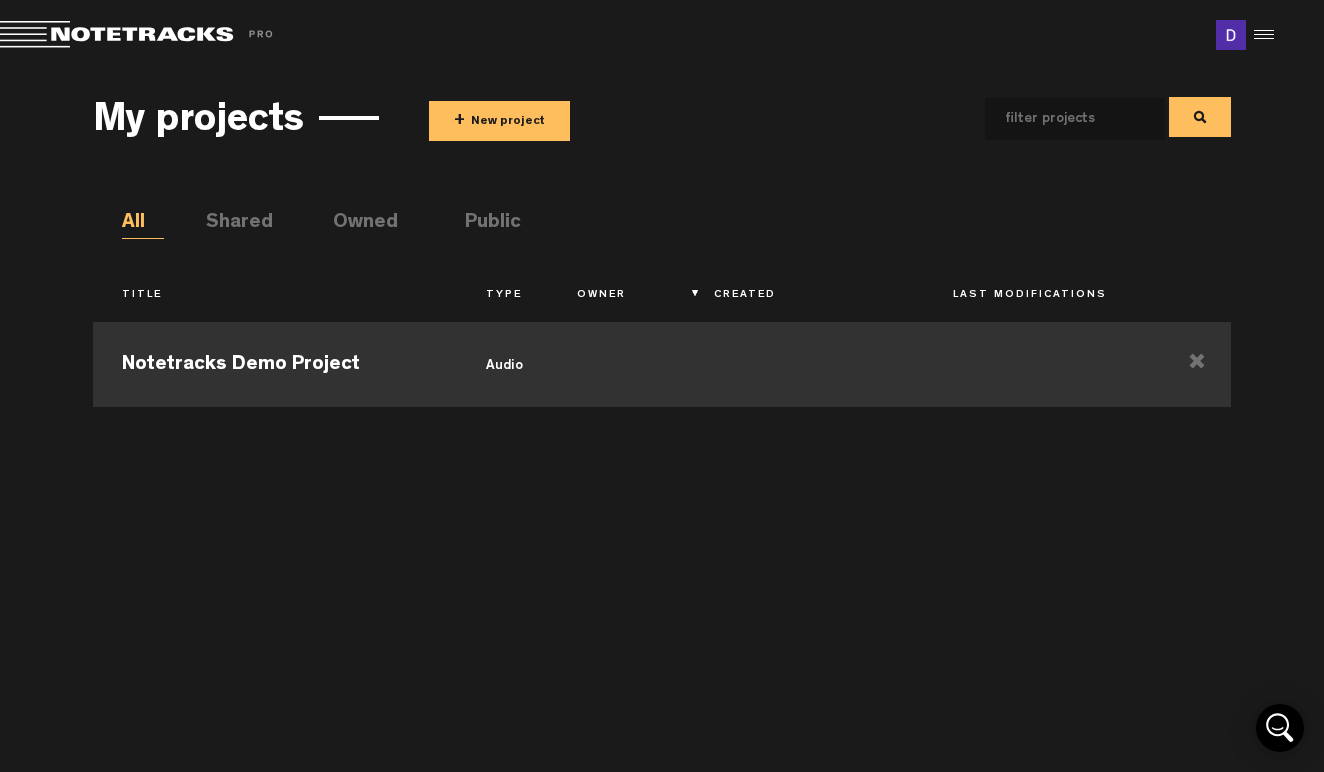 click on "audio" at bounding box center (502, 362) 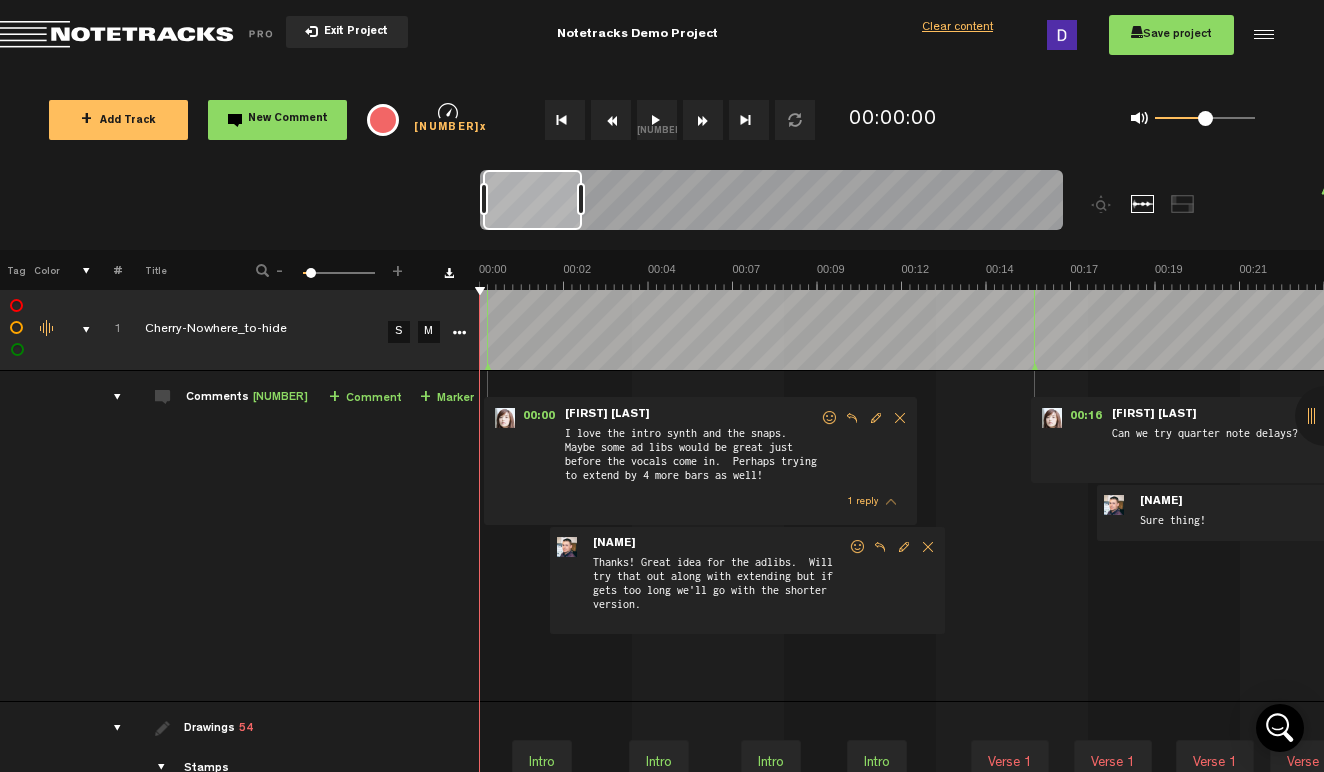 click on "Exit Project" at bounding box center [353, 32] 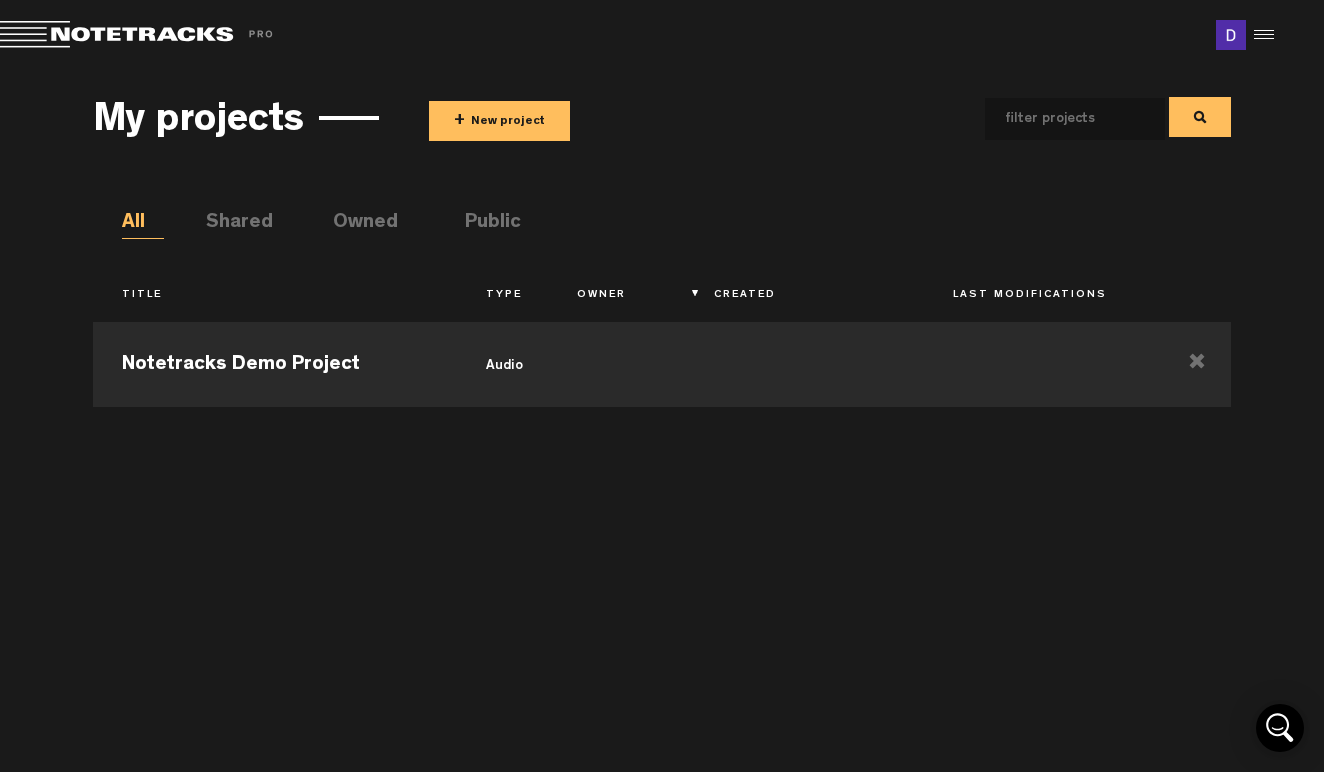 click on "+  New project" at bounding box center (499, 121) 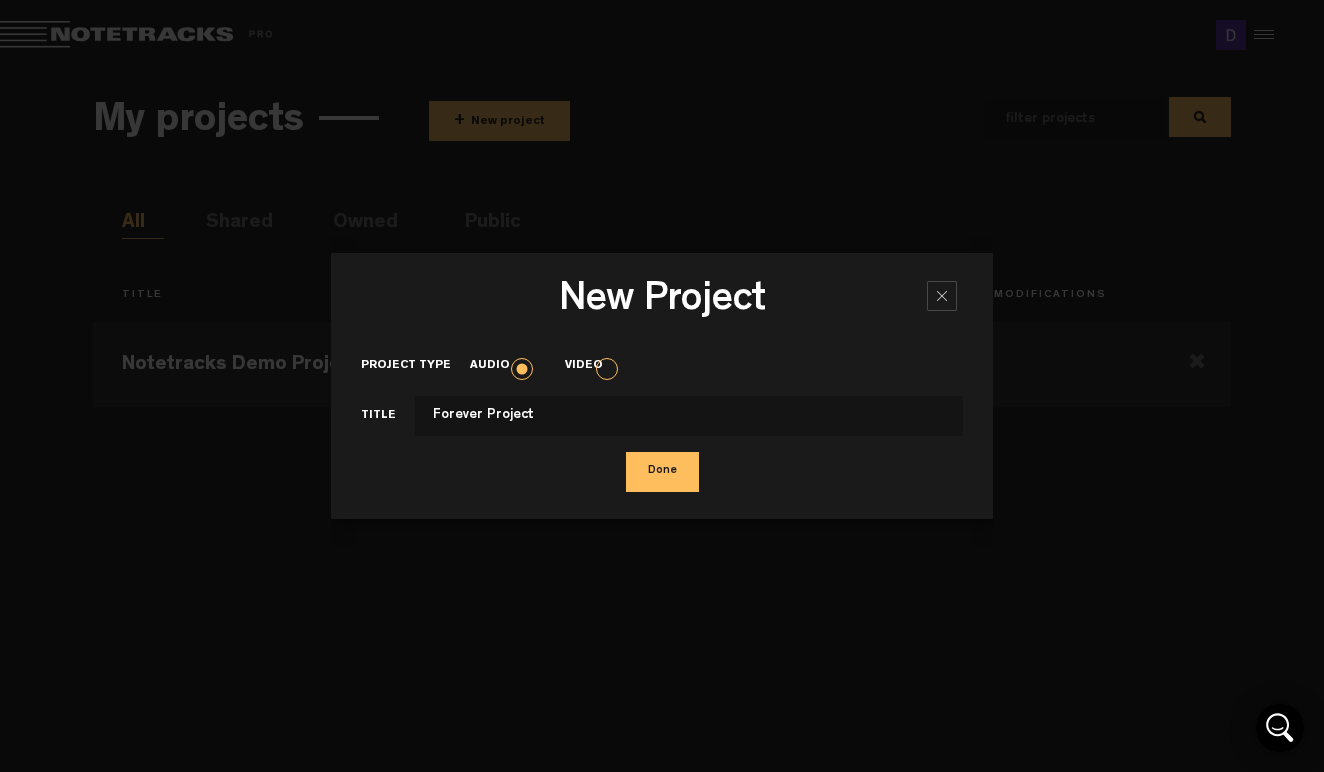 type on "Forever Project" 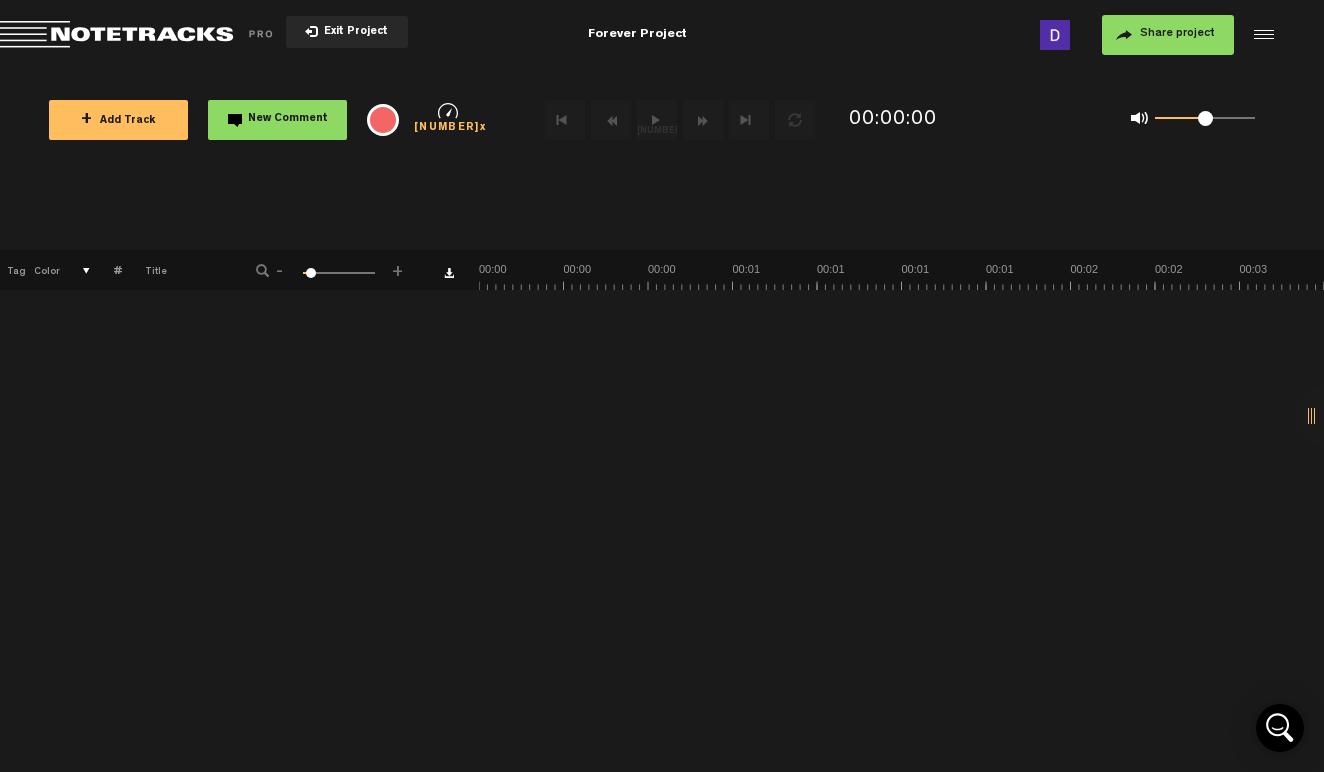 click on "+ Add Track" at bounding box center [118, 120] 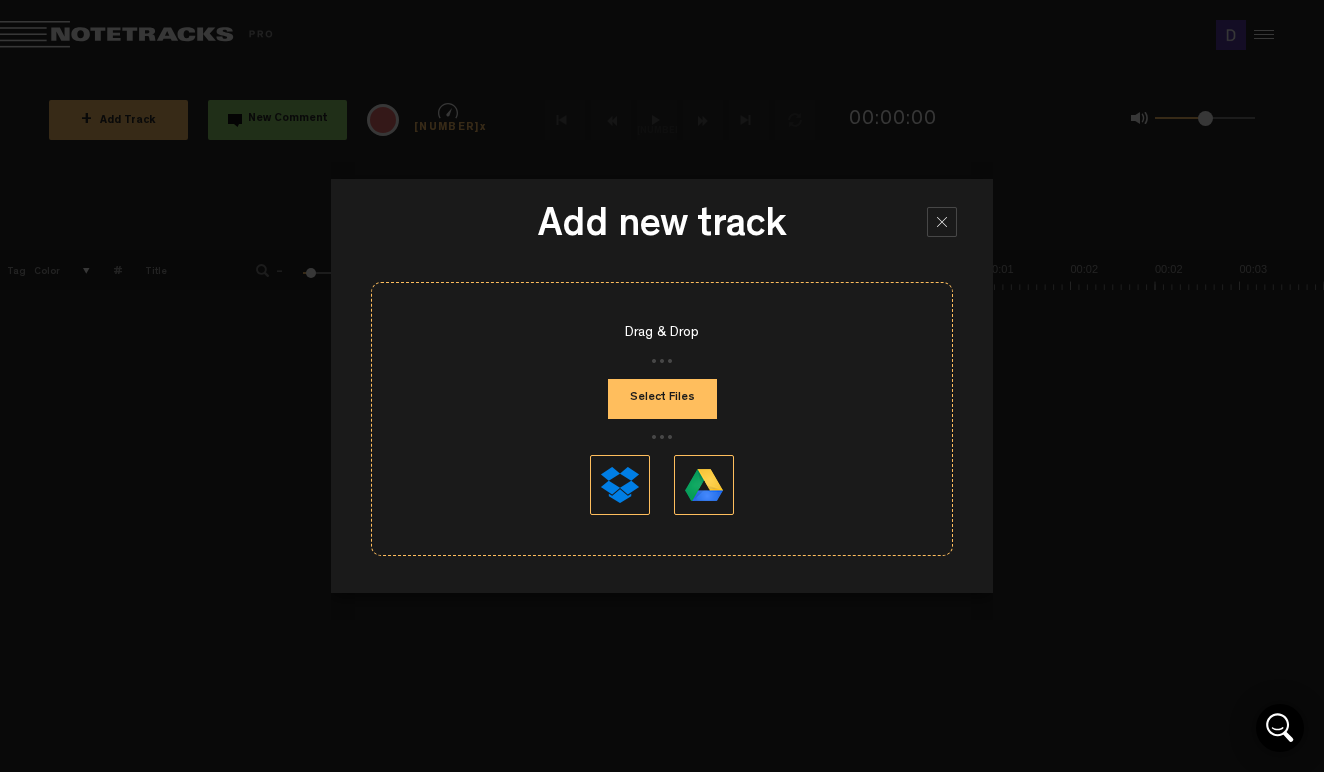 click at bounding box center [704, 485] 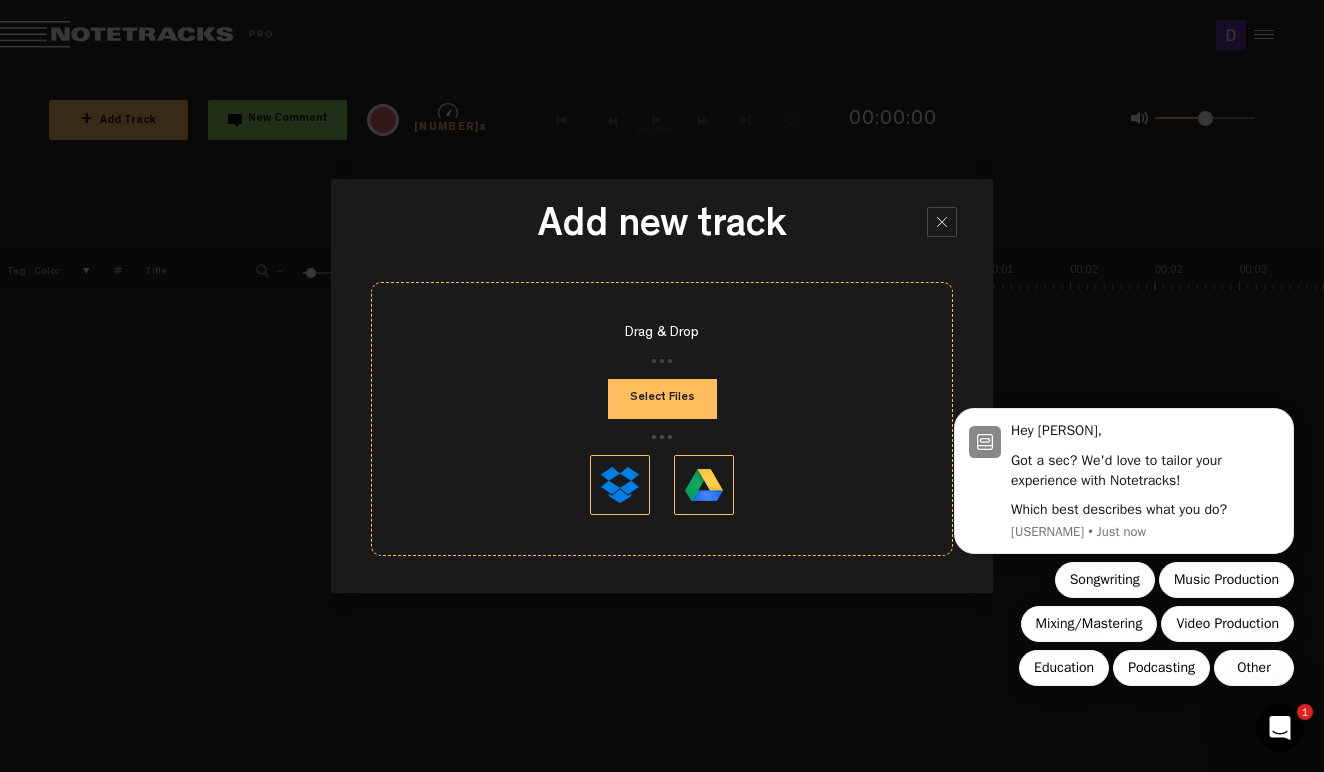 scroll, scrollTop: 0, scrollLeft: 0, axis: both 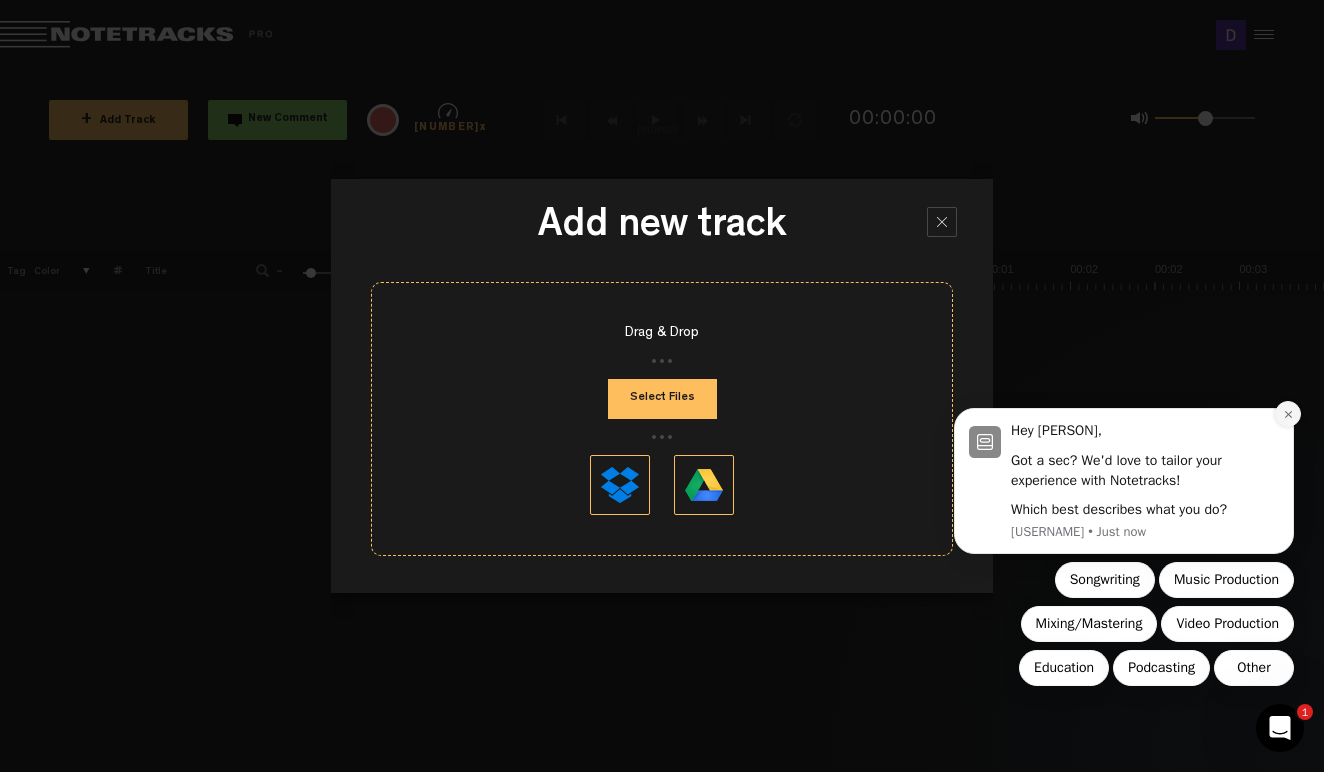 click at bounding box center (1288, 414) 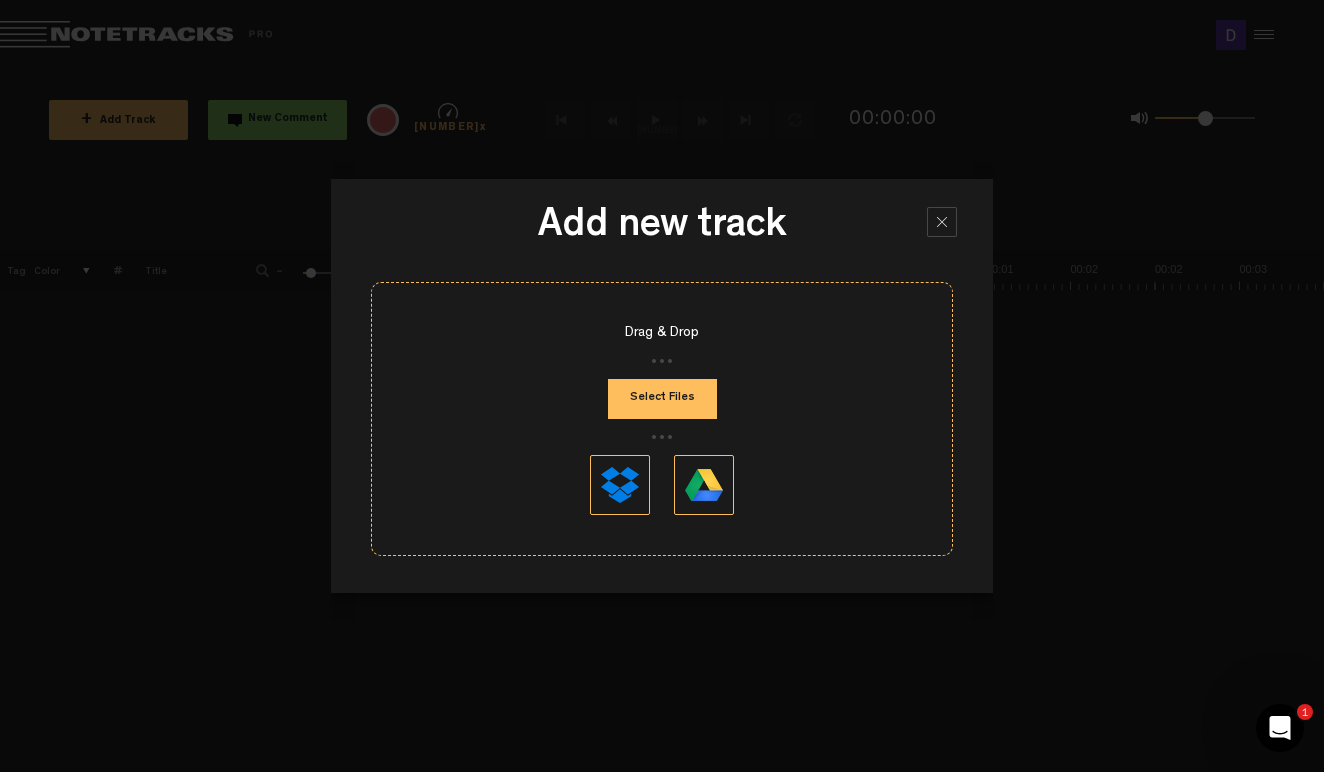 click on "Select Files" at bounding box center [662, 399] 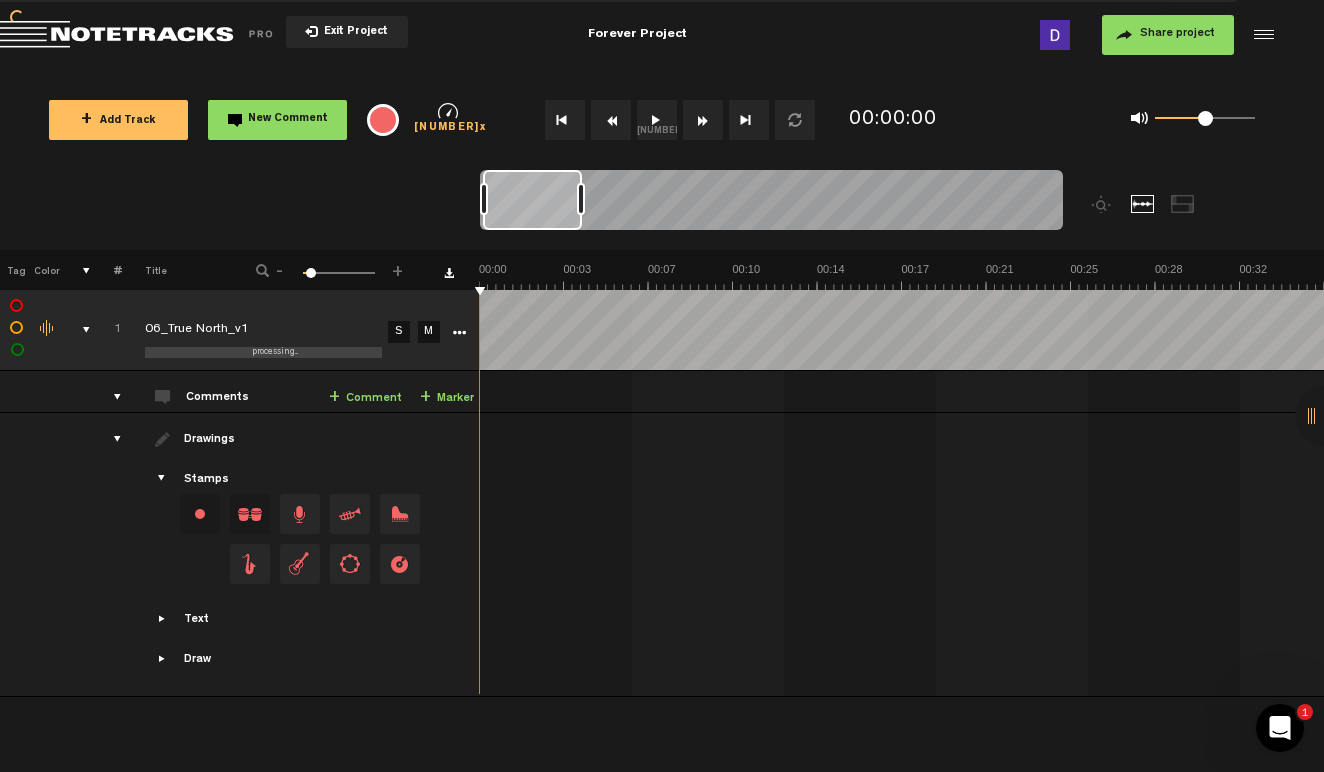 click at bounding box center (163, 479) 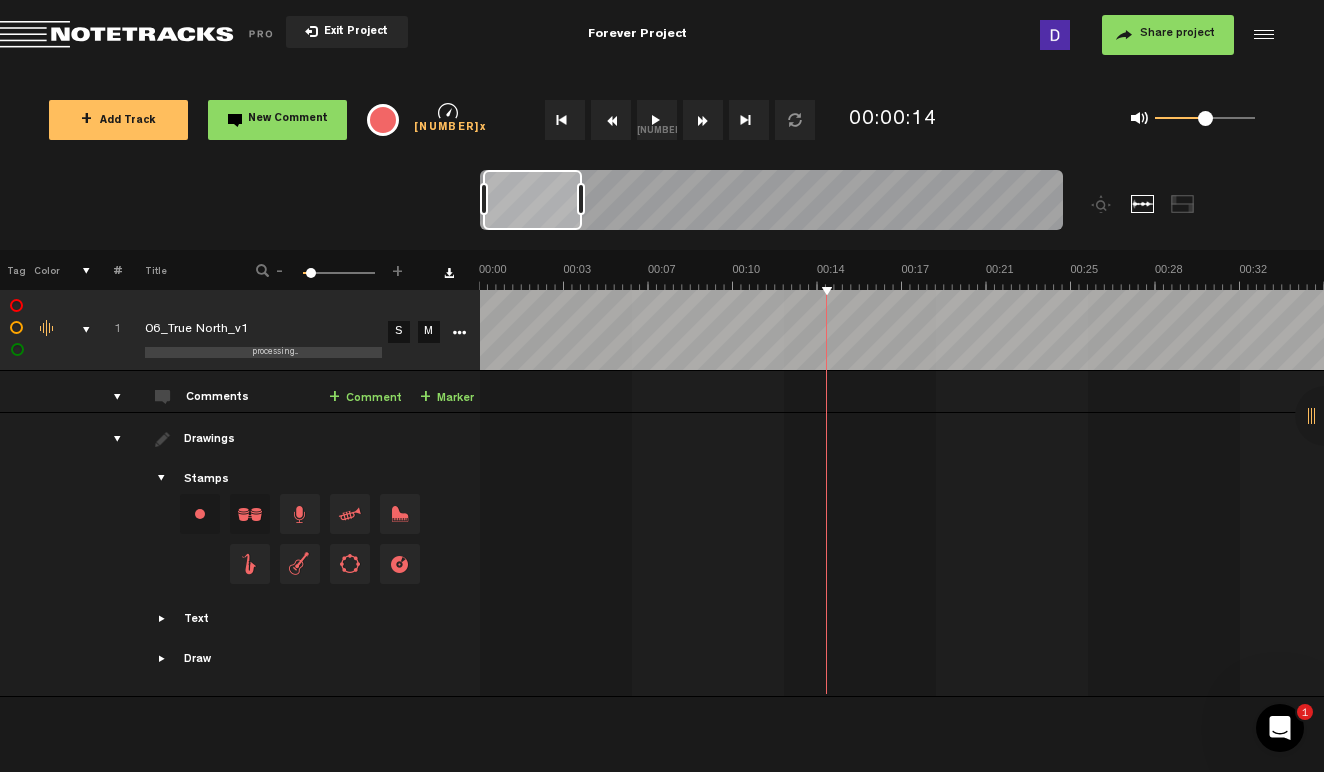 click at bounding box center (109, 439) 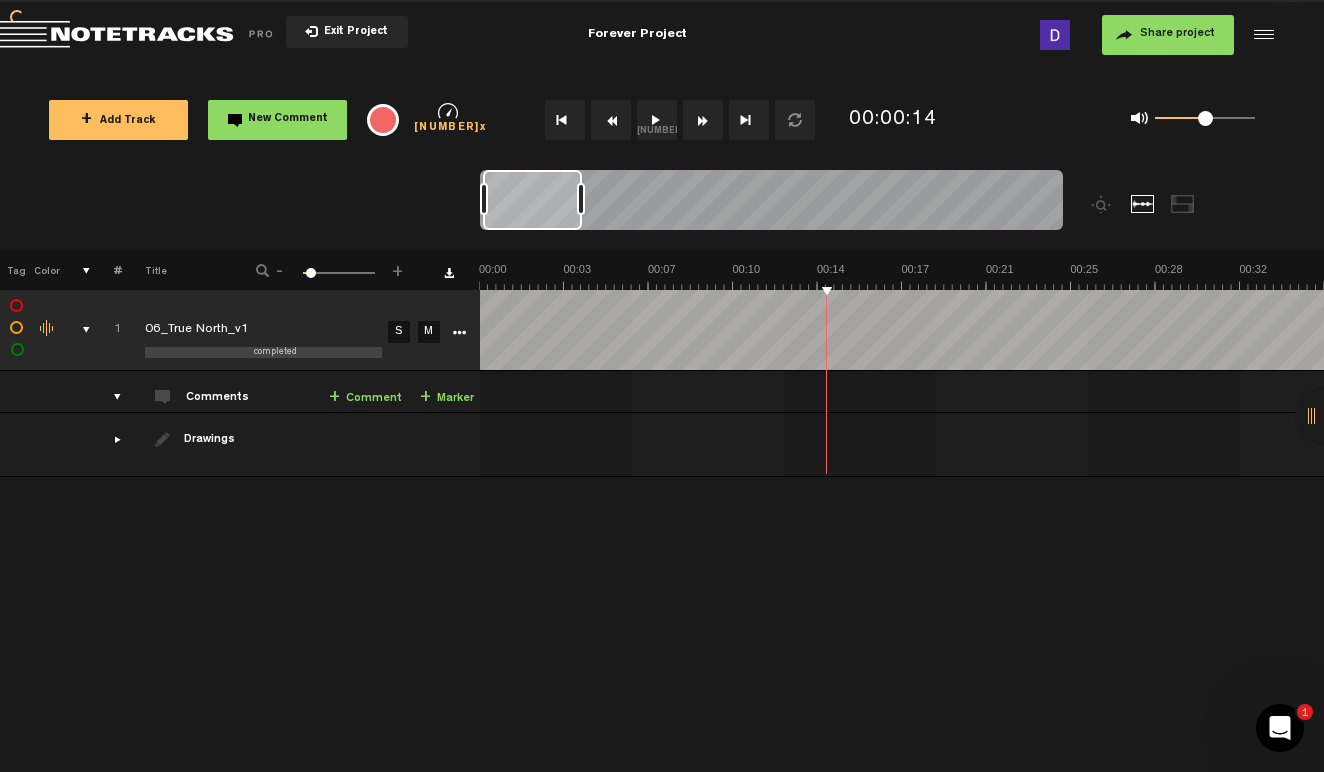 click on "Share project" at bounding box center [1177, 34] 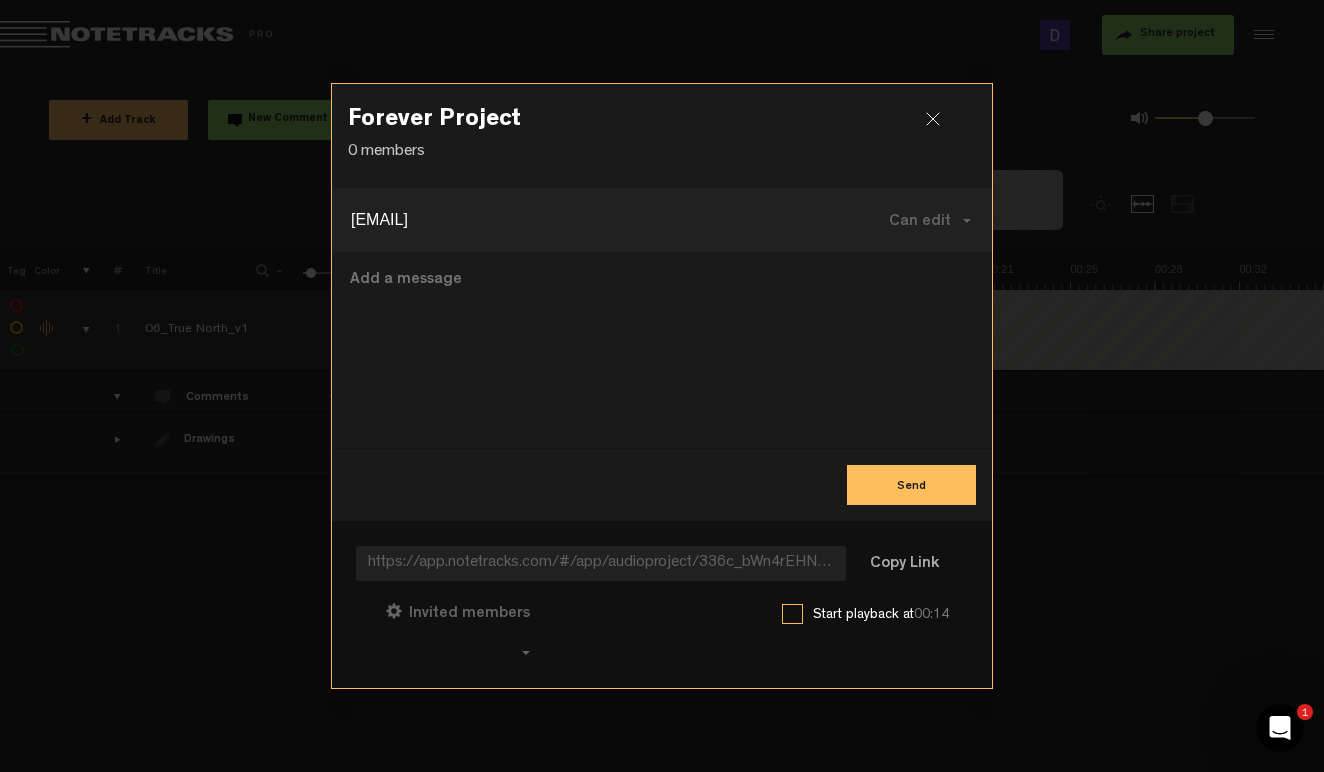 type on "[EMAIL]" 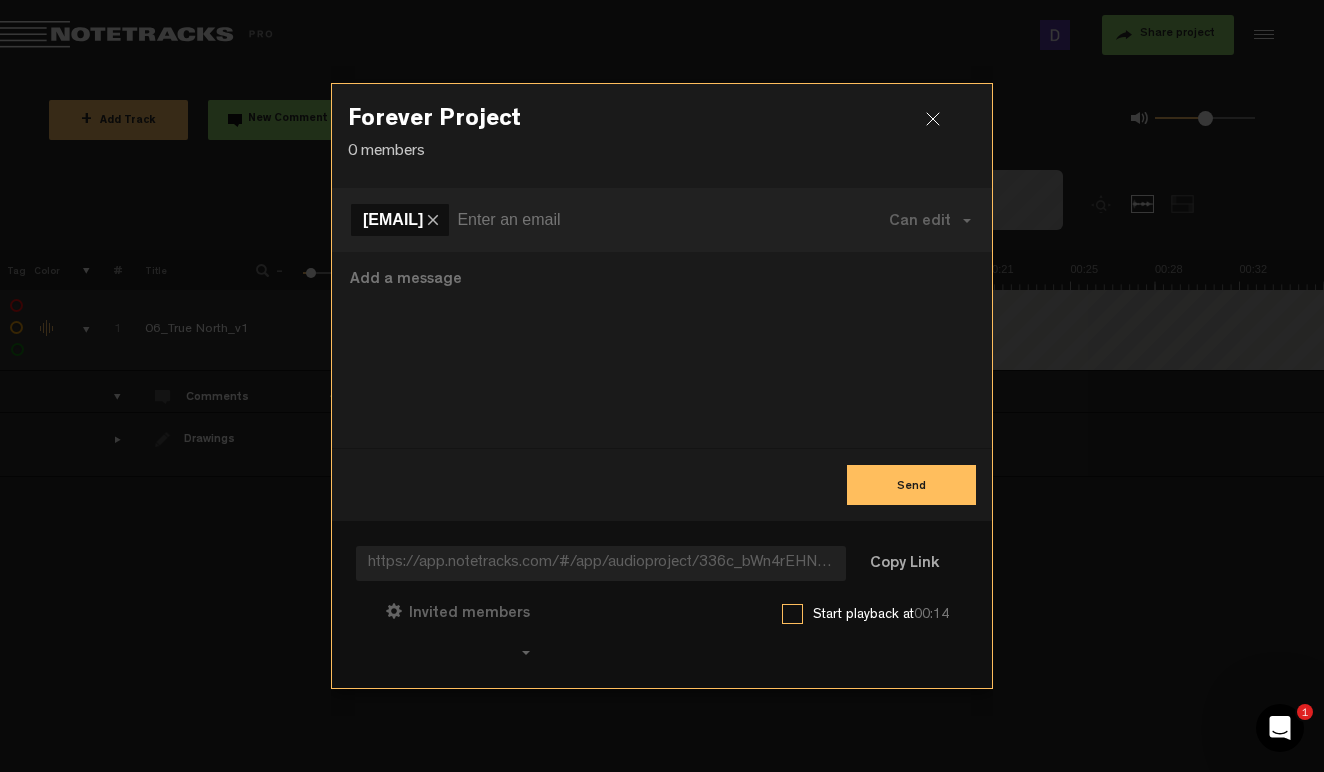 click on "Send" at bounding box center [911, 485] 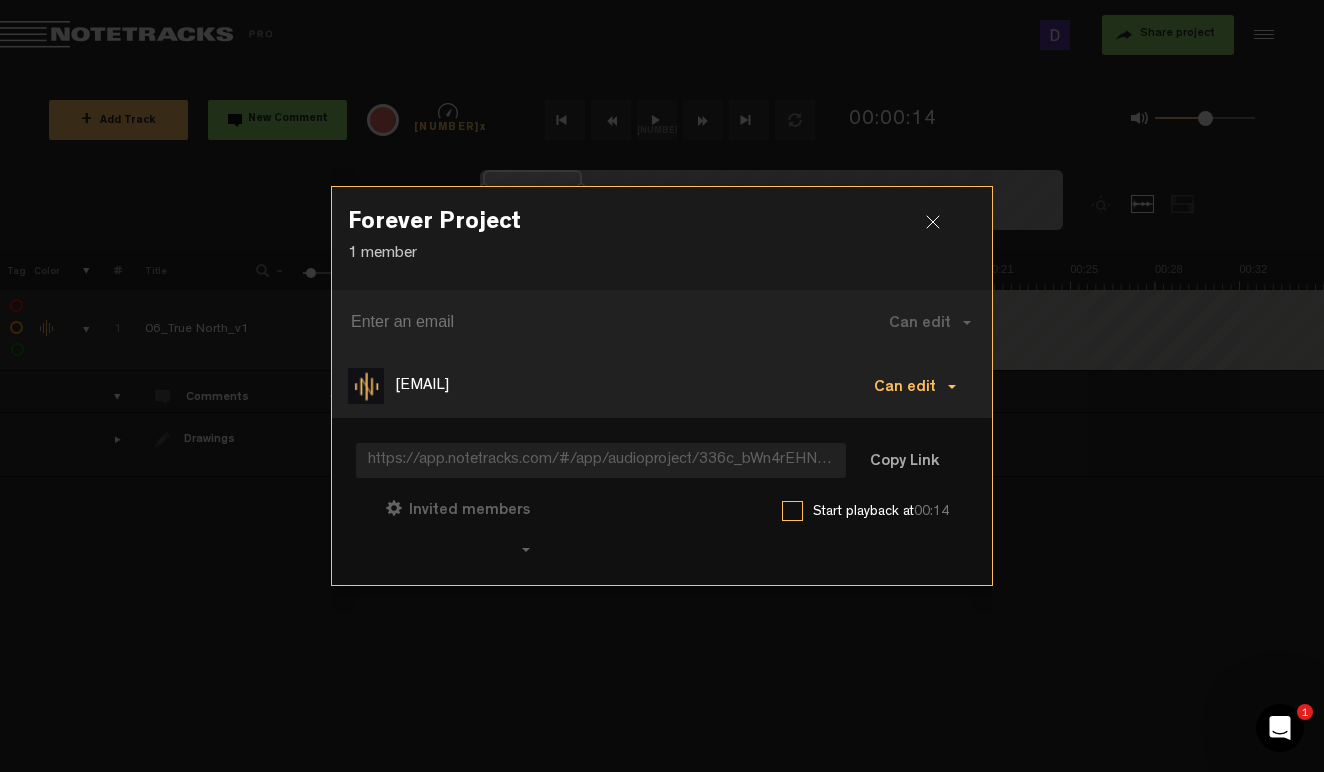 click on "Can edit" at bounding box center [915, 386] 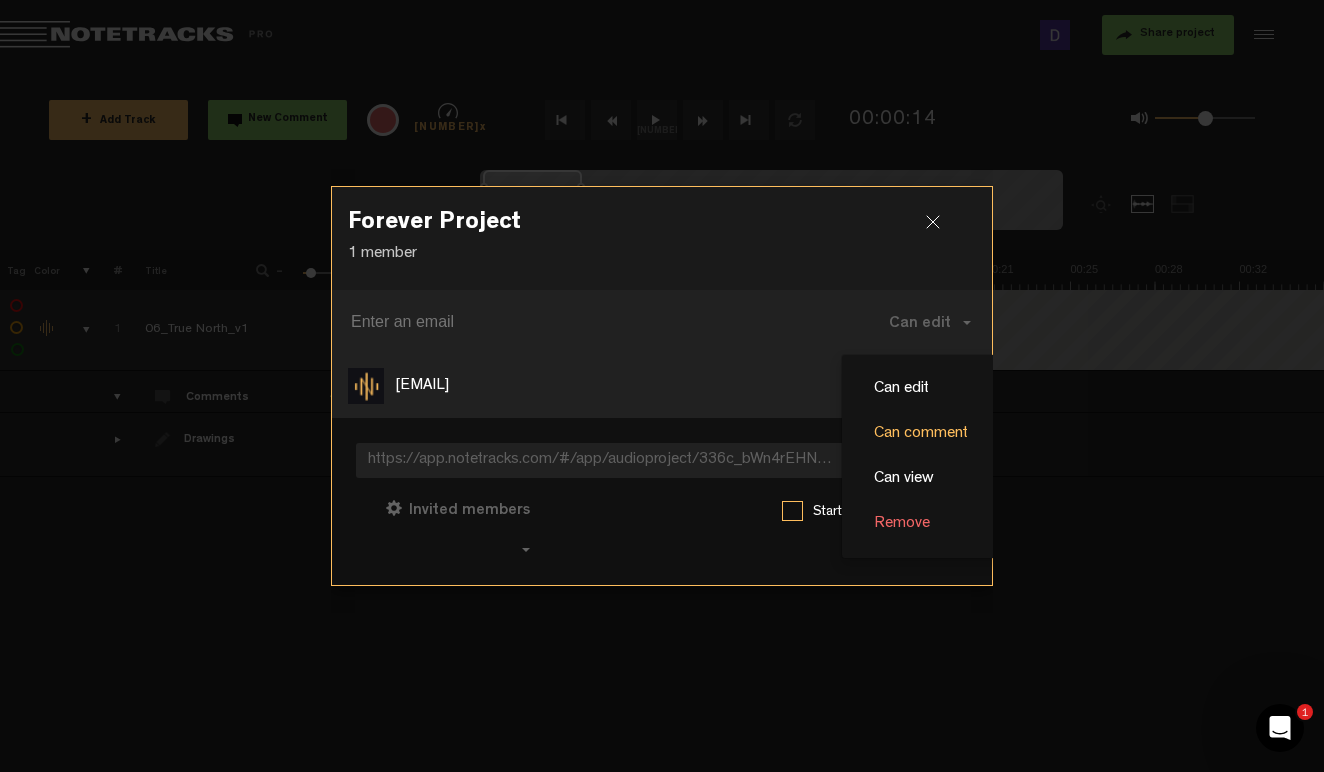 click on "Can comment" at bounding box center [921, 434] 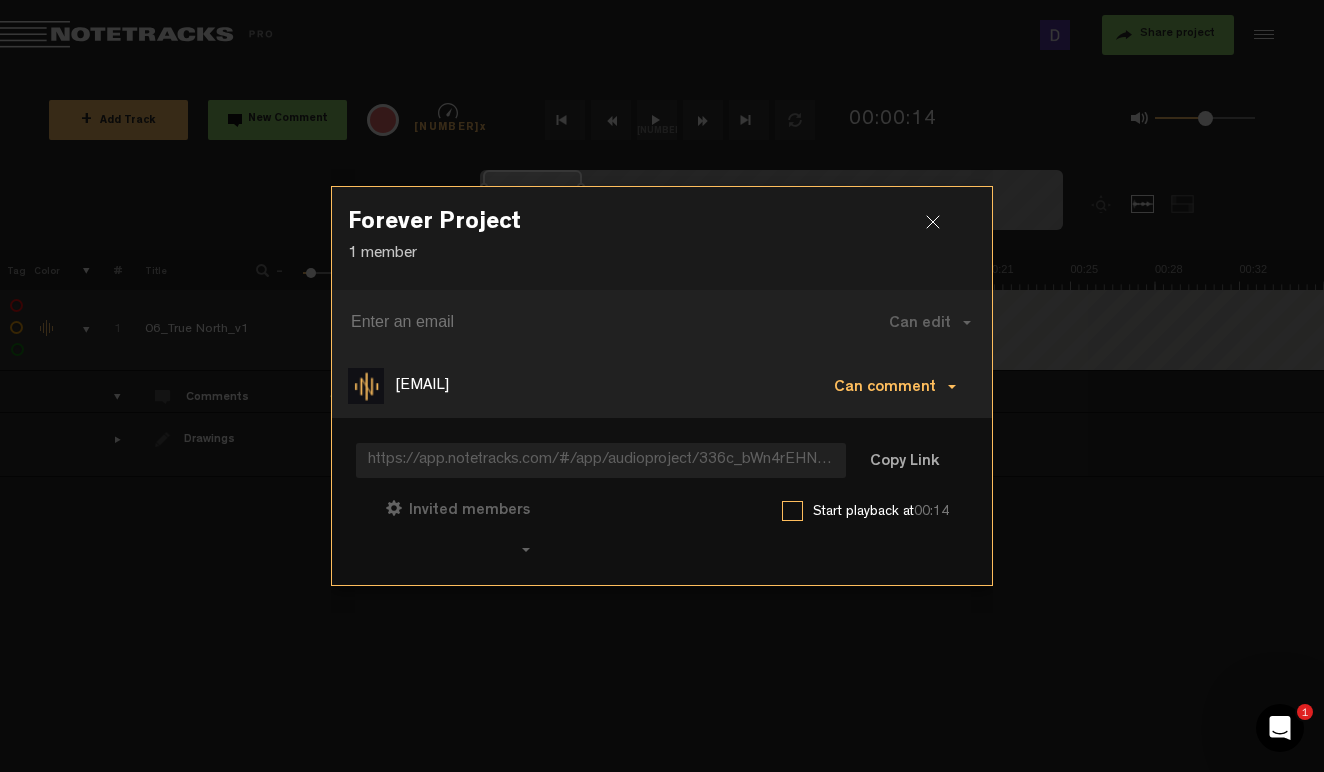 click at bounding box center (952, 387) 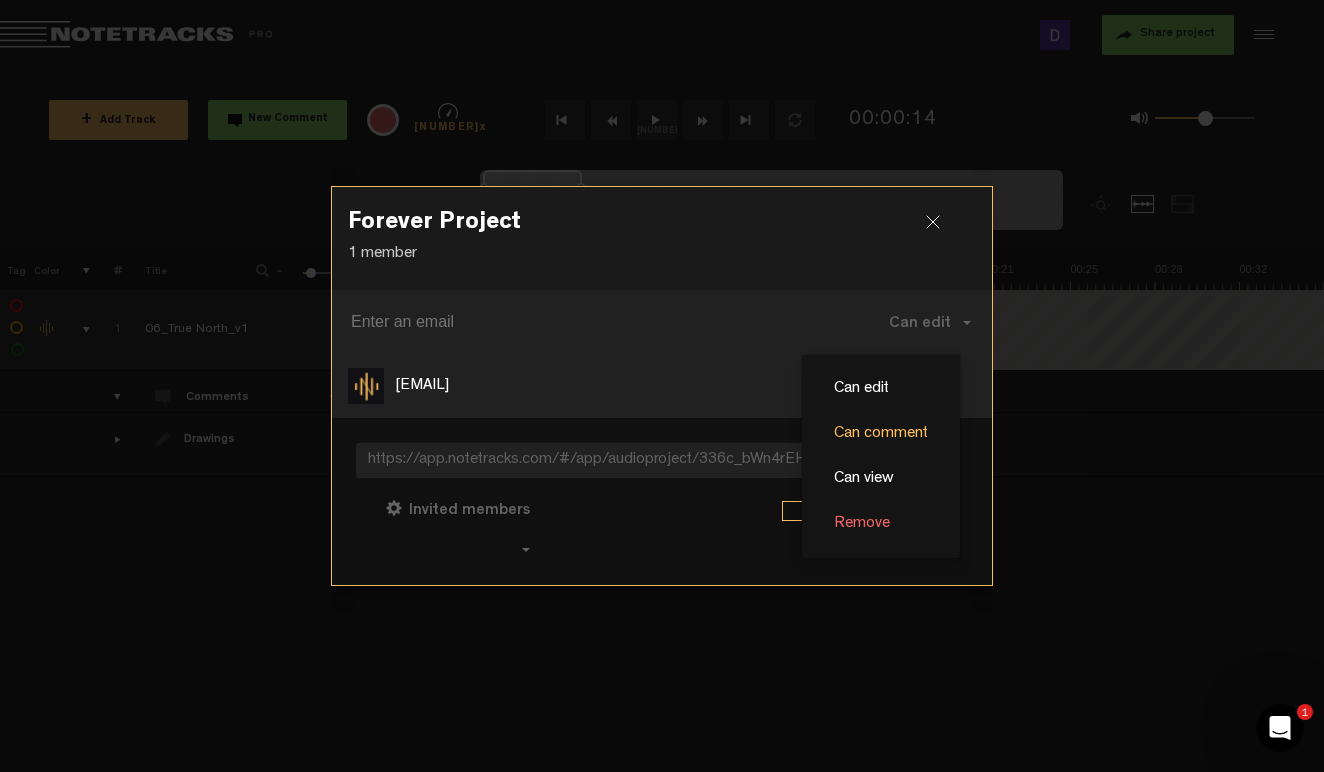 click on "Can comment" at bounding box center (881, 434) 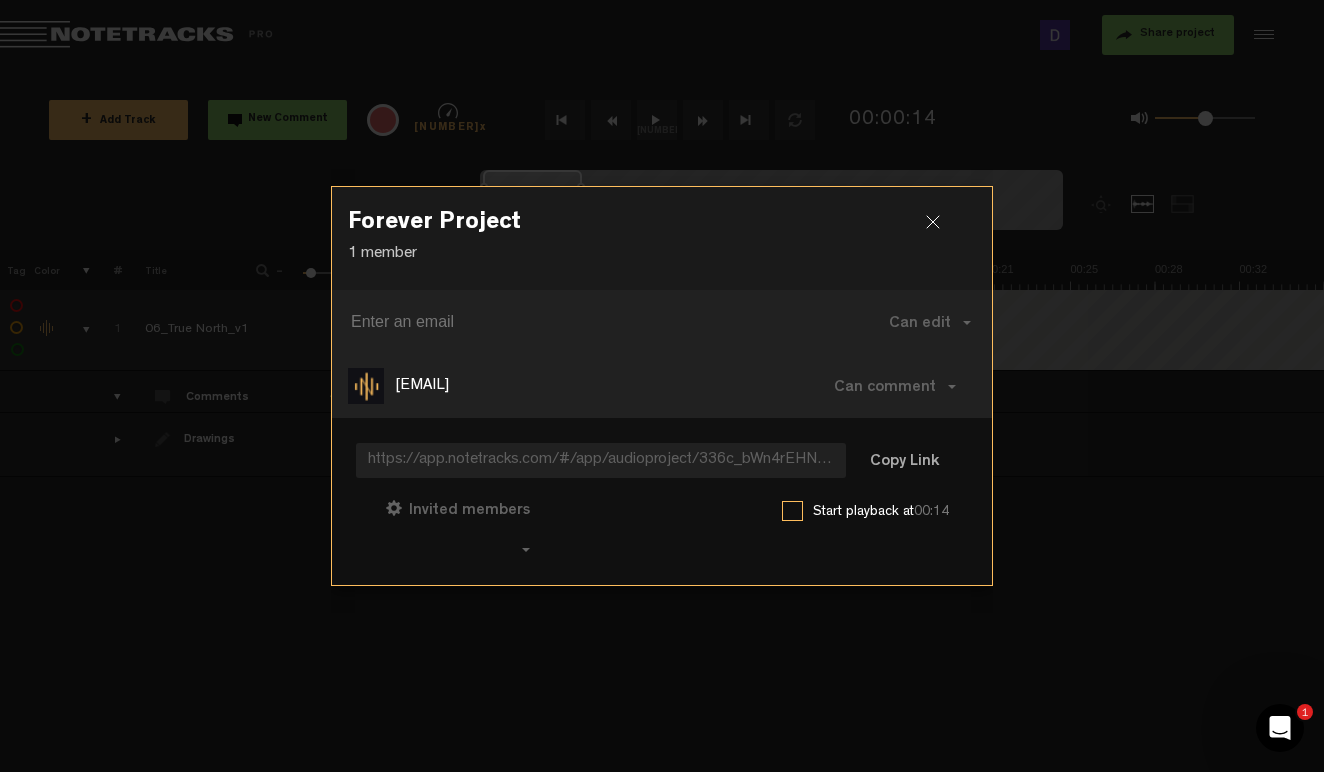 click at bounding box center (941, 230) 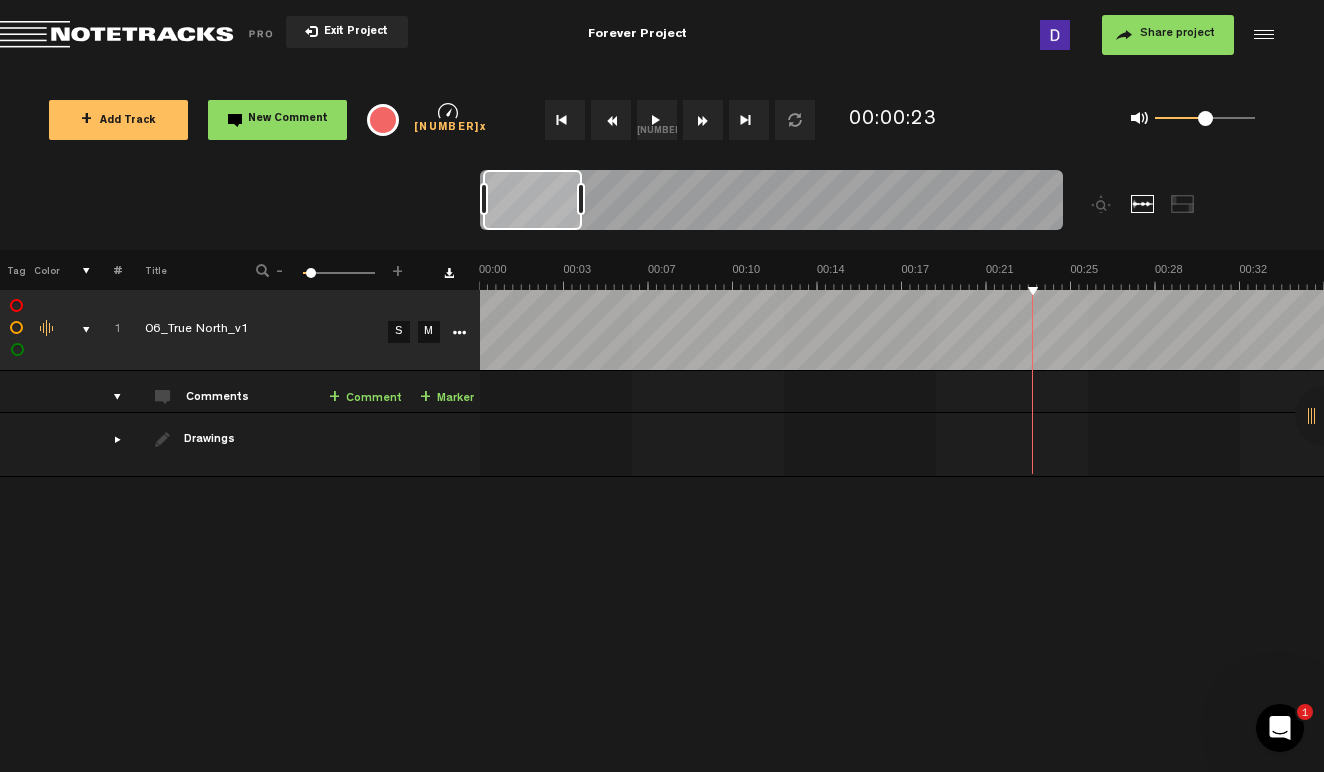 click at bounding box center (109, 439) 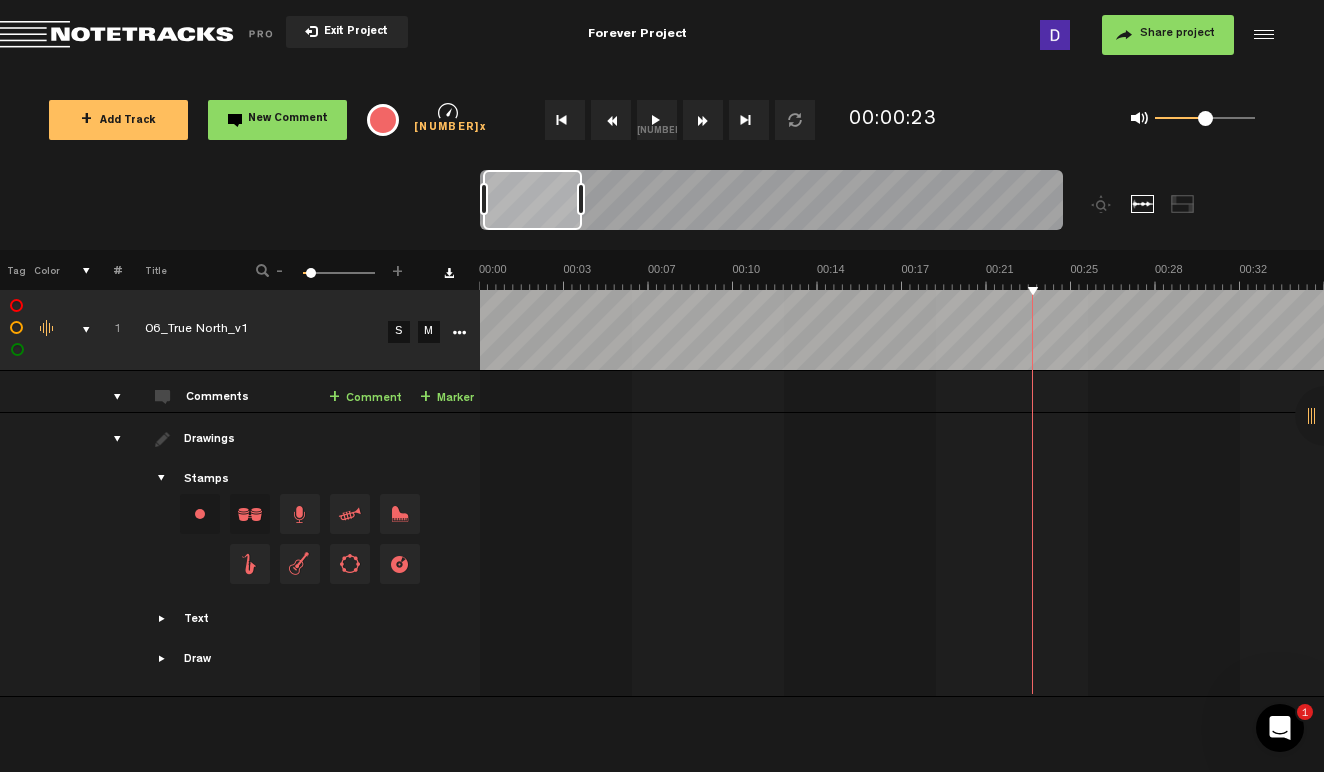 click at bounding box center (109, 439) 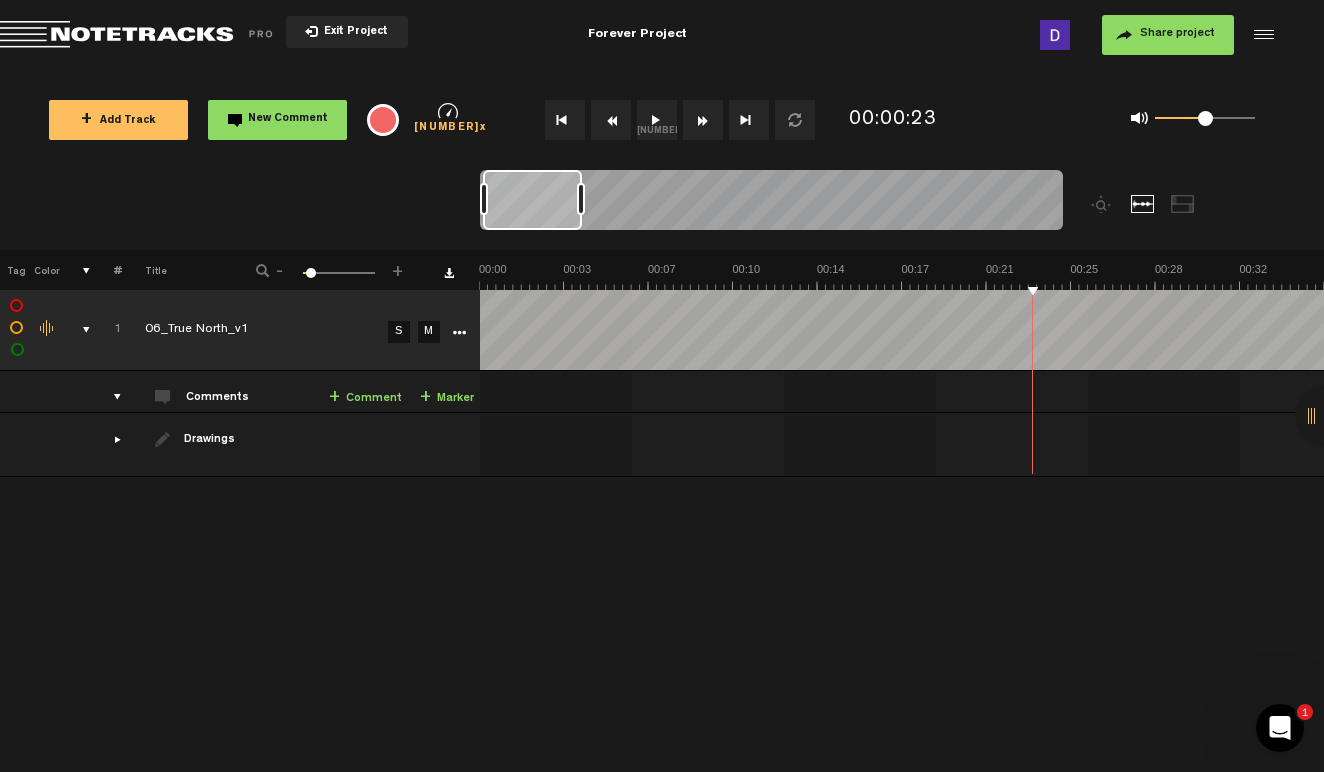 click at bounding box center (109, 397) 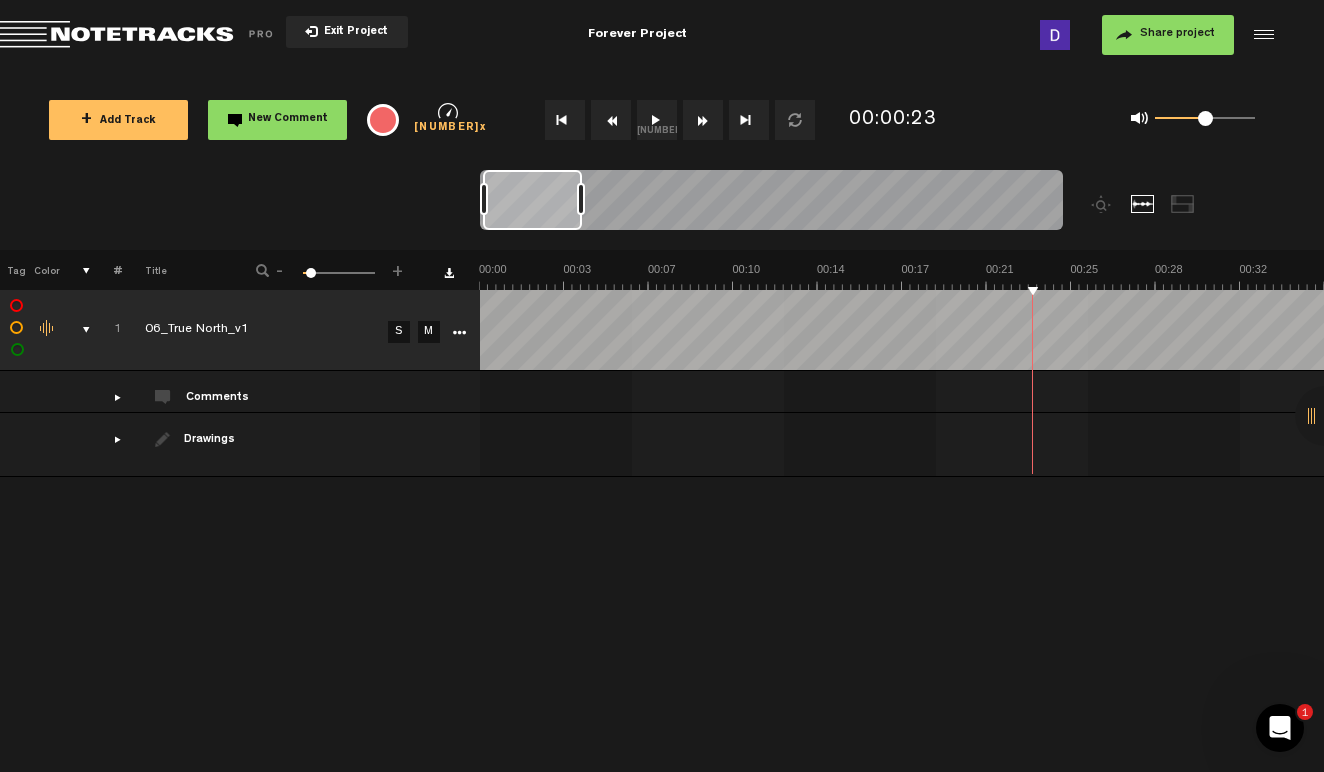 click at bounding box center [109, 397] 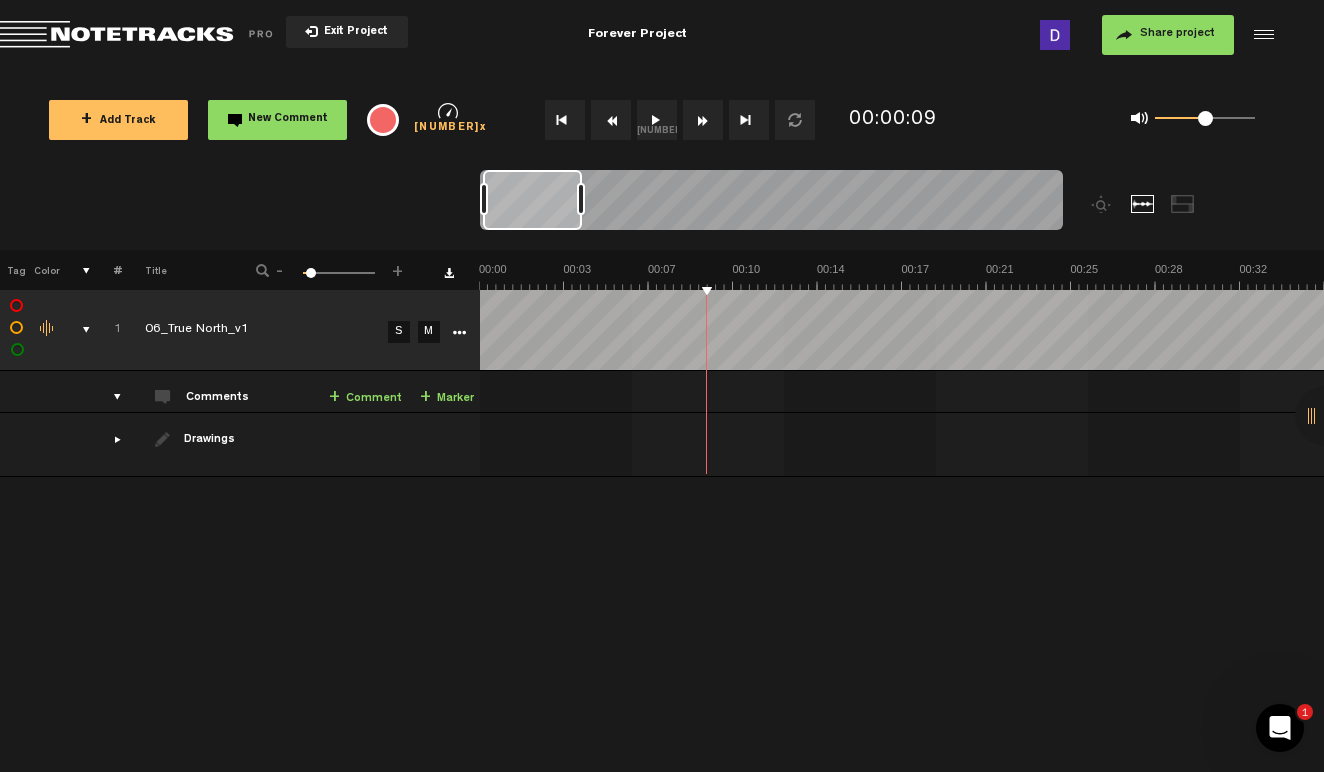 click on "+ Comment" at bounding box center (365, 398) 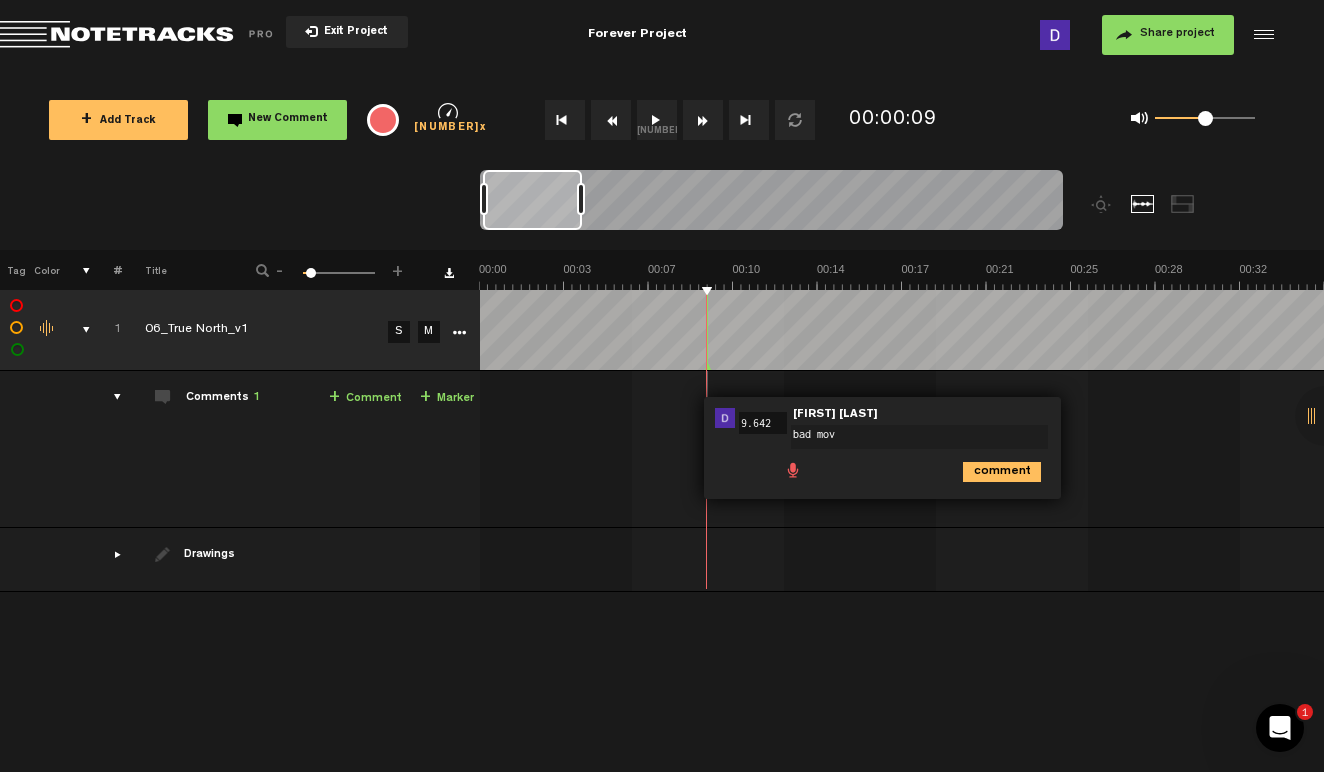 type on "bad move" 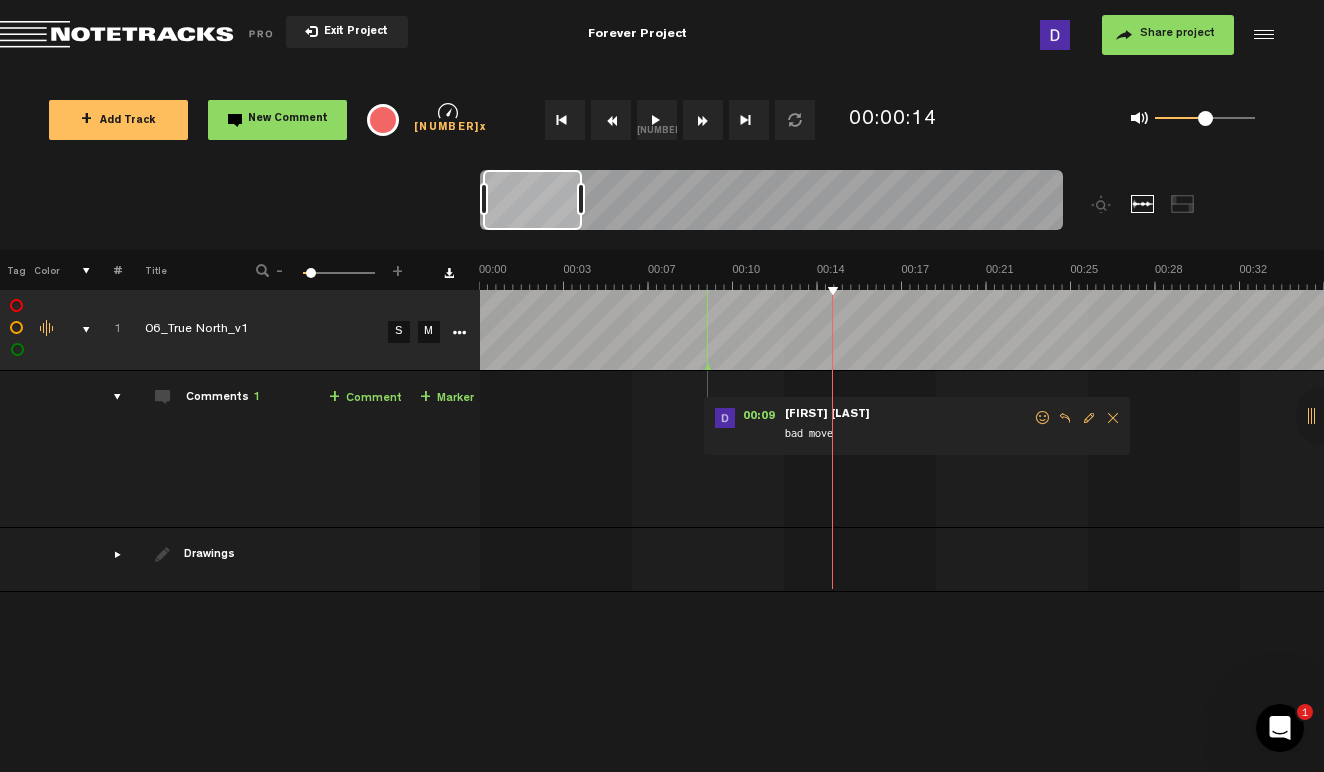 click at bounding box center [1113, 418] 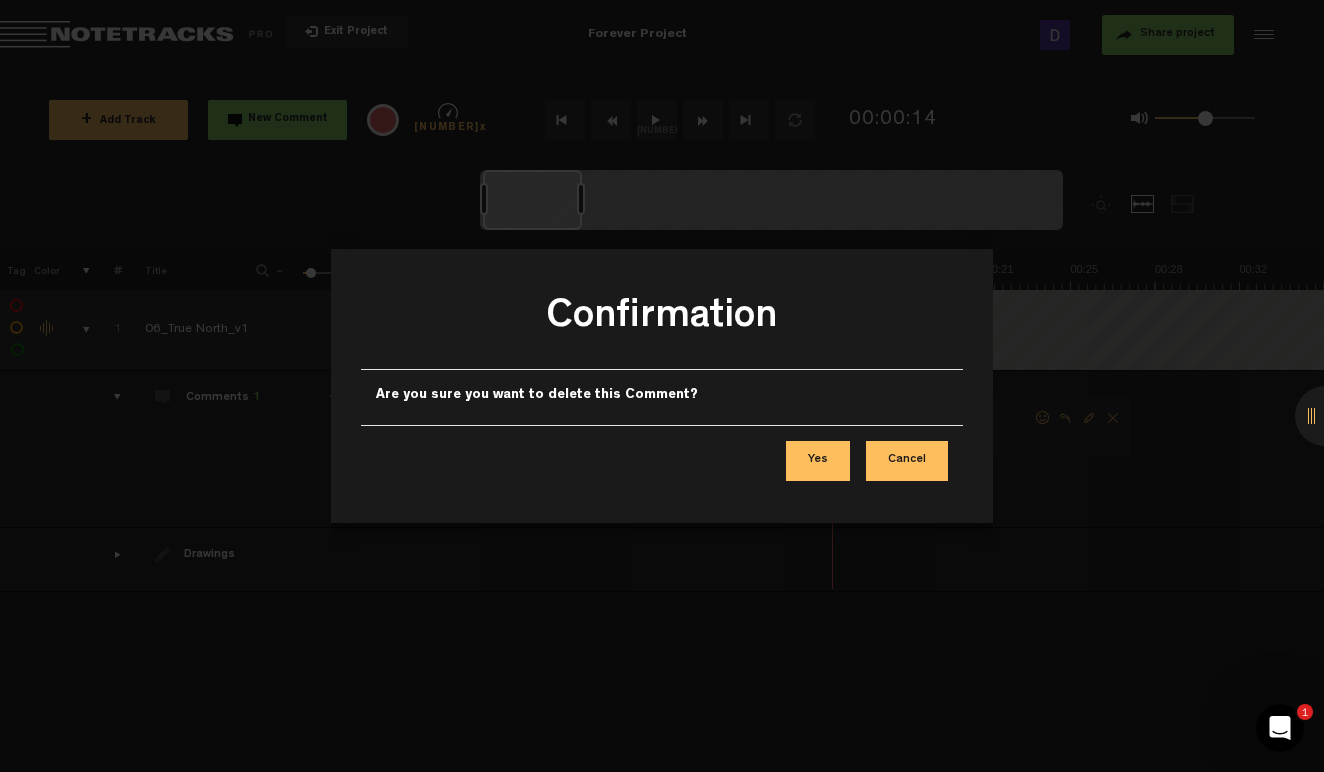 click on "Yes" at bounding box center [818, 461] 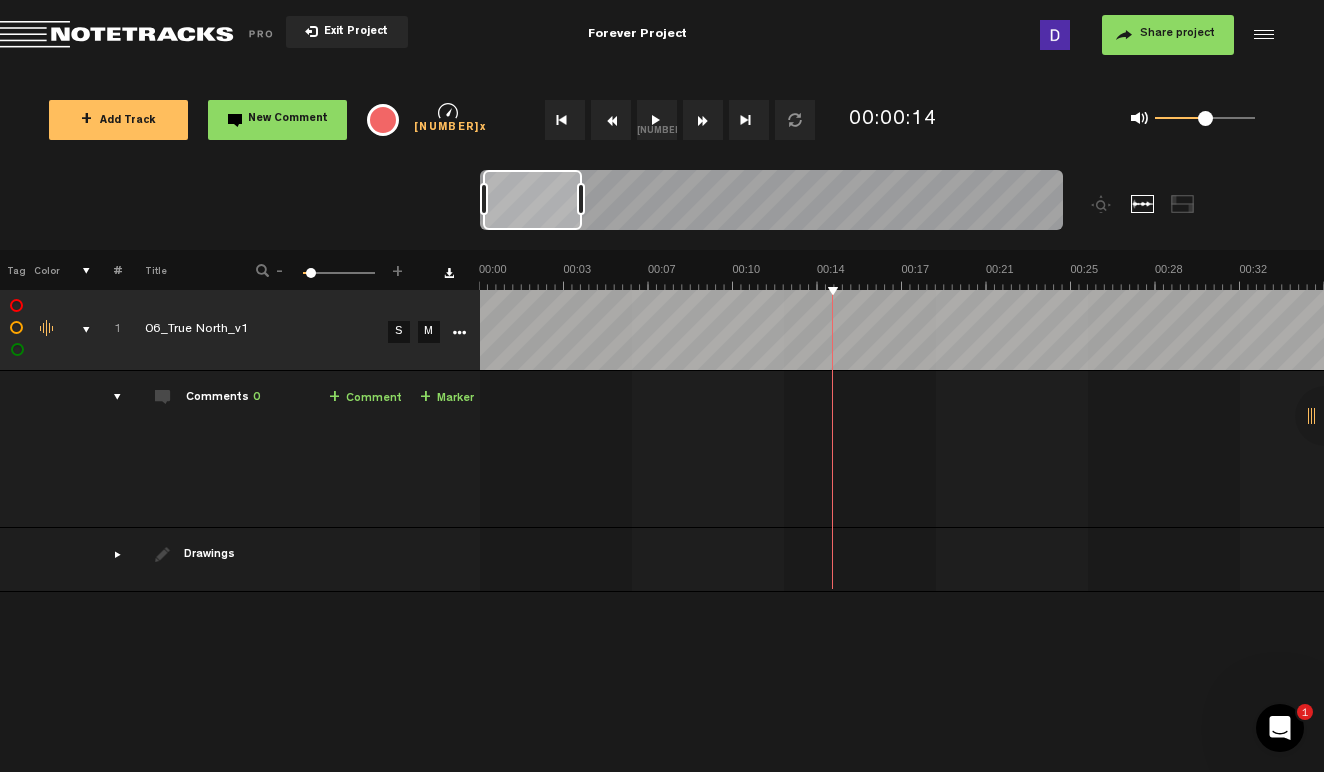 click on "+ Add Track" at bounding box center [118, 121] 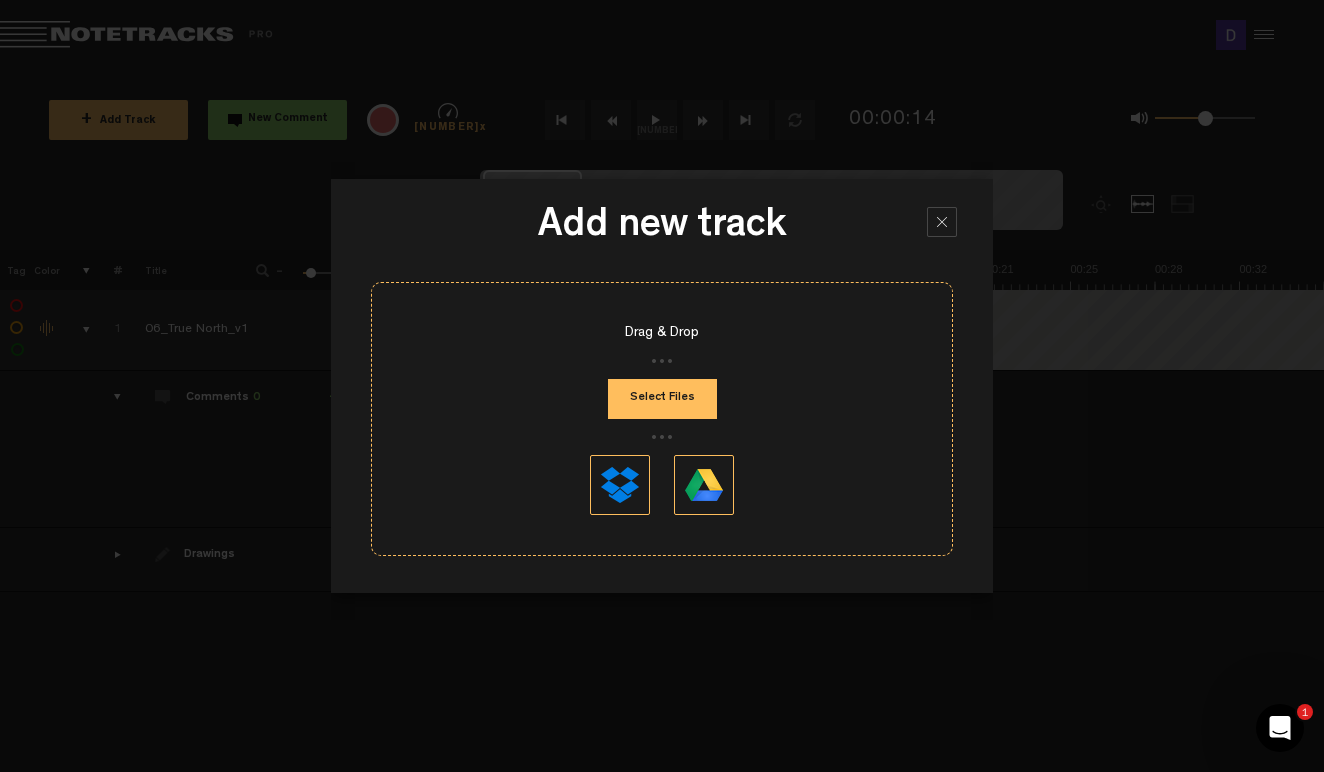click on "Select Files" at bounding box center [662, 399] 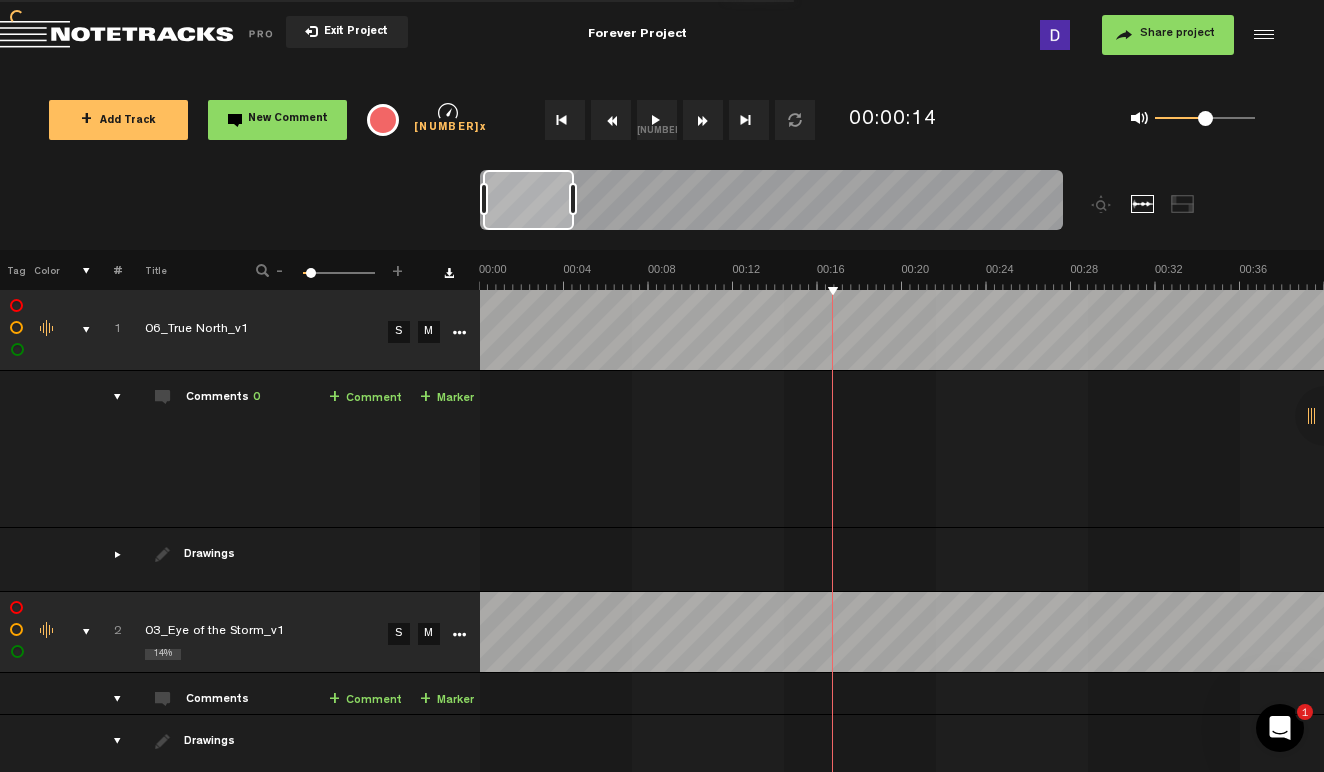 scroll, scrollTop: 832, scrollLeft: 0, axis: vertical 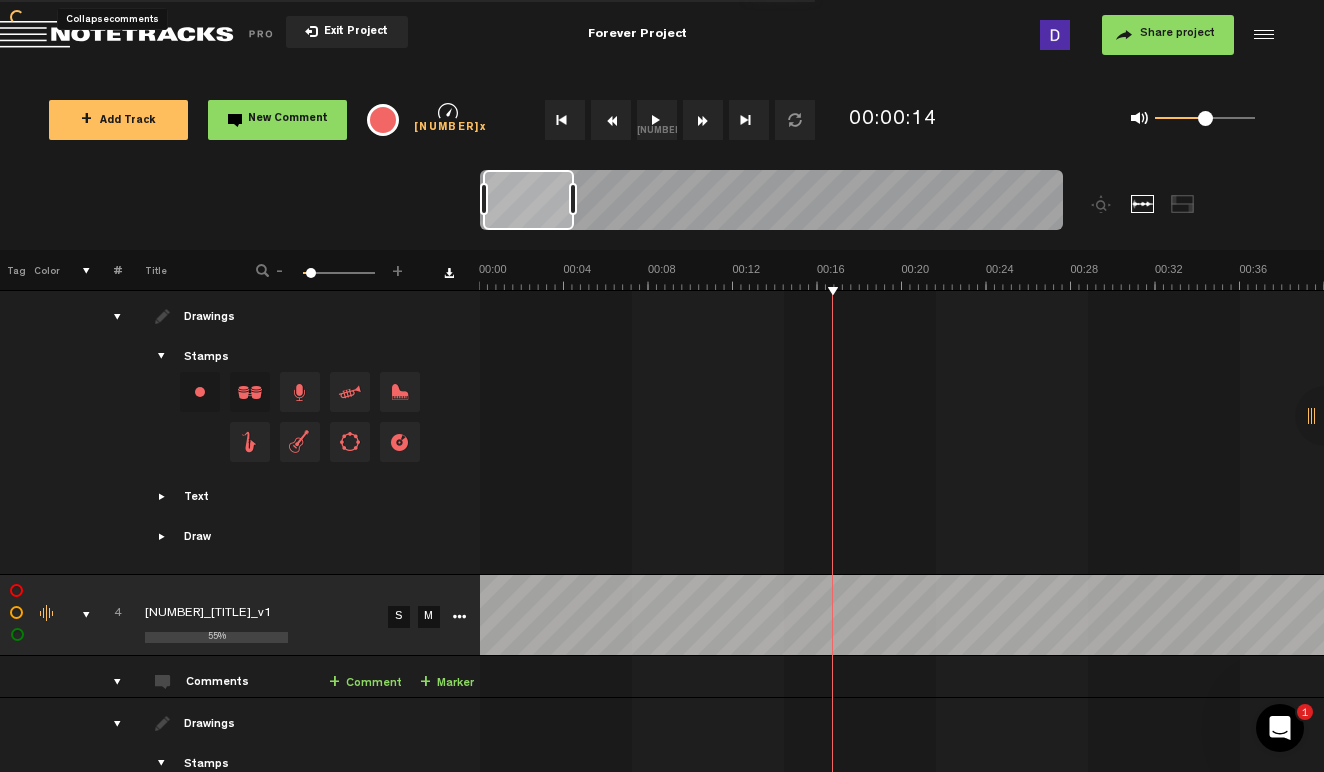 click on "Title" at bounding box center (175, 270) 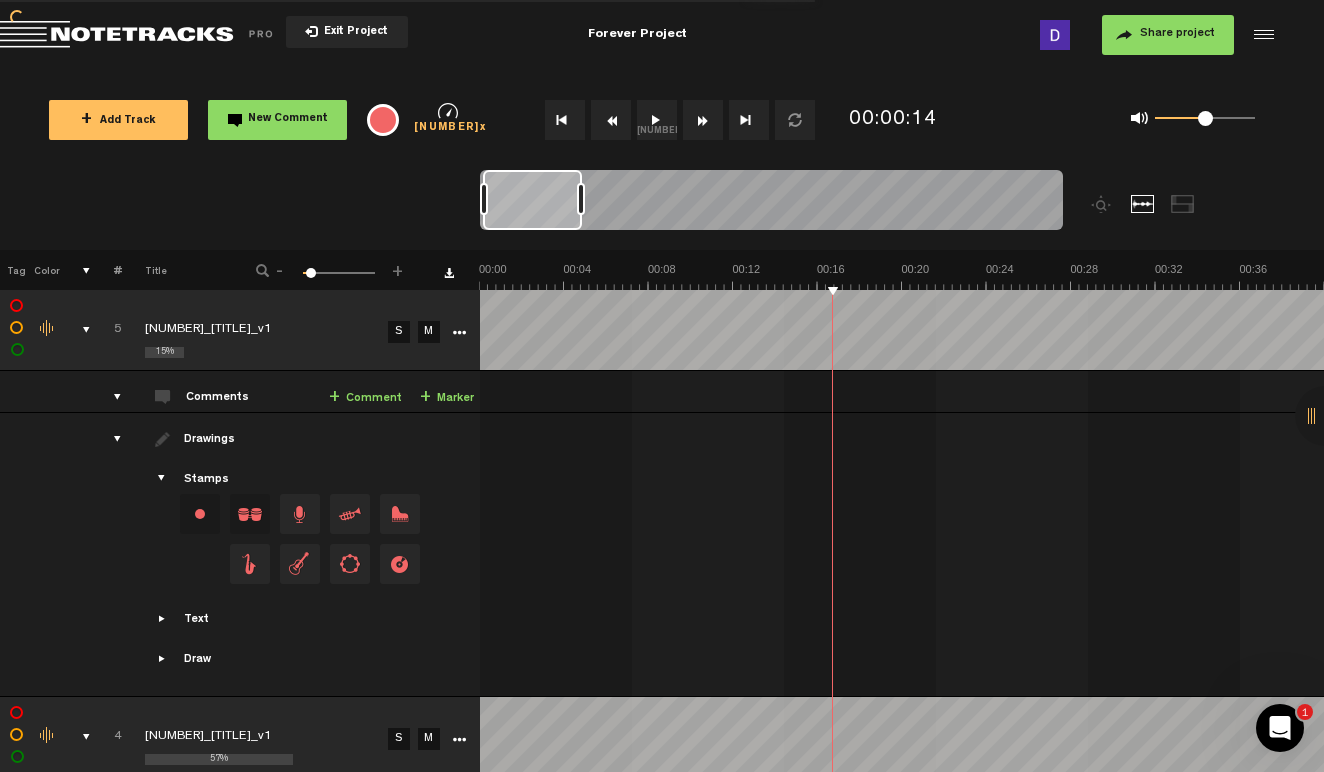 click on "Title" at bounding box center (175, 270) 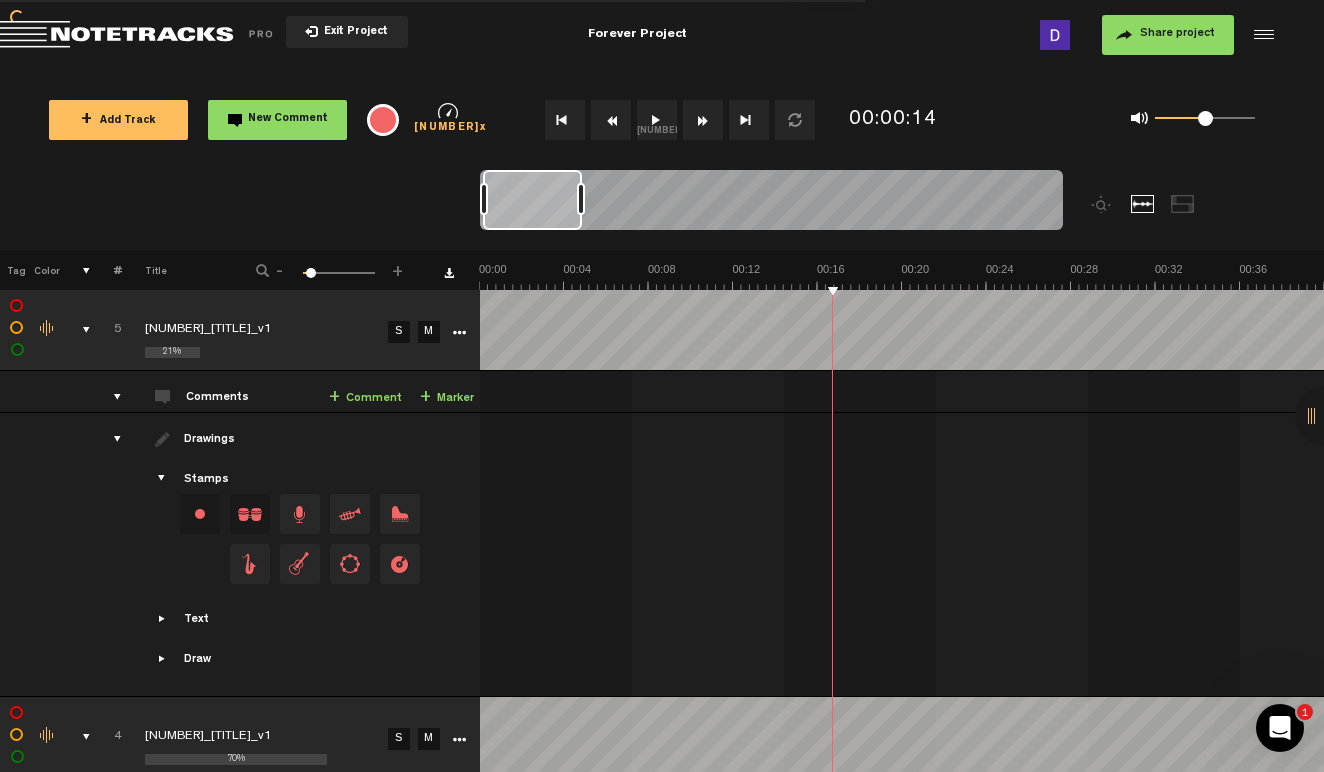 click on "Title" at bounding box center (175, 270) 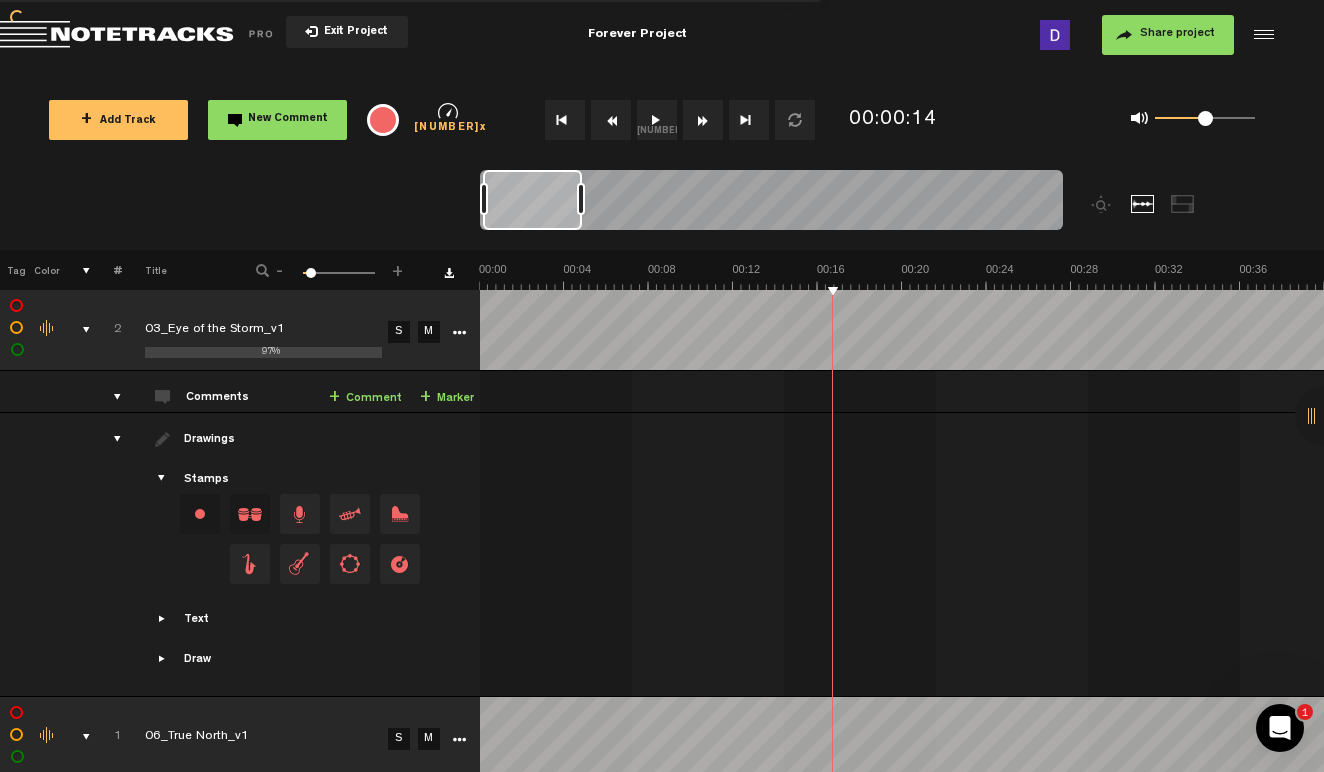 click at bounding box center [163, 479] 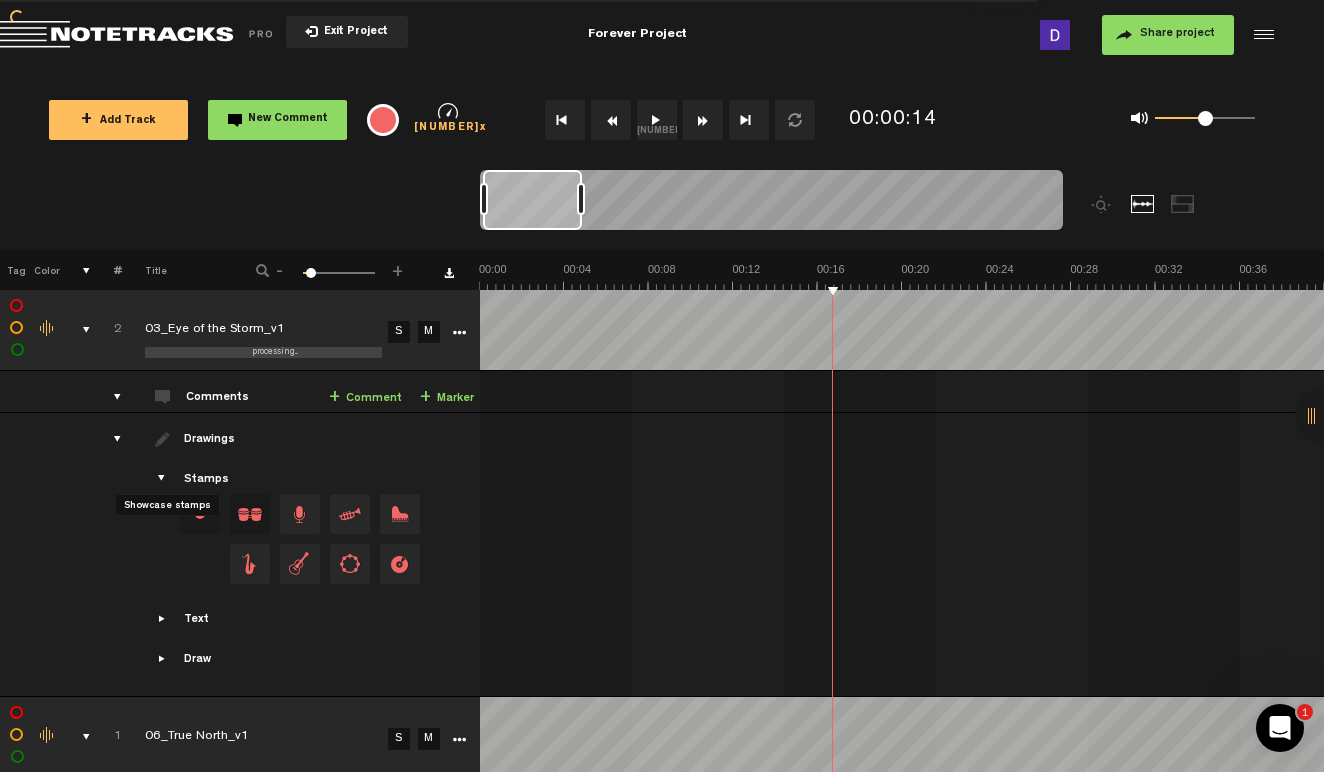 click at bounding box center (163, 479) 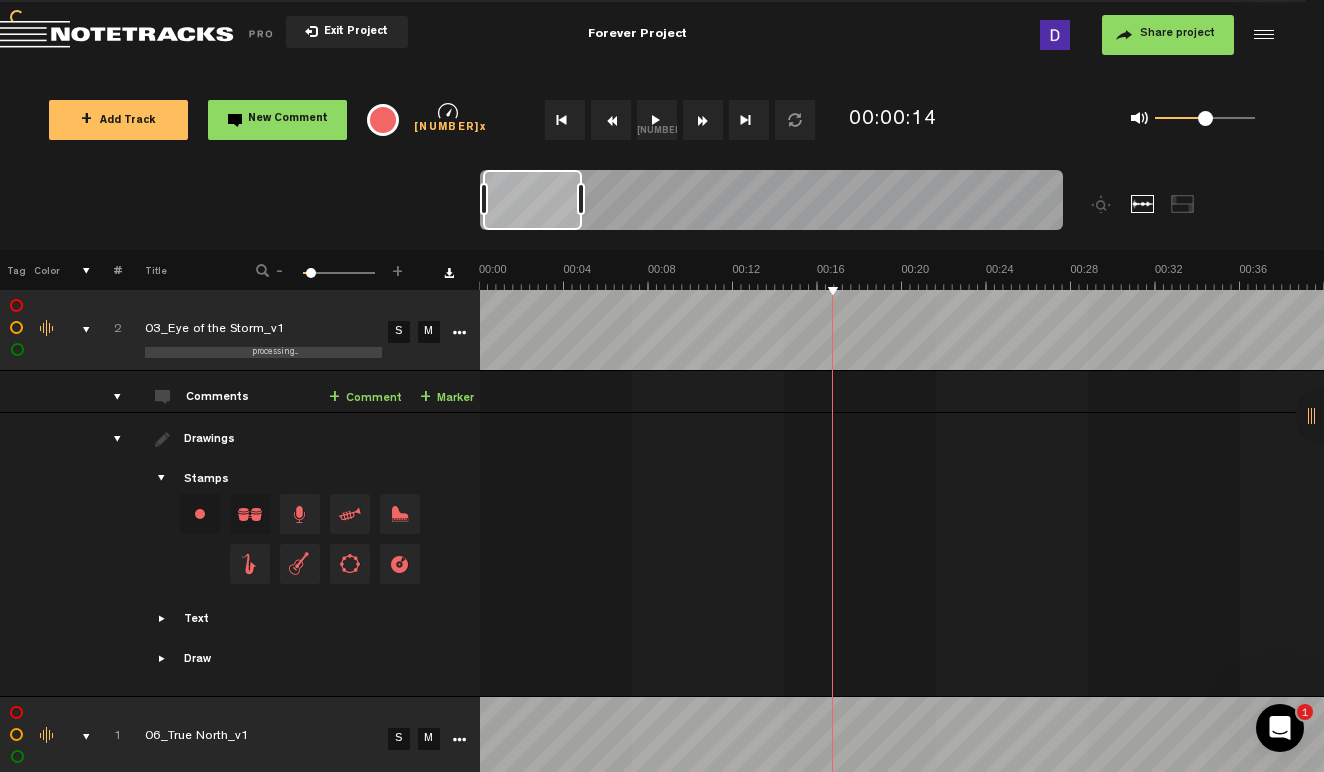 click on "Drawings                                               Stamps                                                                                                                                                                                                                                                                                                                                                                                                                                                                                                                                                                                                                                                                                                             Text                                                                                                                                                                             Intro                                                                        +" at bounding box center [301, 555] 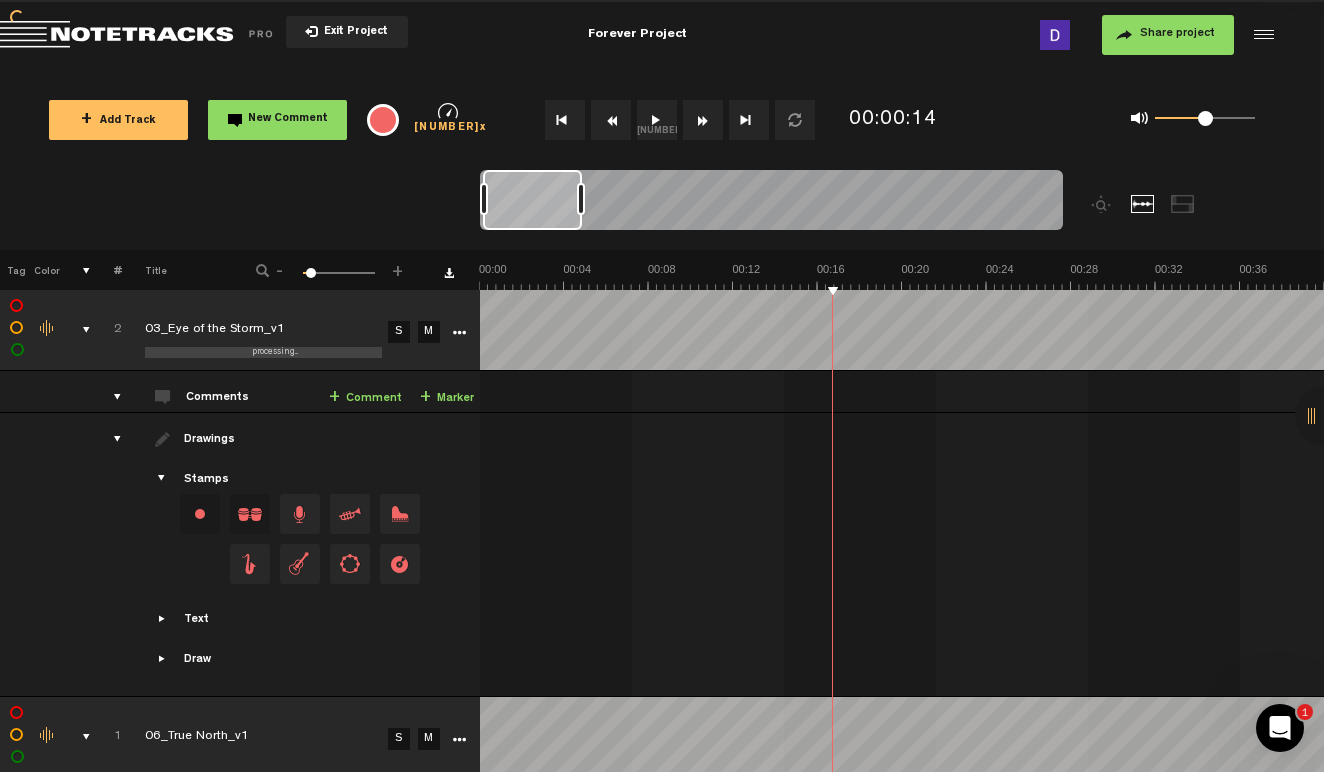 click at bounding box center [109, 439] 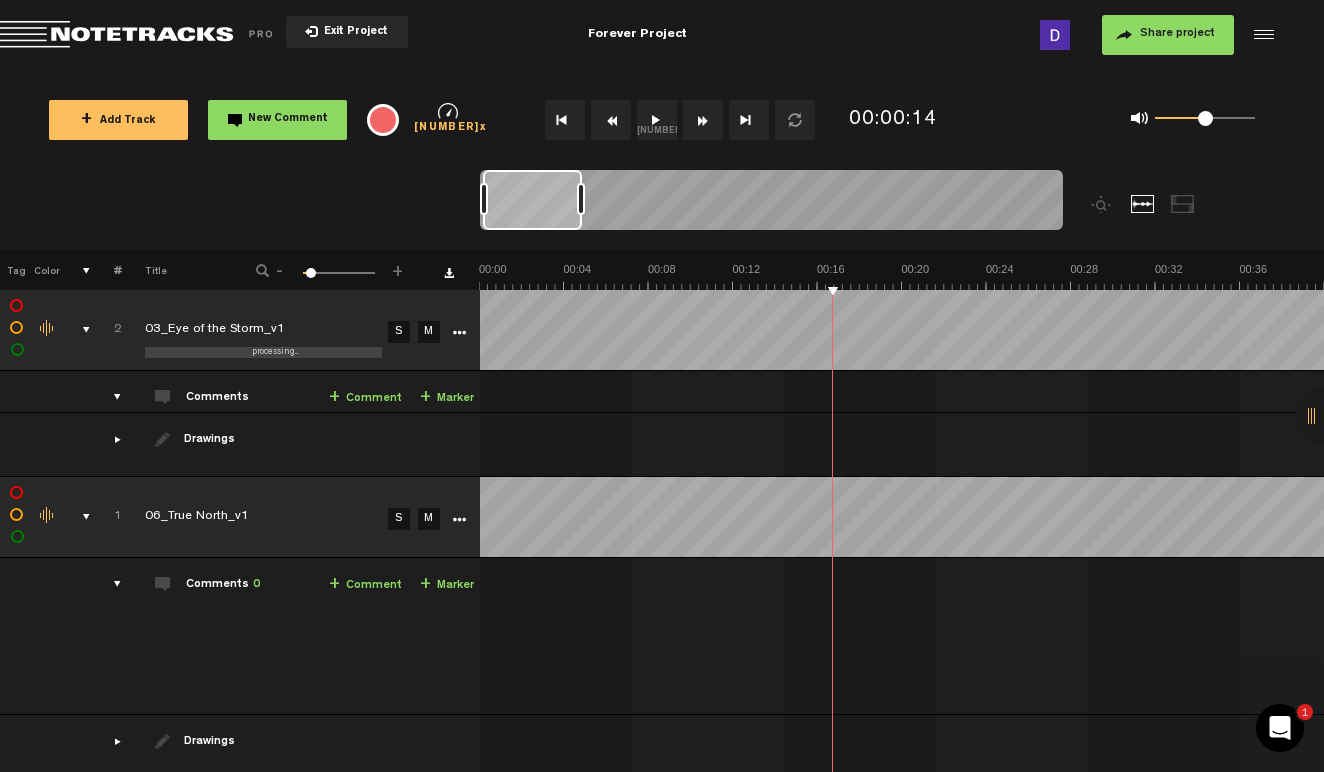click at bounding box center [75, 270] 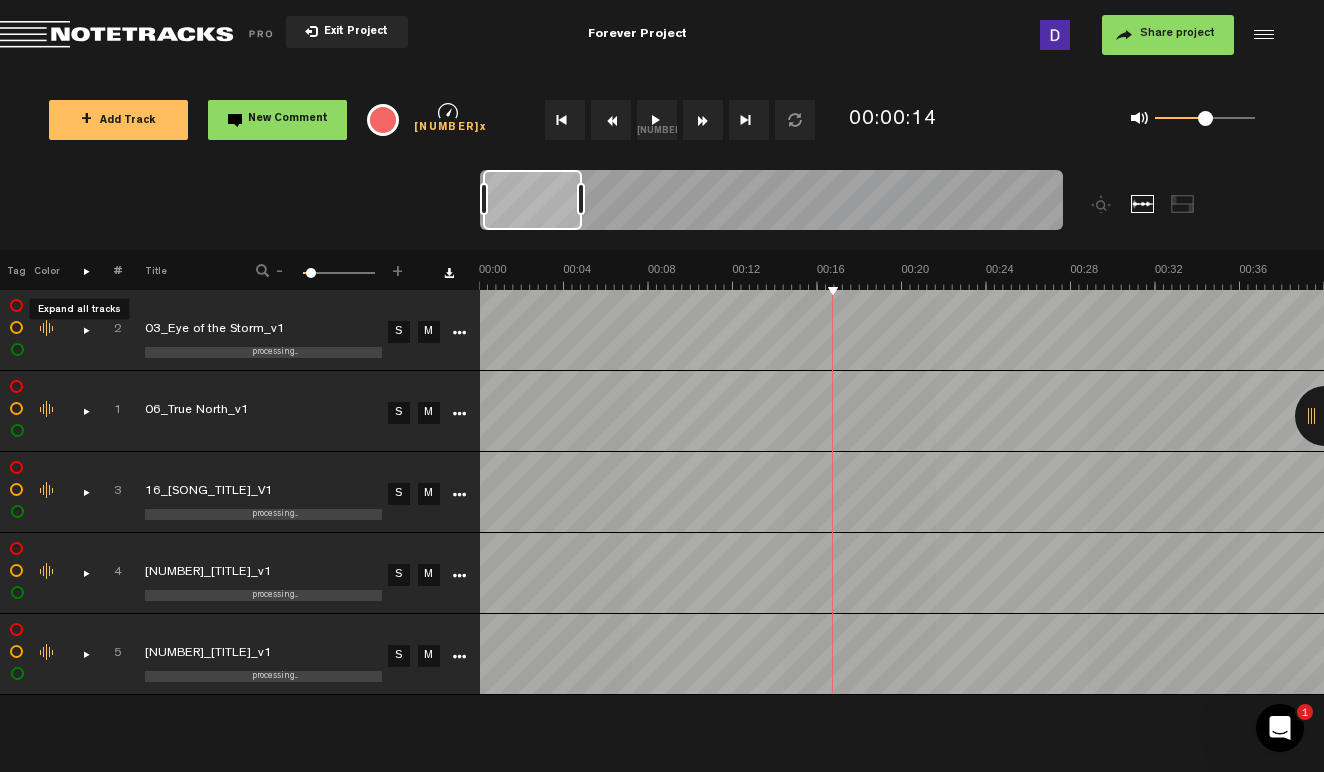 click at bounding box center [75, 270] 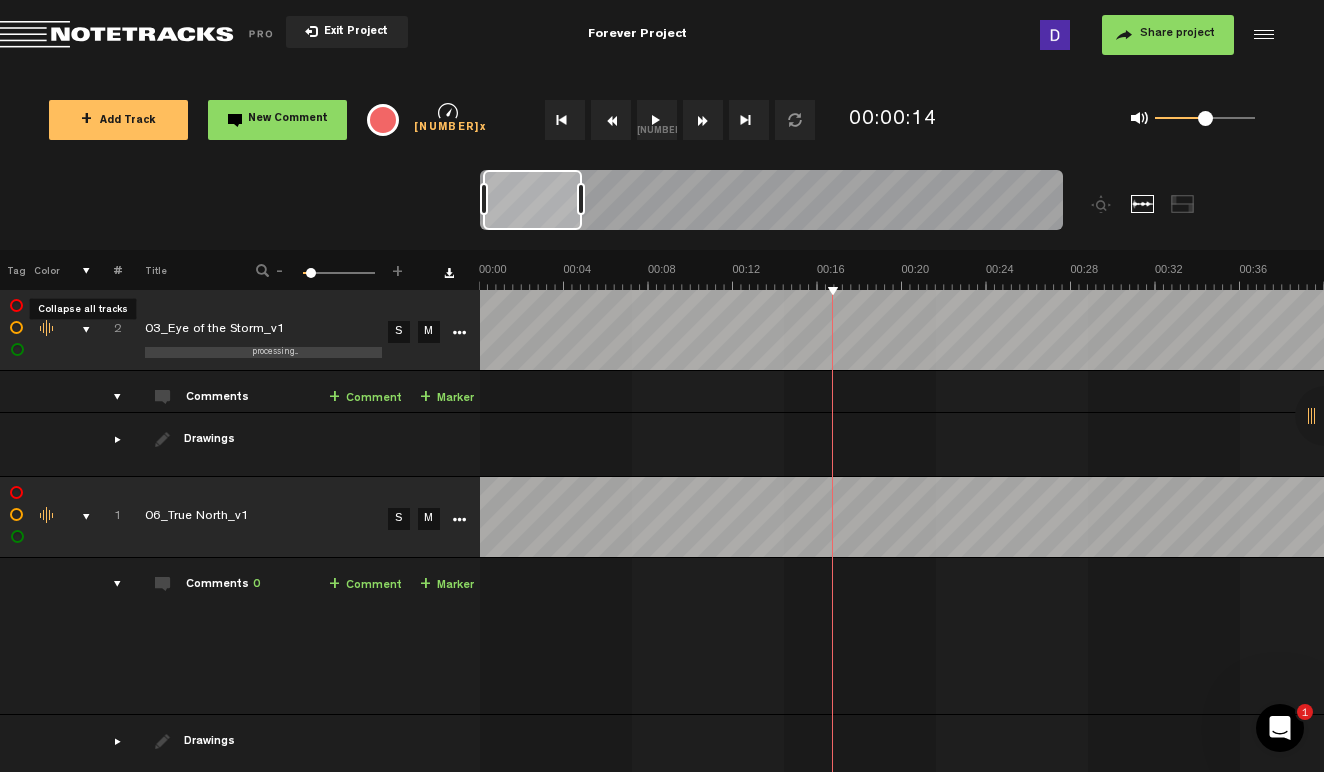 click at bounding box center (75, 270) 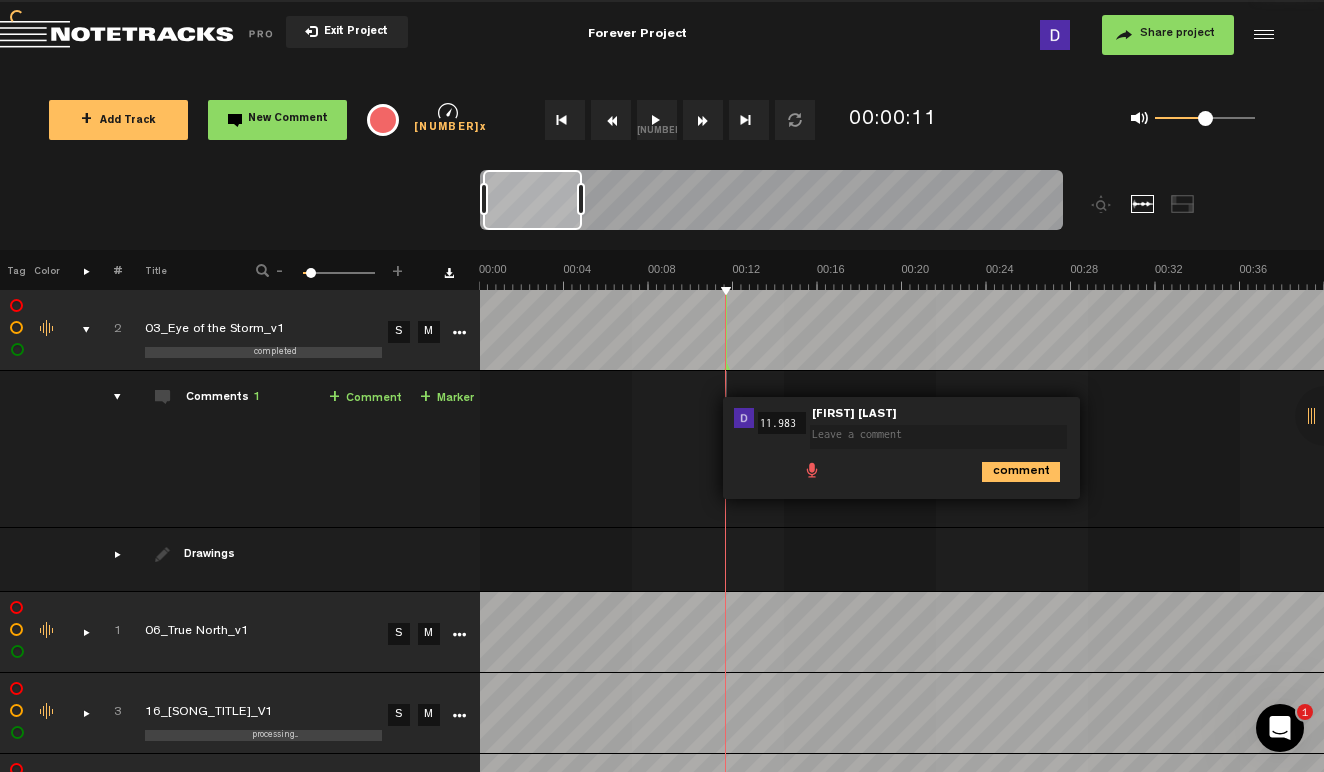 drag, startPoint x: 686, startPoint y: 429, endPoint x: 742, endPoint y: 414, distance: 57.974133 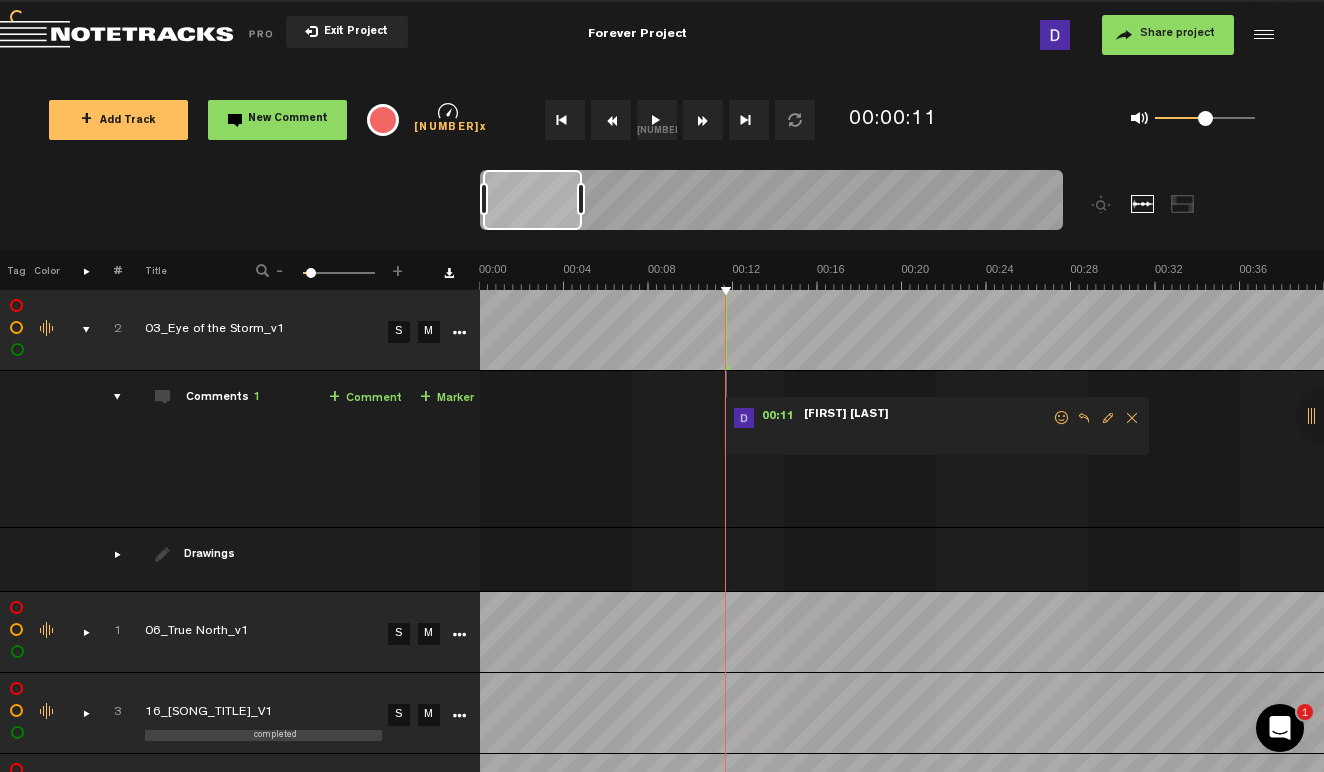 click at bounding box center [1132, 418] 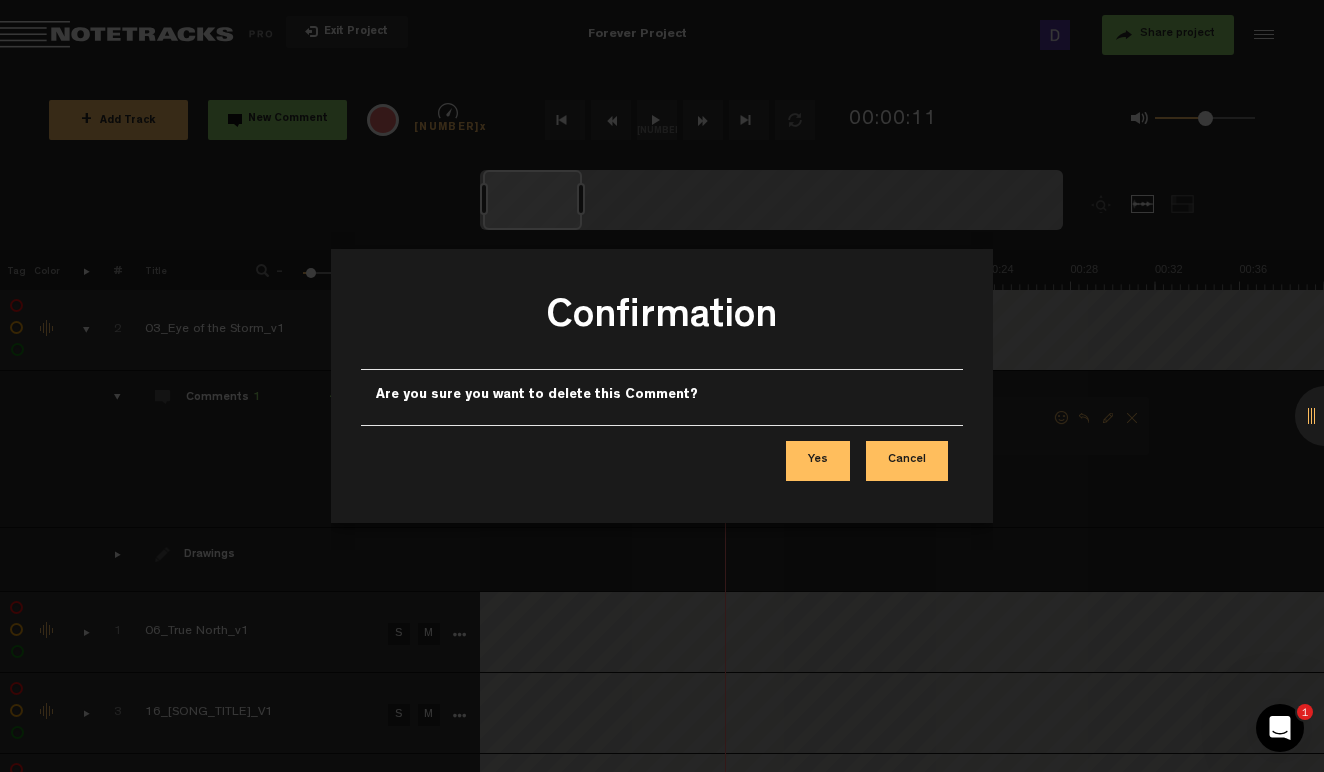 click at bounding box center (662, 386) 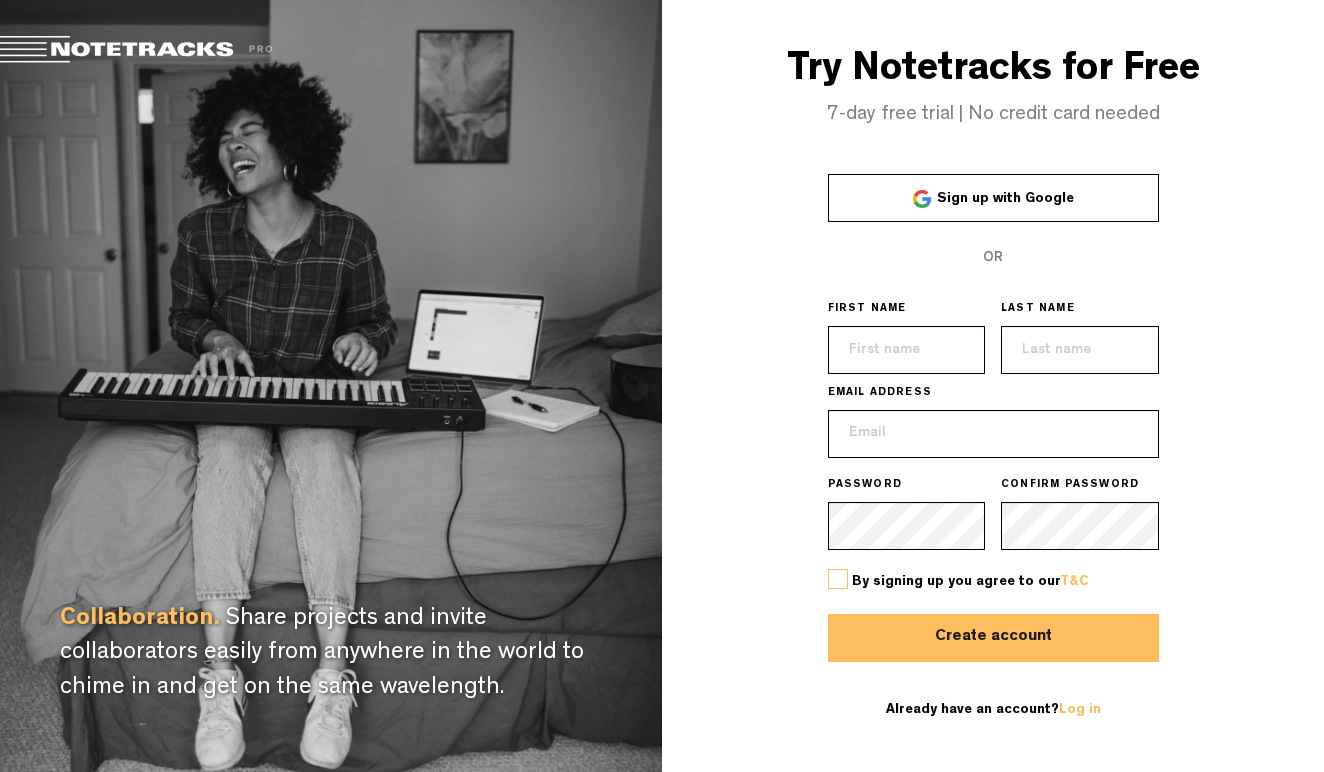 scroll, scrollTop: 0, scrollLeft: 0, axis: both 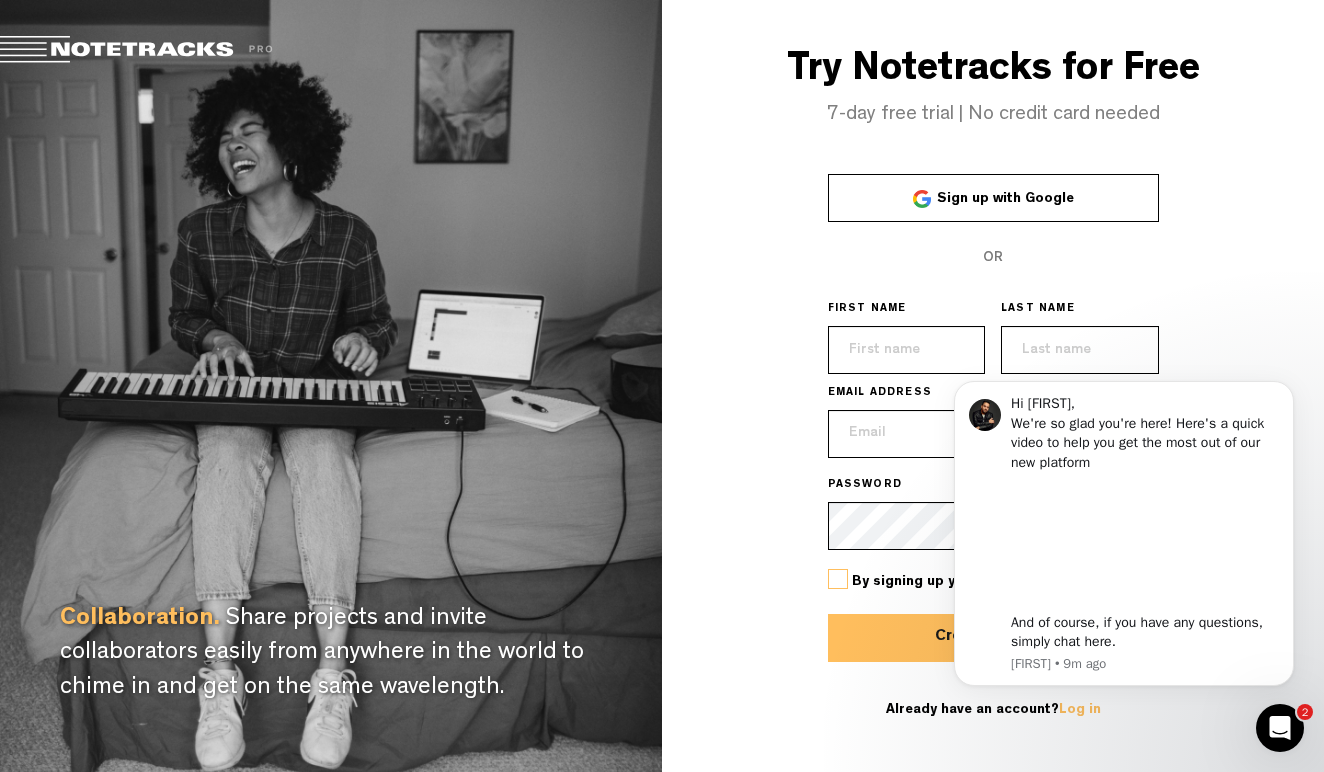 click on "Try Notetracks for Free
7-day free trial | No credit card needed
Sign up with Google
OR
FIRST NAME
LAST NAME
EMAIL ADDRESS
PASSWORD
CONFIRM PASSWORD
By signing up you agree to our  T&C
Create account
Already have an account?  Log in" at bounding box center [993, 386] 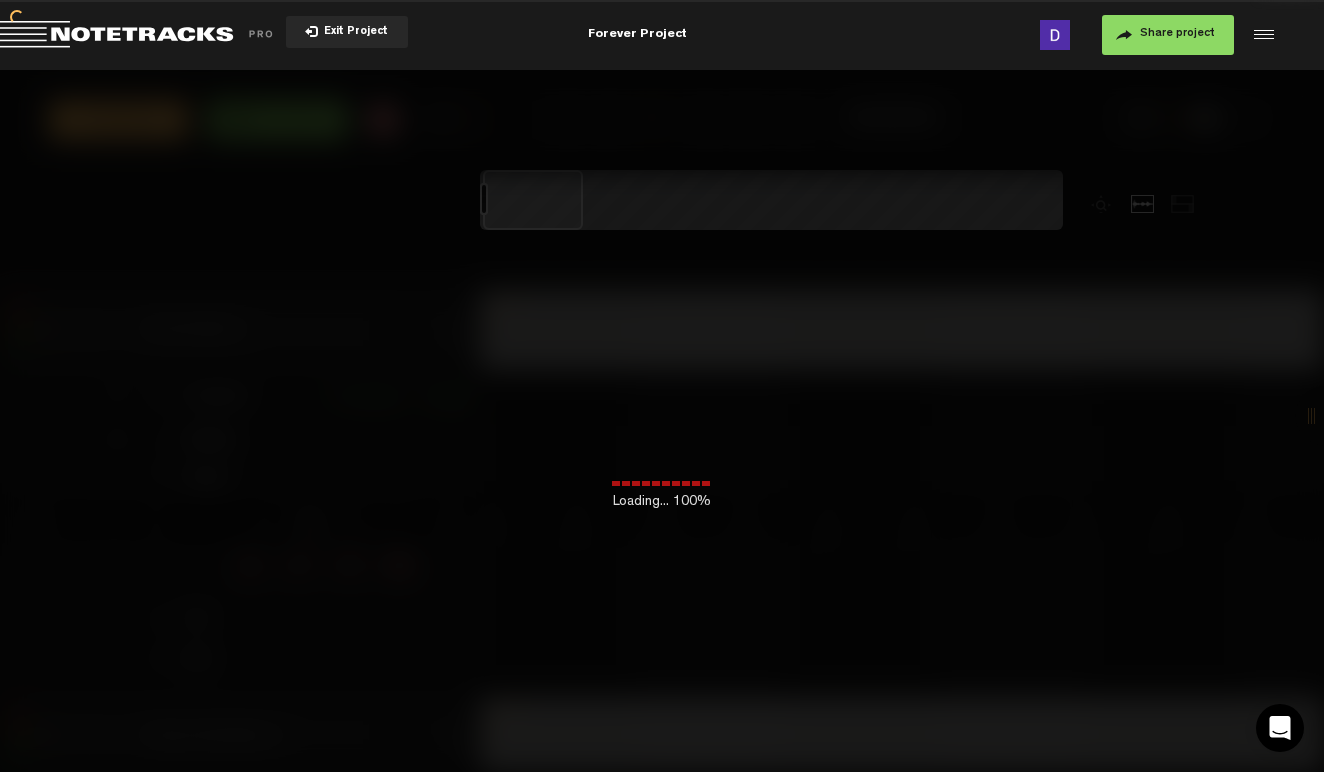 scroll, scrollTop: 0, scrollLeft: 0, axis: both 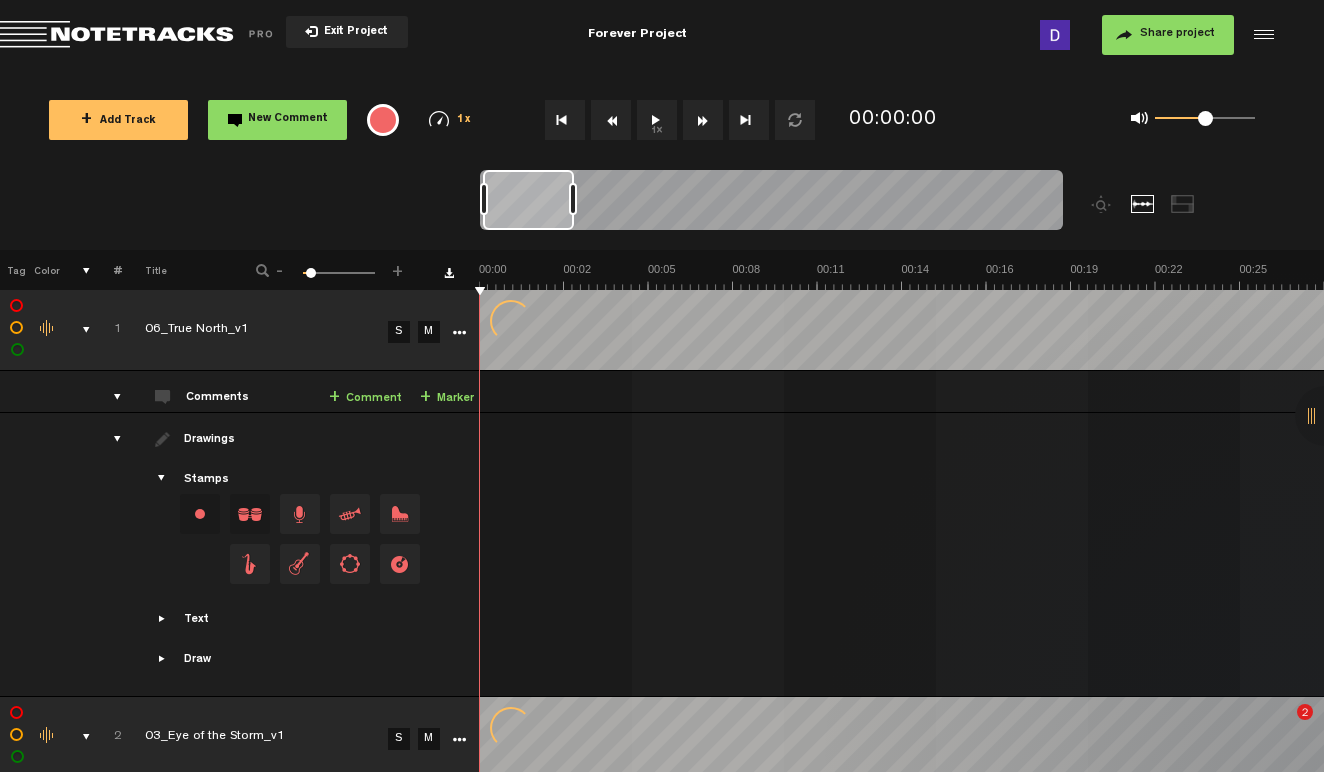 click on "Exit Project                            Forever Project                                                          Share project  Save project                     Forever Project                             Profile                     Subscription                                     About                 Contact                 Blog                 Logout" at bounding box center [662, 30] 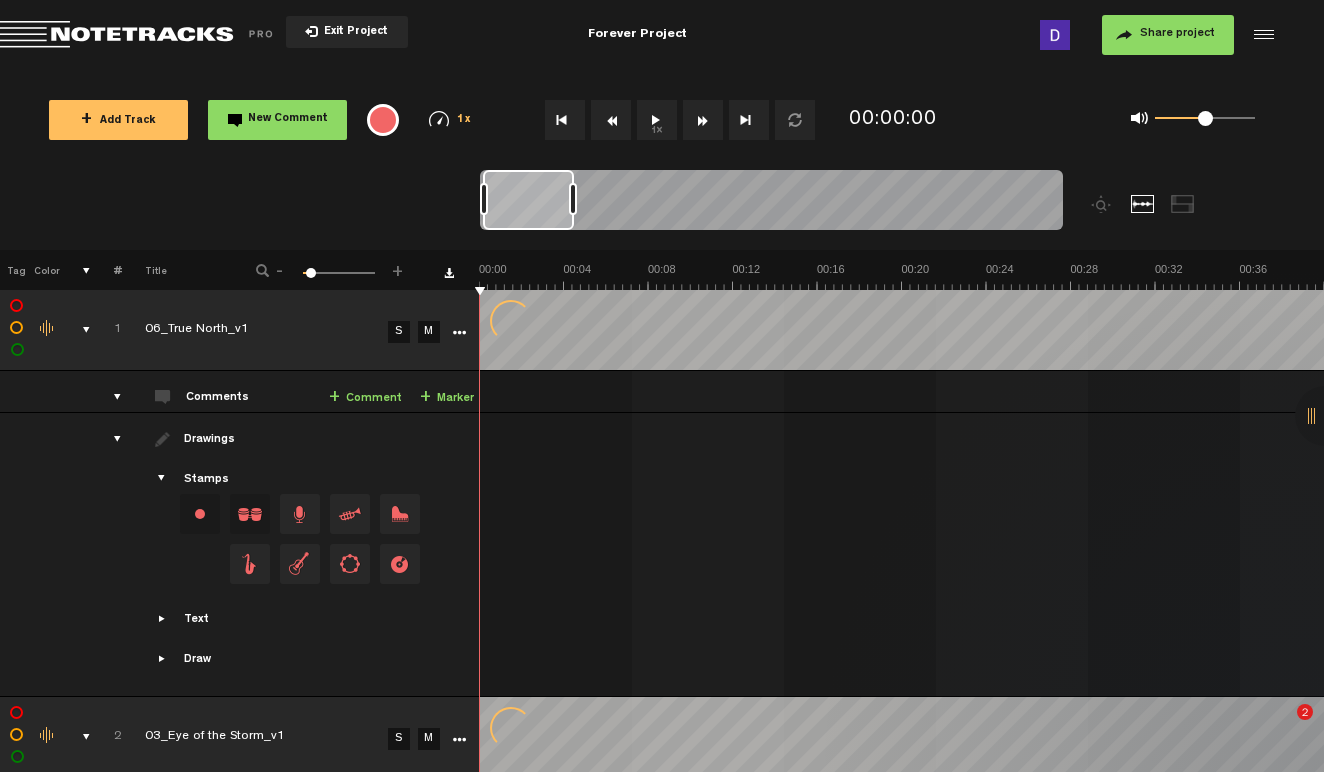 click at bounding box center (109, 439) 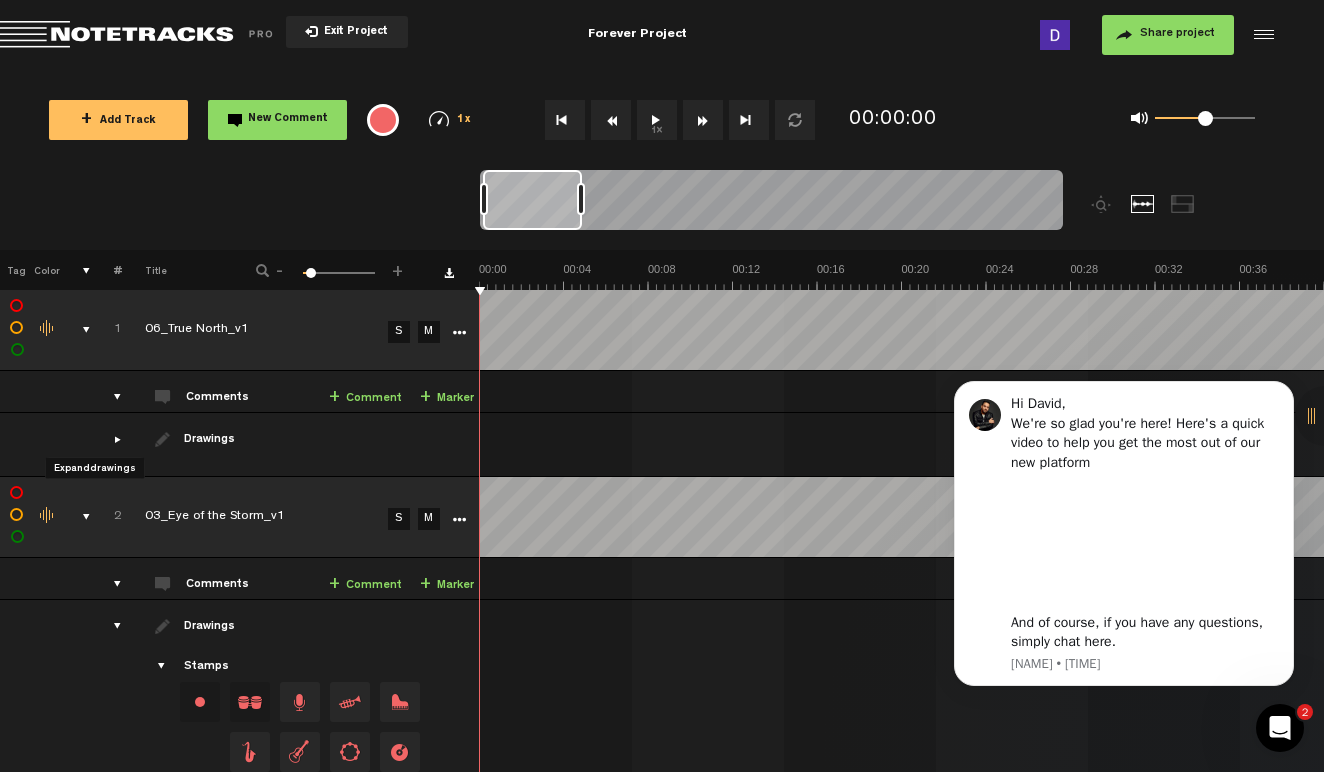 scroll, scrollTop: 0, scrollLeft: 0, axis: both 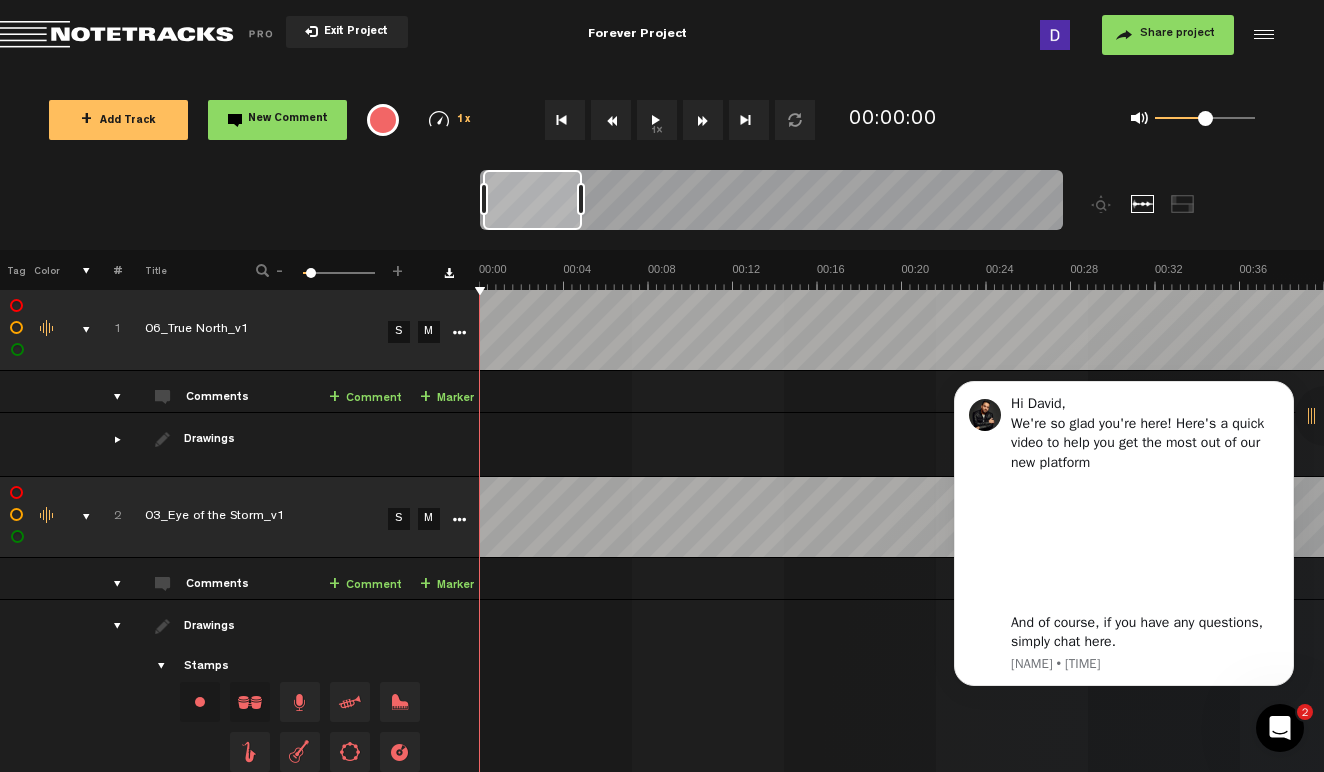 click on "Exit Project                            Forever Project                                                          Share project  Save project" at bounding box center (662, 35) 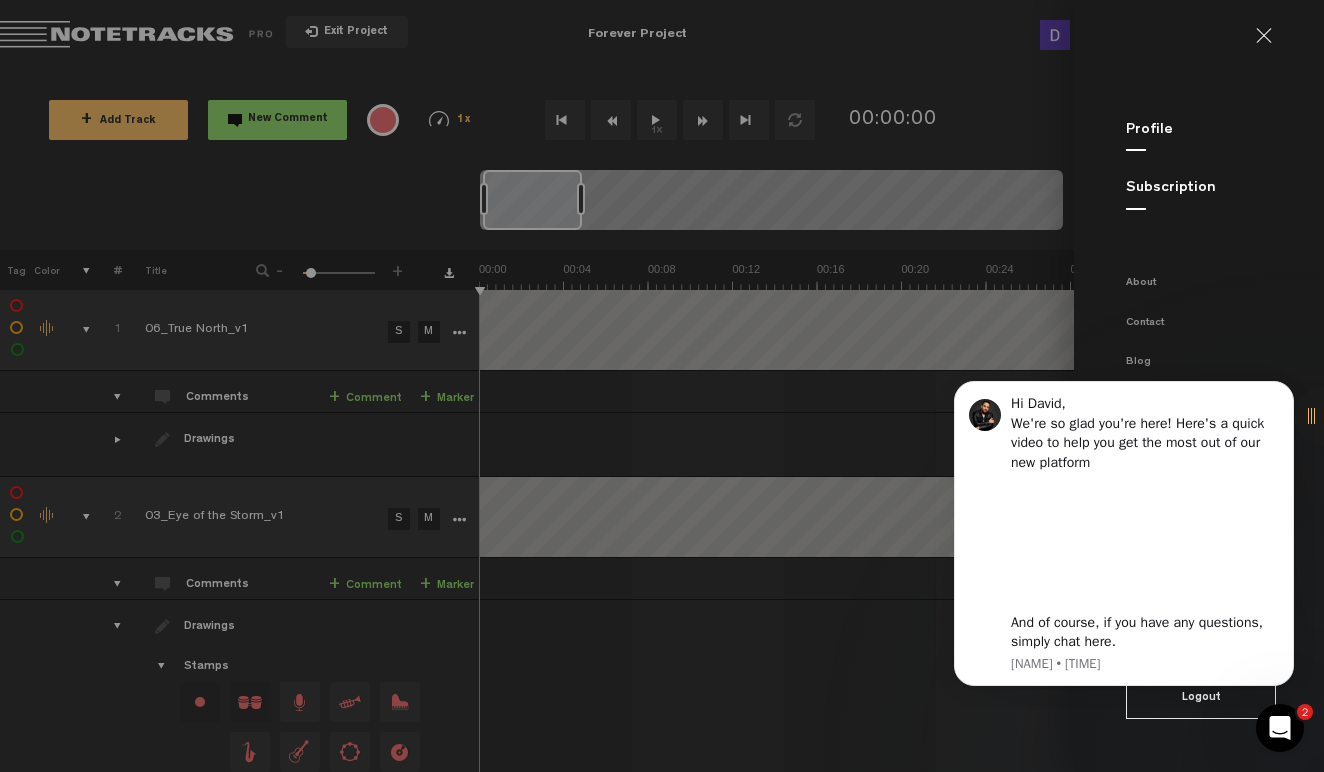 click at bounding box center [662, 386] 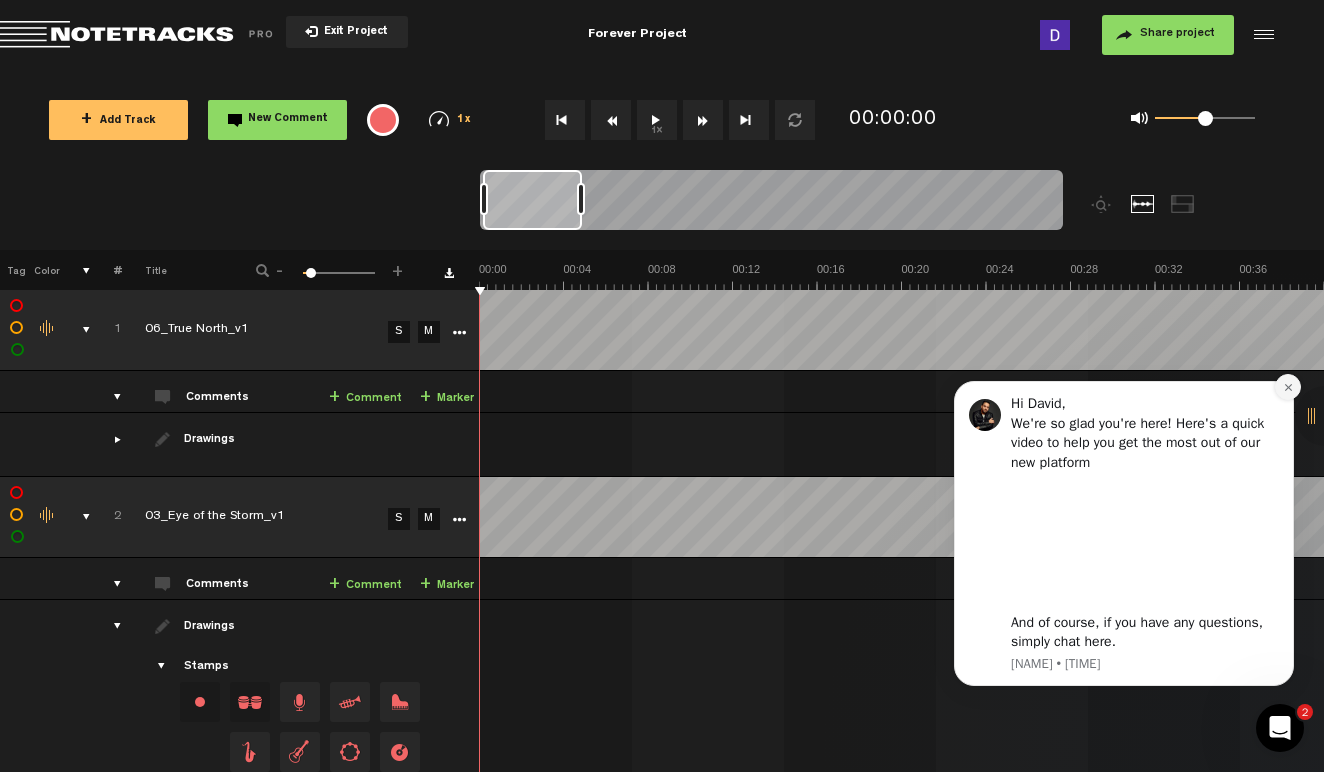 click 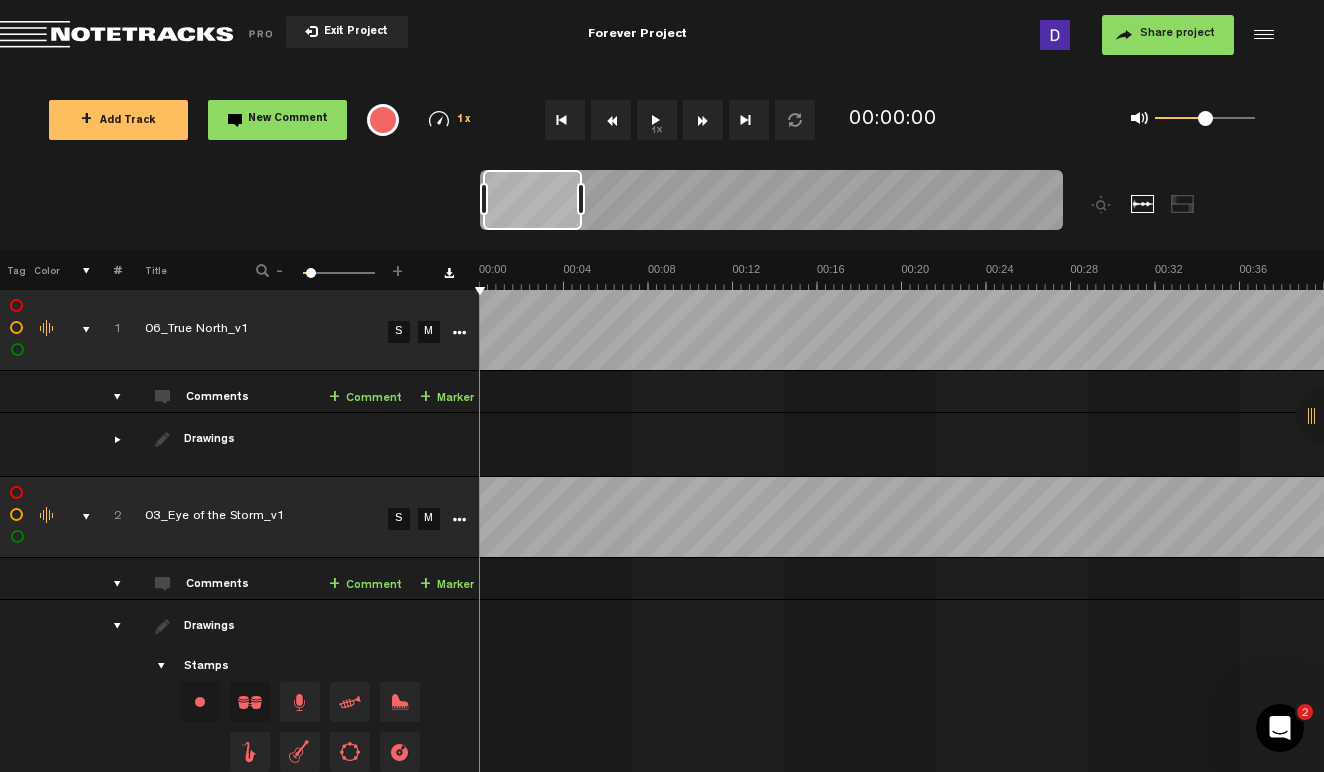 click at bounding box center [1183, 204] 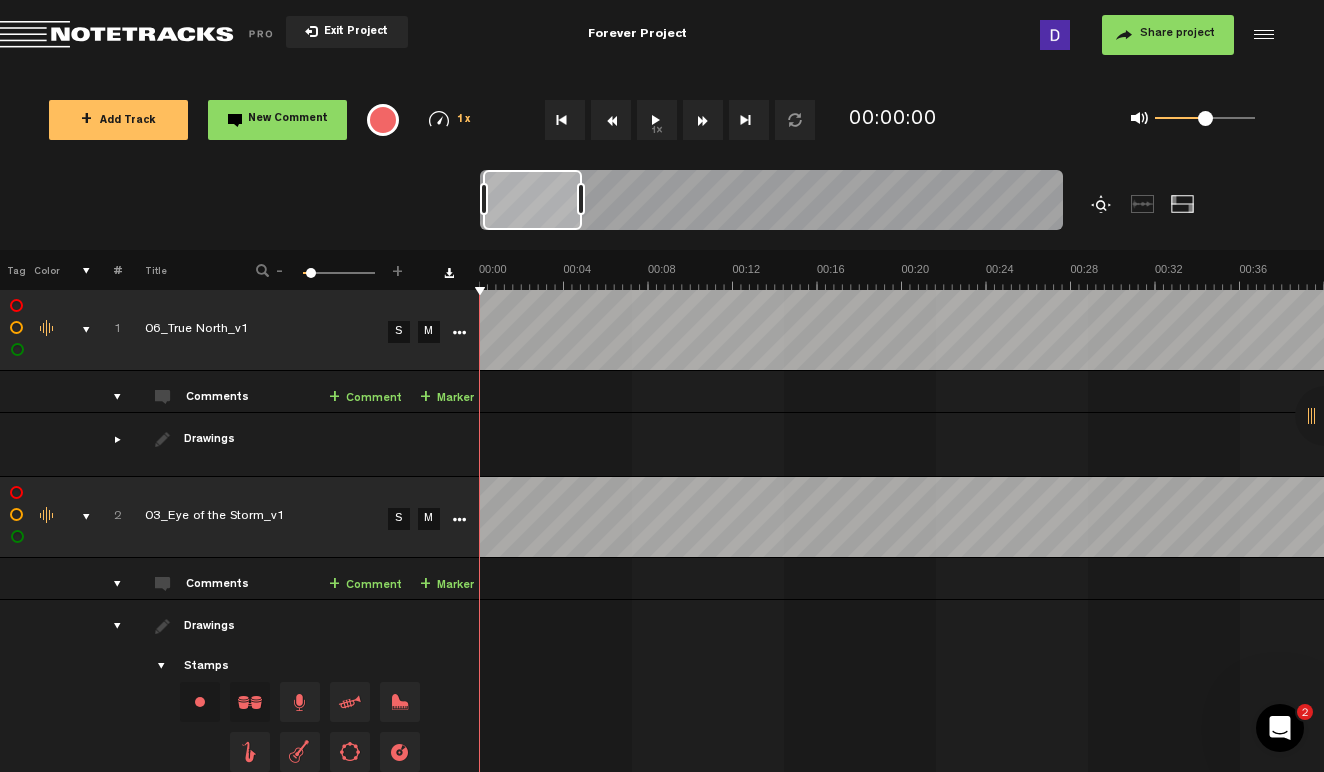 click at bounding box center [1103, 204] 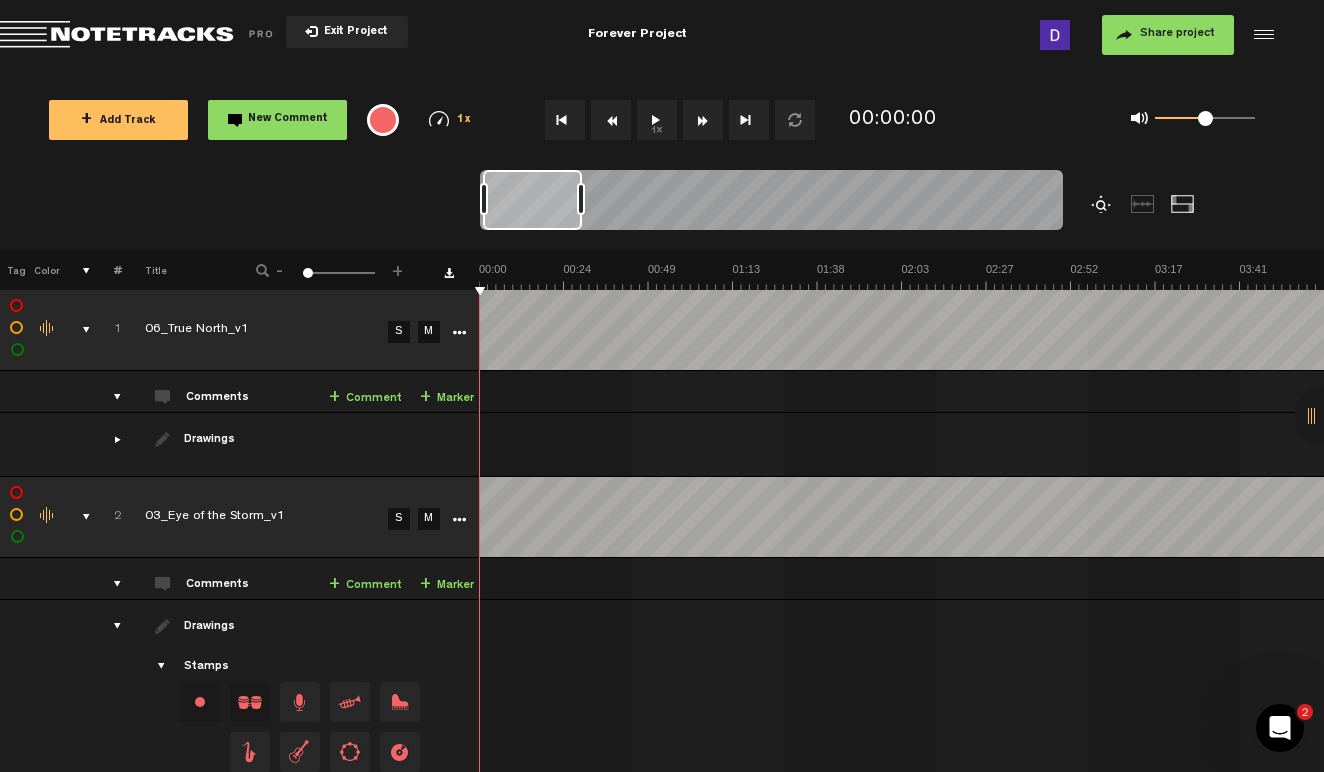 click at bounding box center [1143, 204] 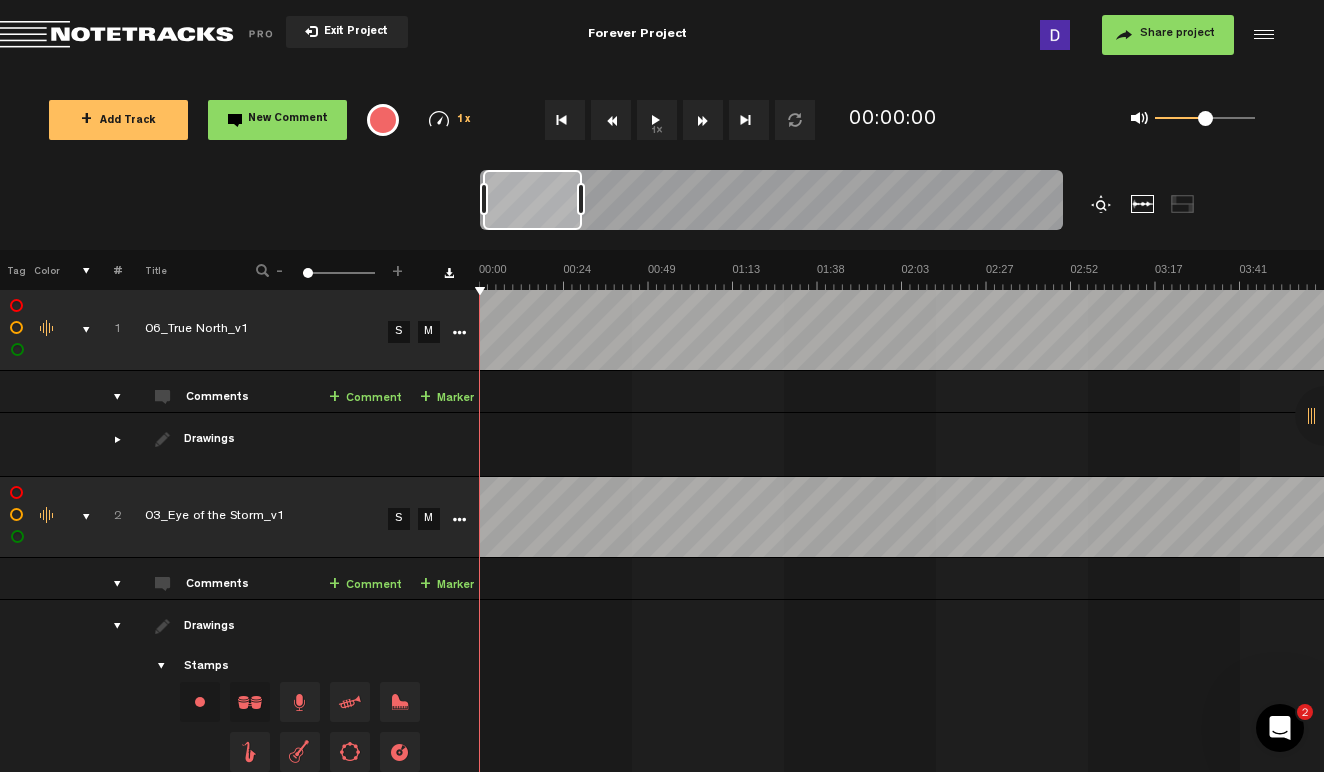 click at bounding box center (17, 306) 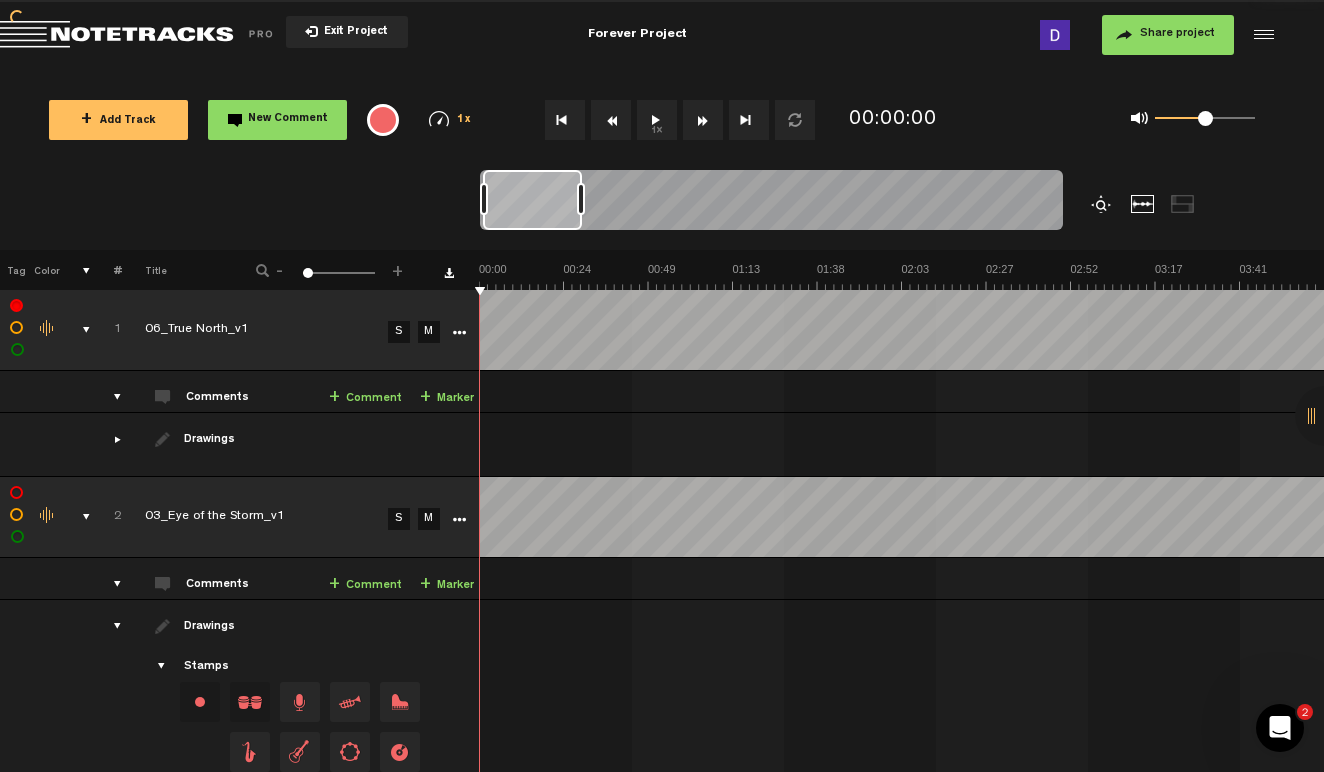 click at bounding box center [17, 306] 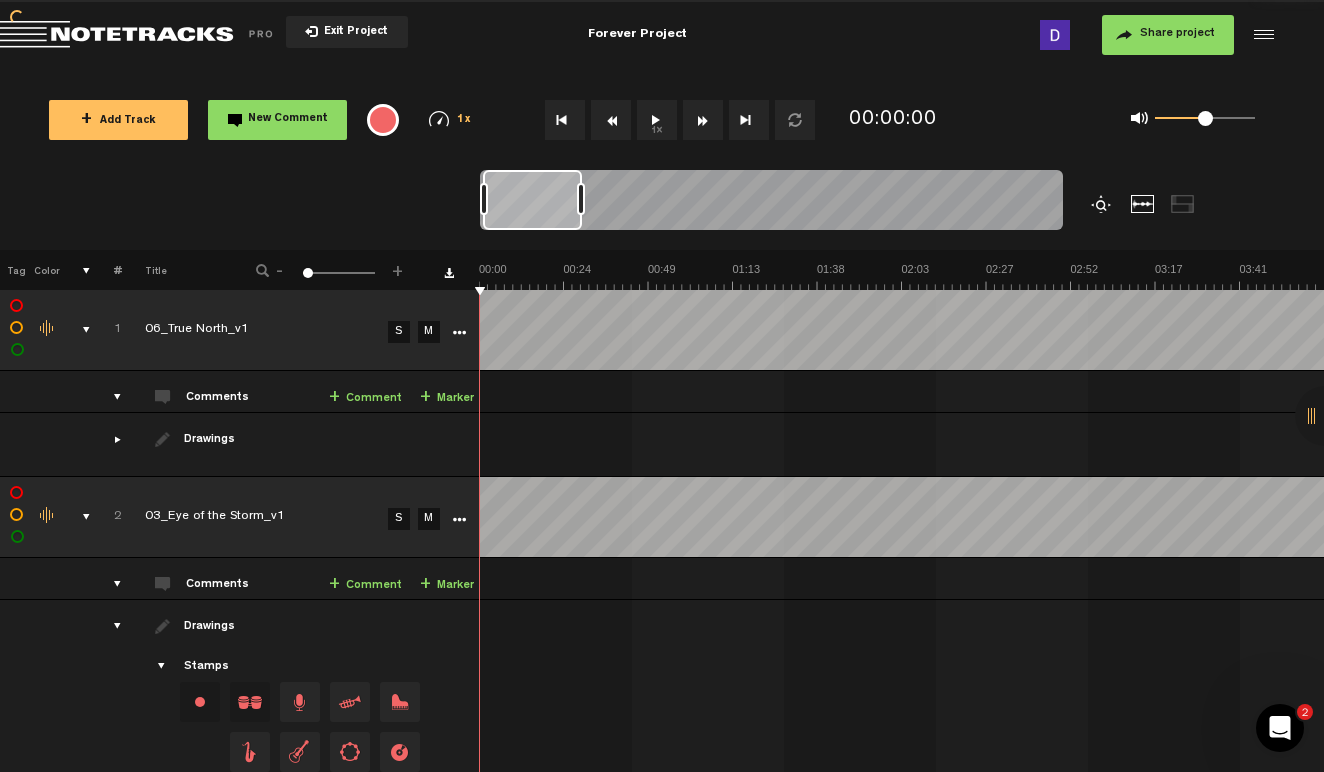 click at bounding box center [48, 329] 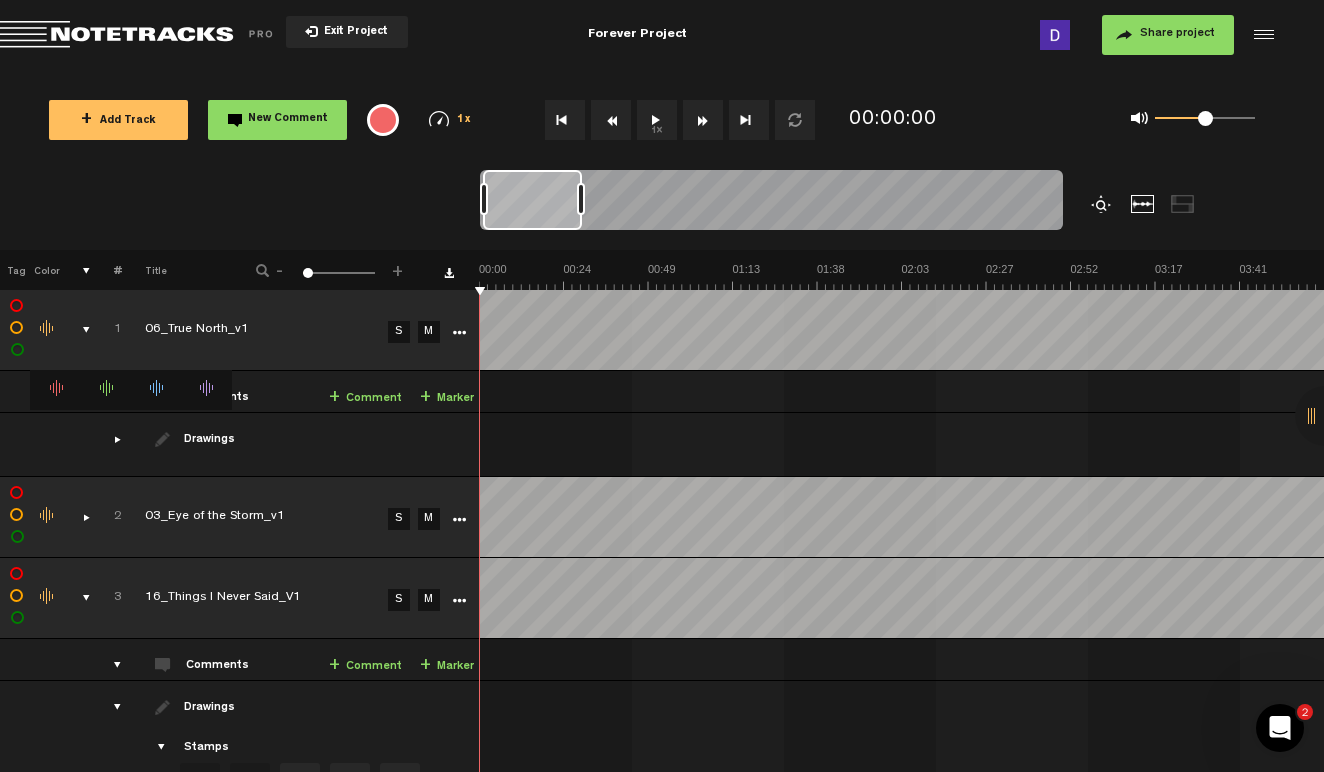 click at bounding box center (78, 517) 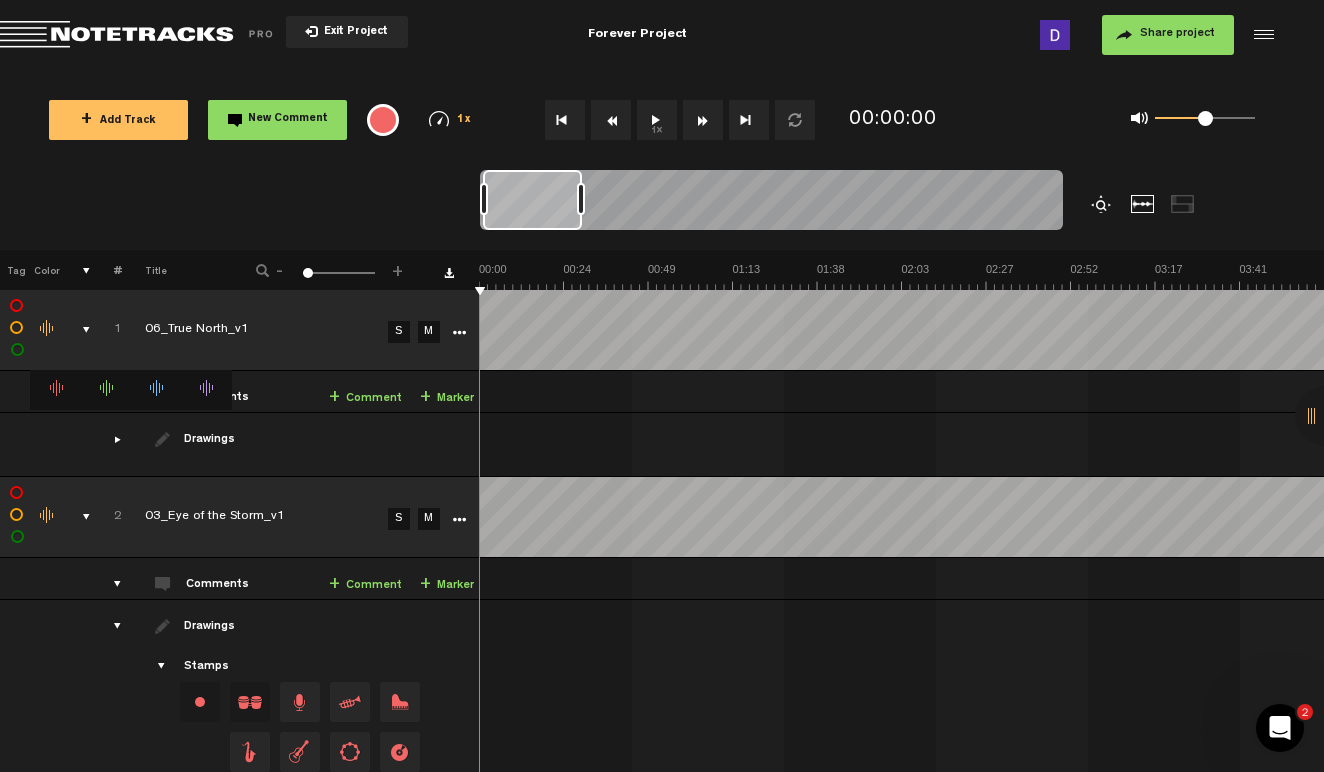 click at bounding box center (78, 517) 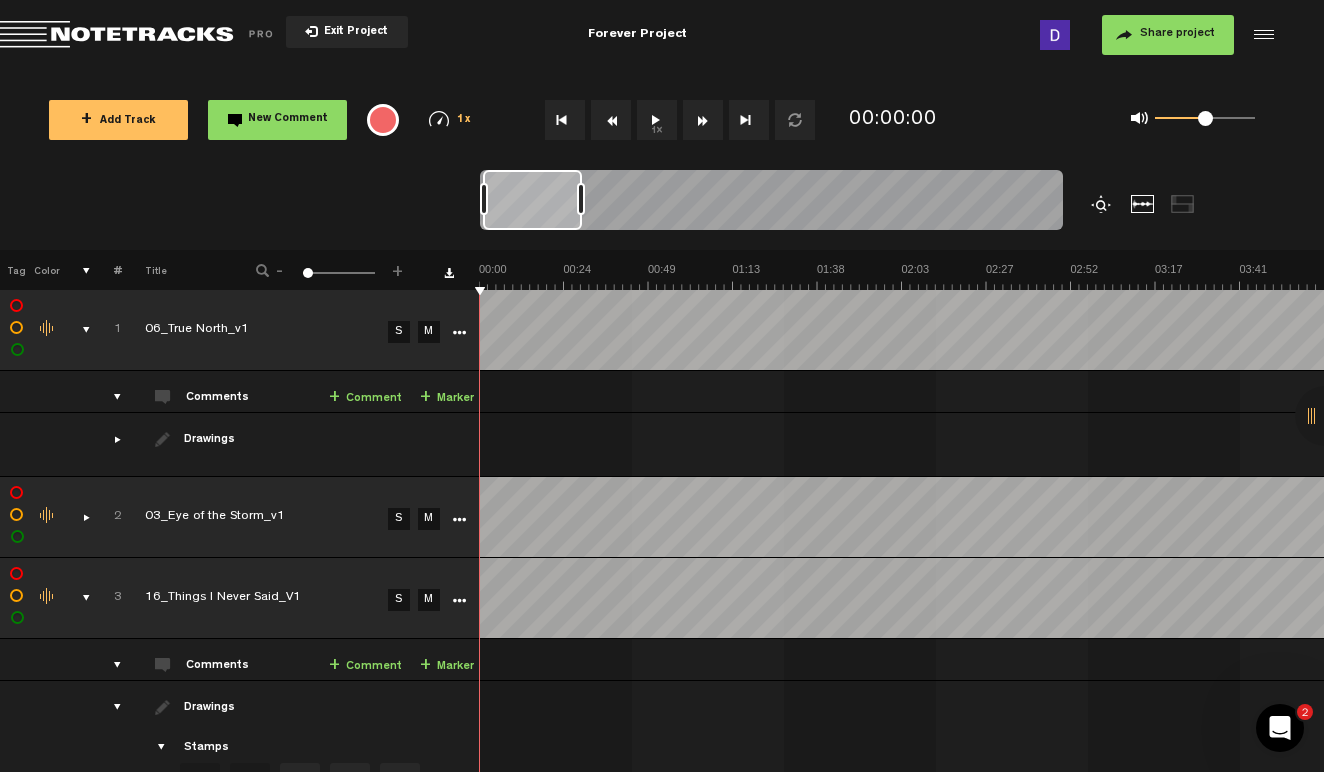 click at bounding box center (78, 330) 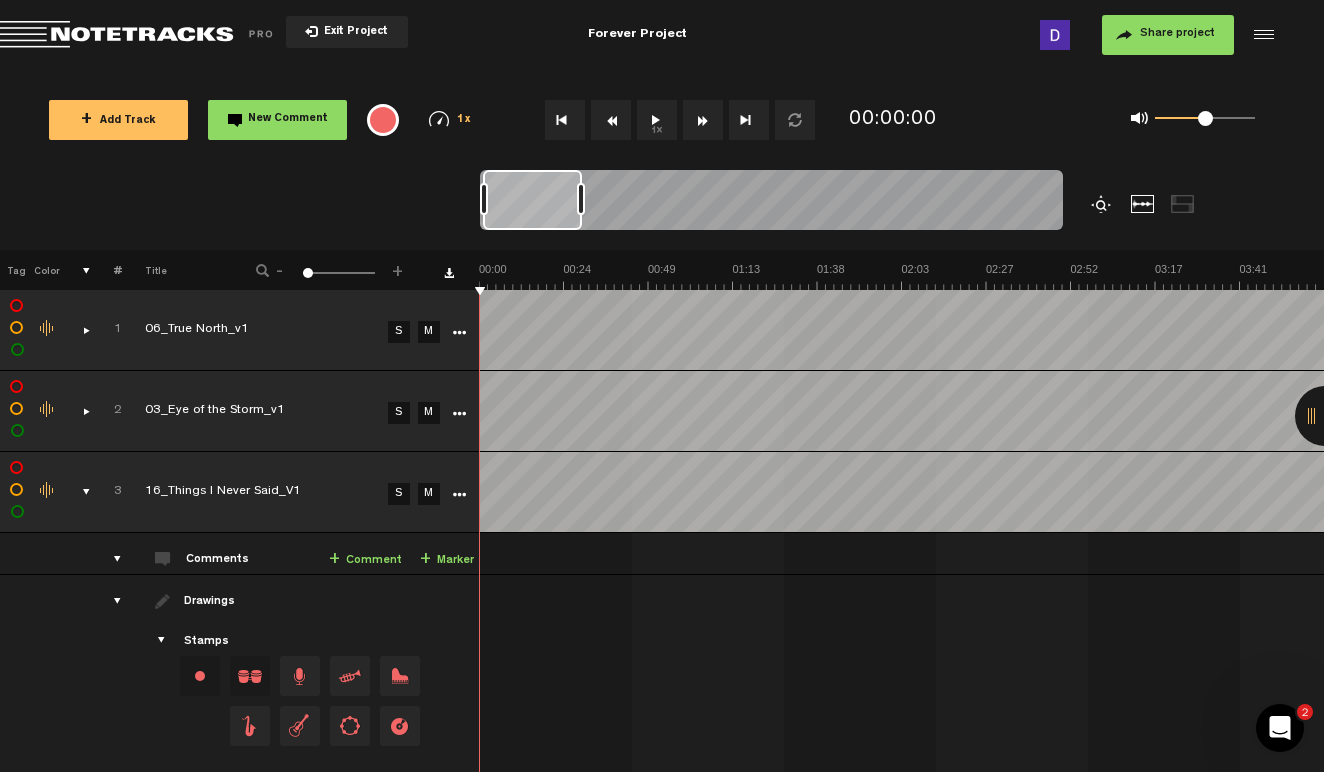 click at bounding box center [78, 492] 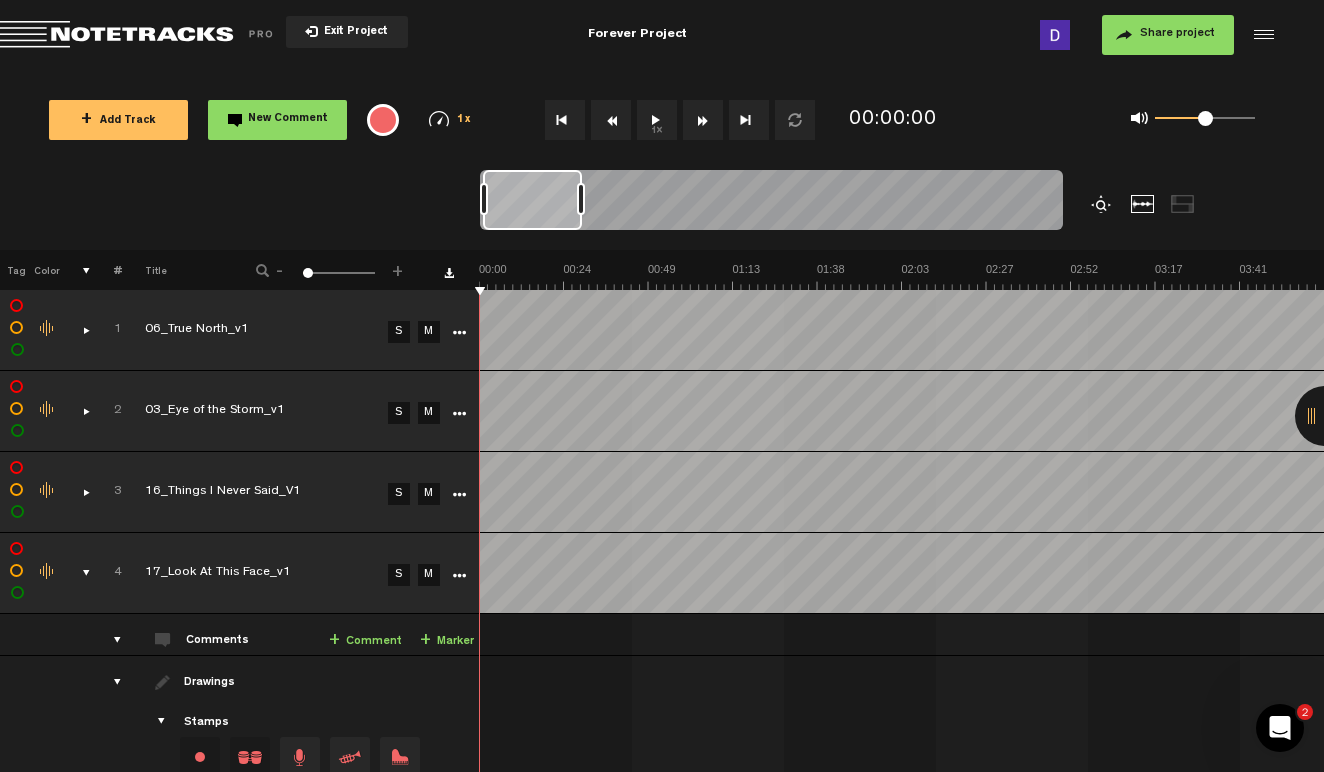 click at bounding box center [78, 573] 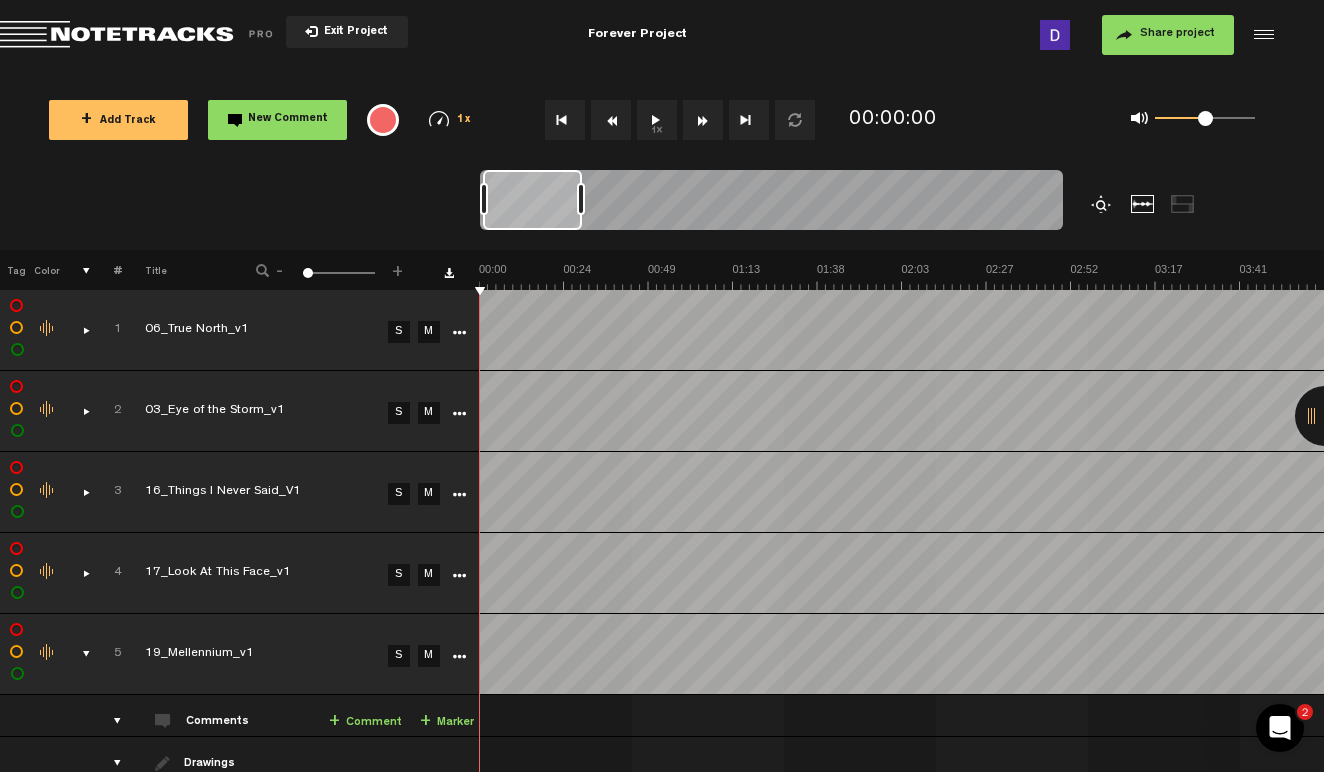 click at bounding box center (78, 654) 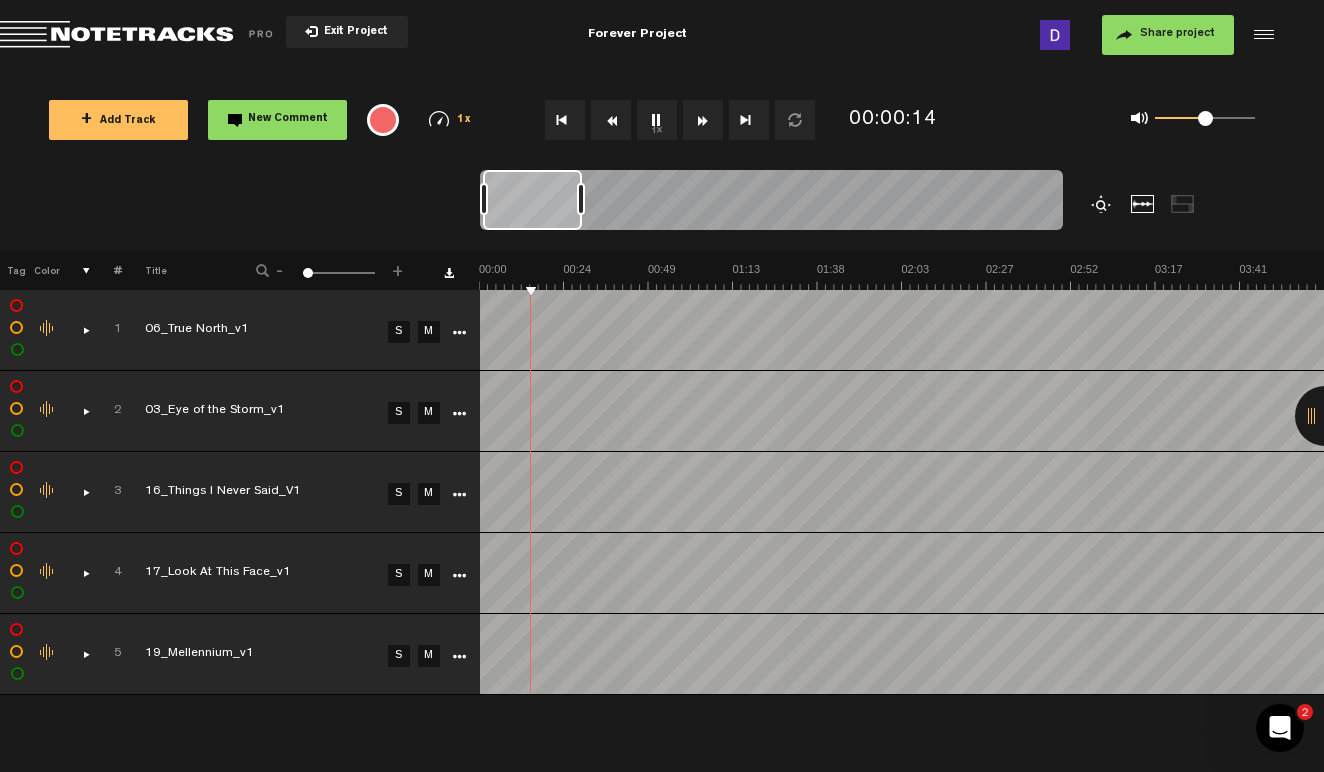 click on "S" at bounding box center [399, 332] 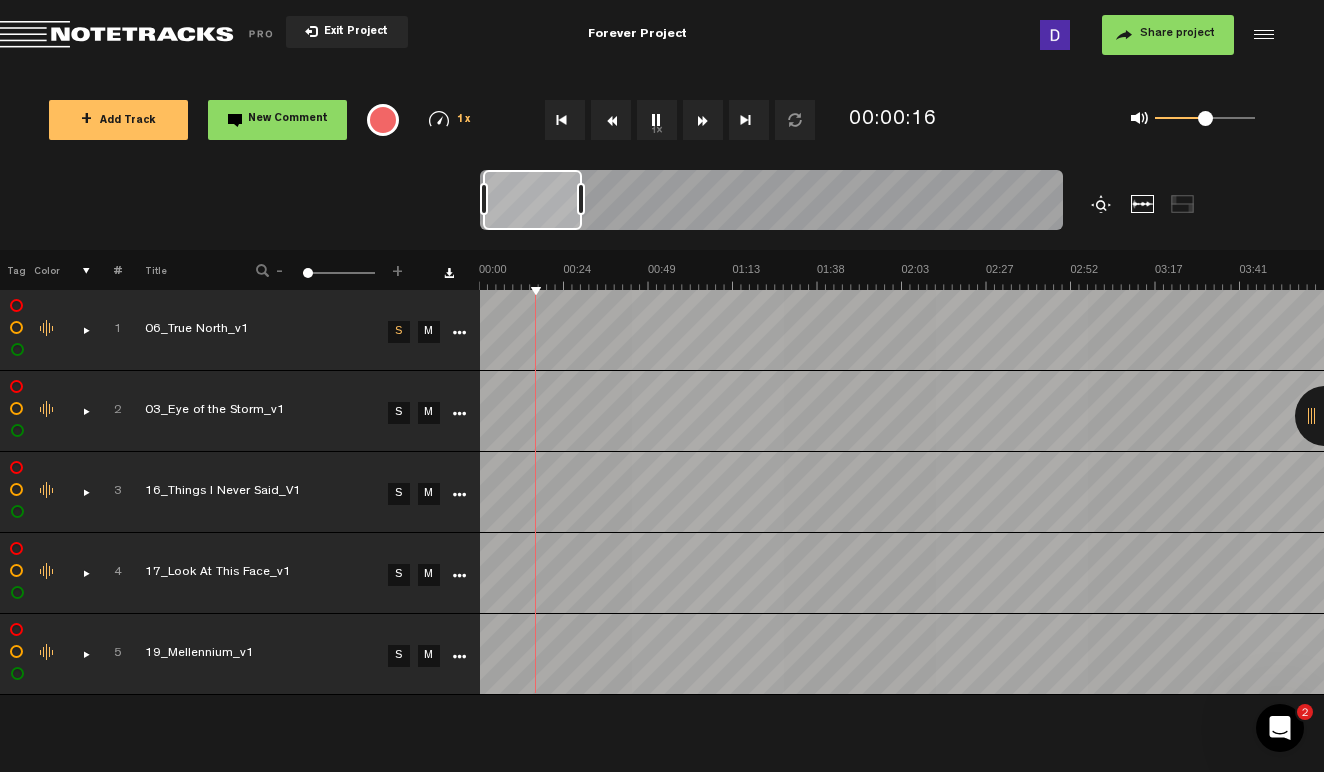 click on "S" at bounding box center (399, 413) 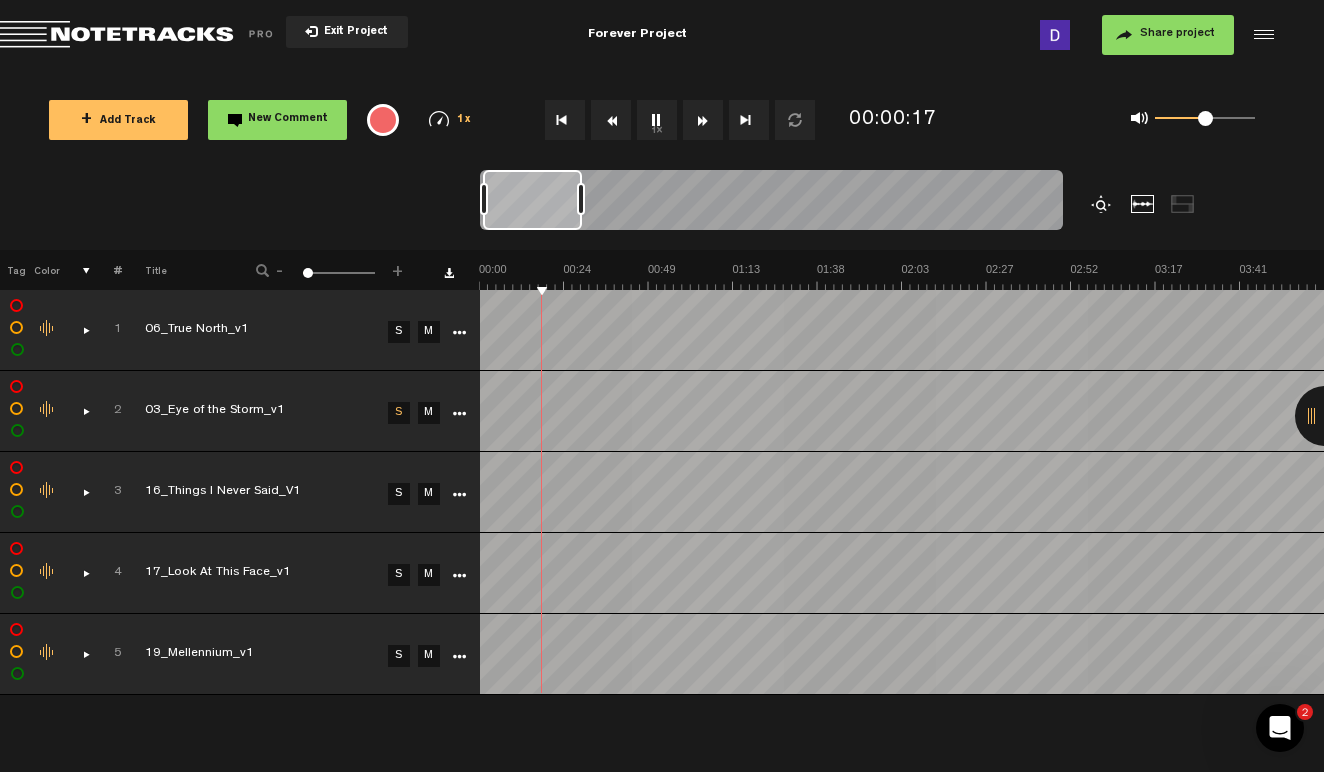click on "S" at bounding box center [399, 494] 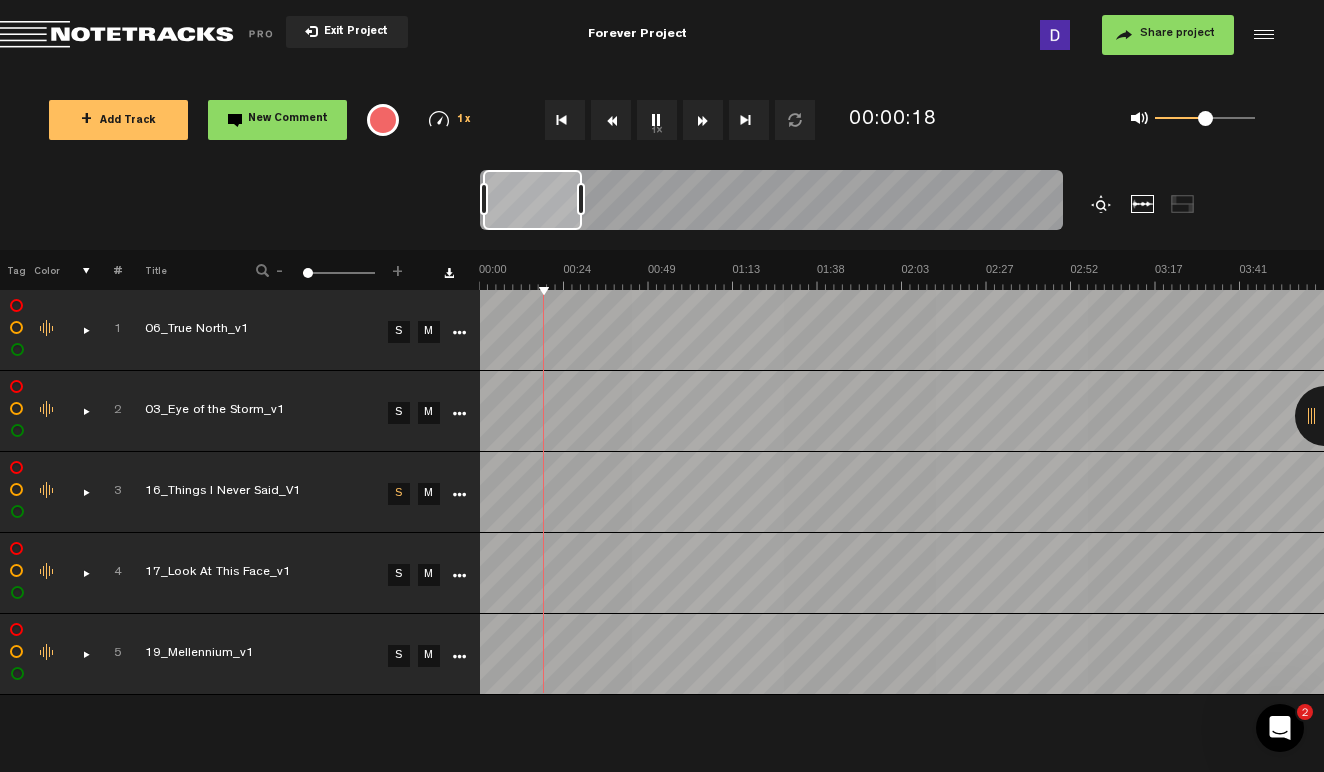 click on "S" at bounding box center (399, 575) 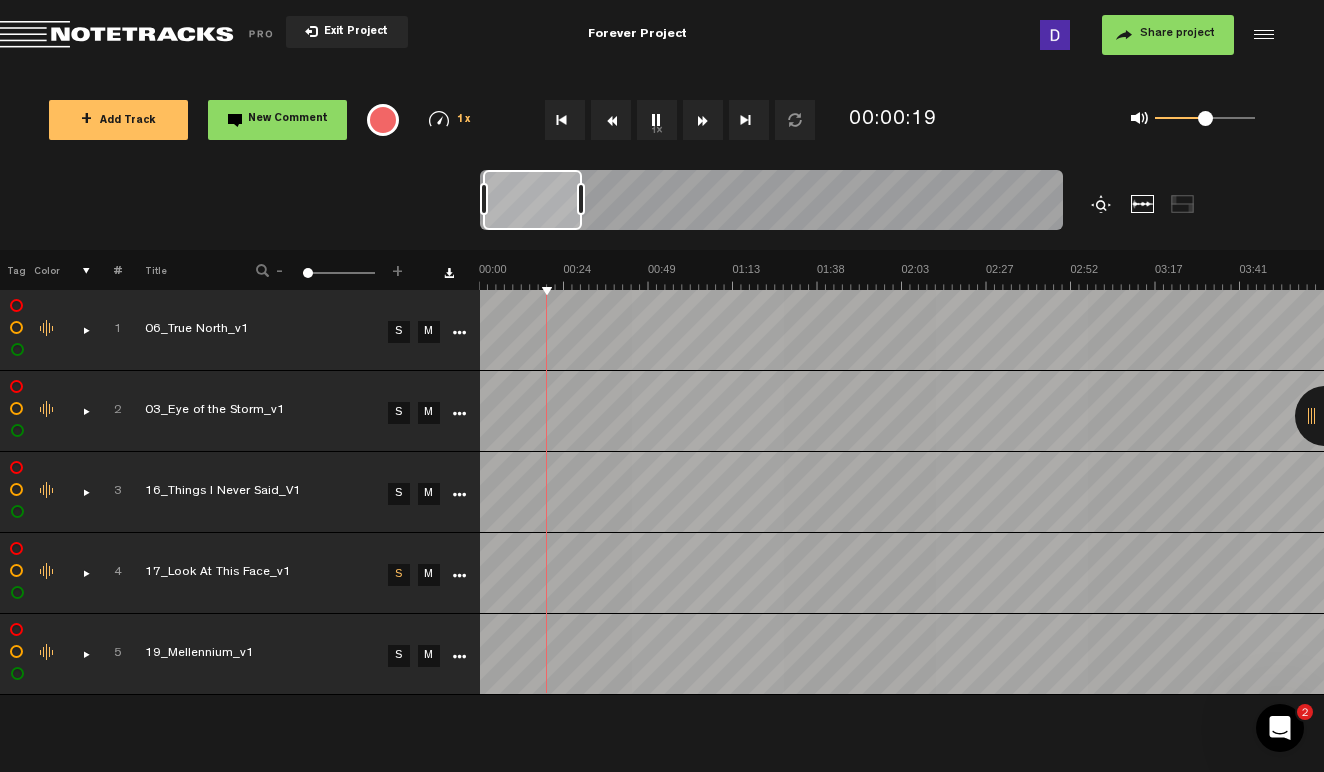 click on "S" at bounding box center (399, 656) 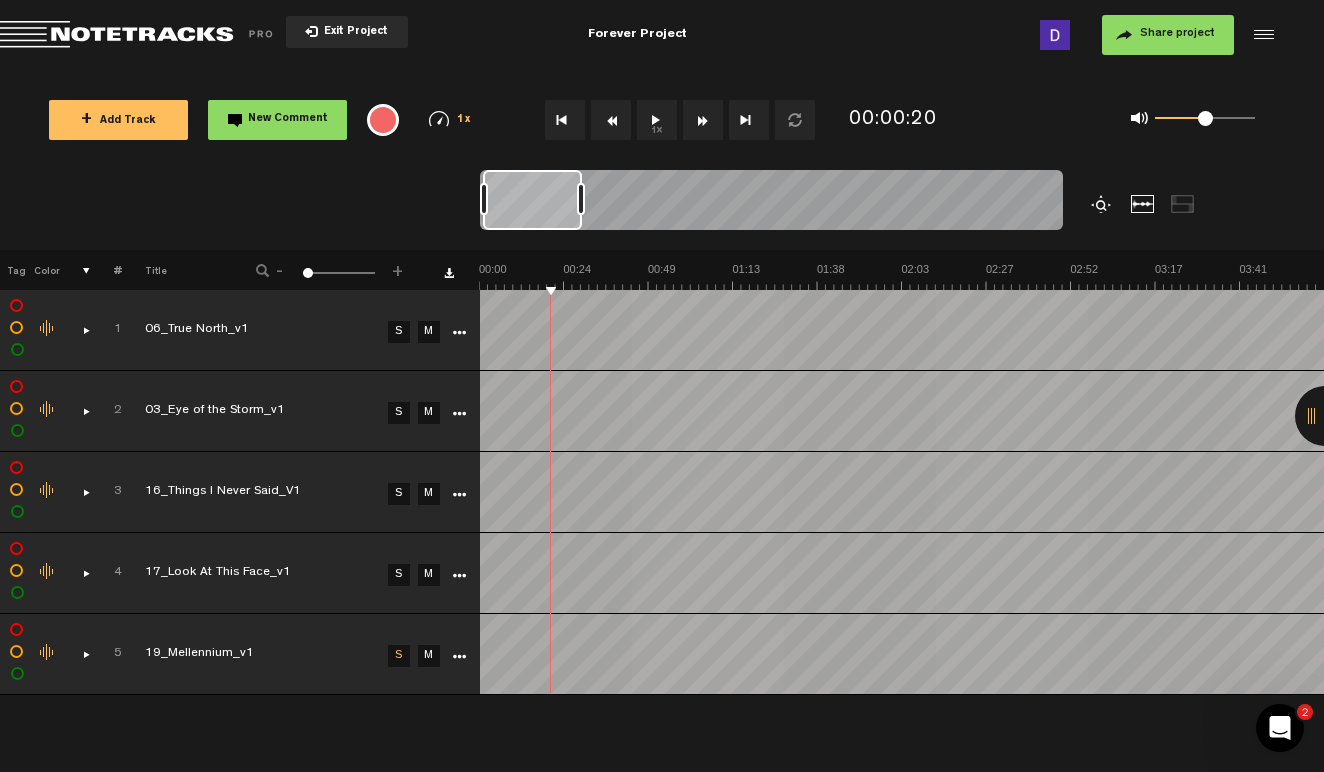 click on "Exit Project" at bounding box center (347, 32) 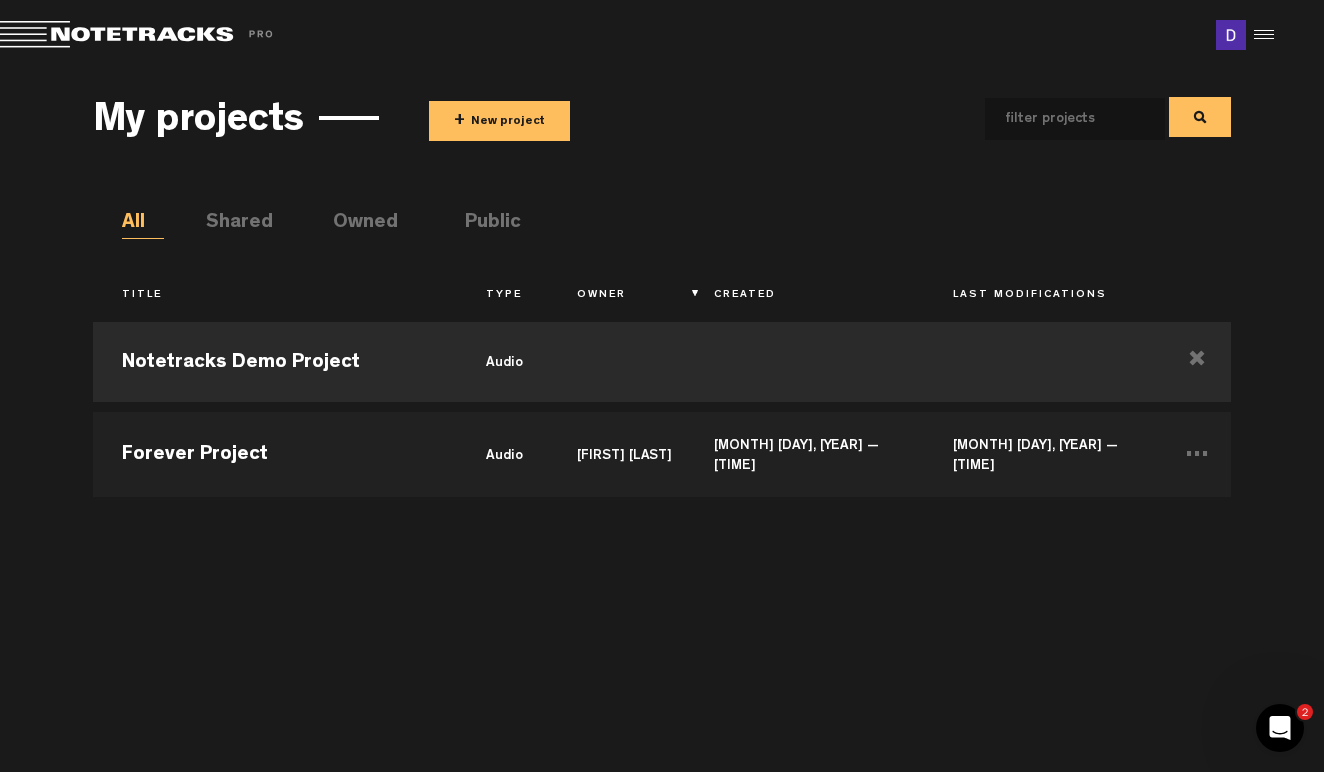 click on "Owned" at bounding box center [354, 224] 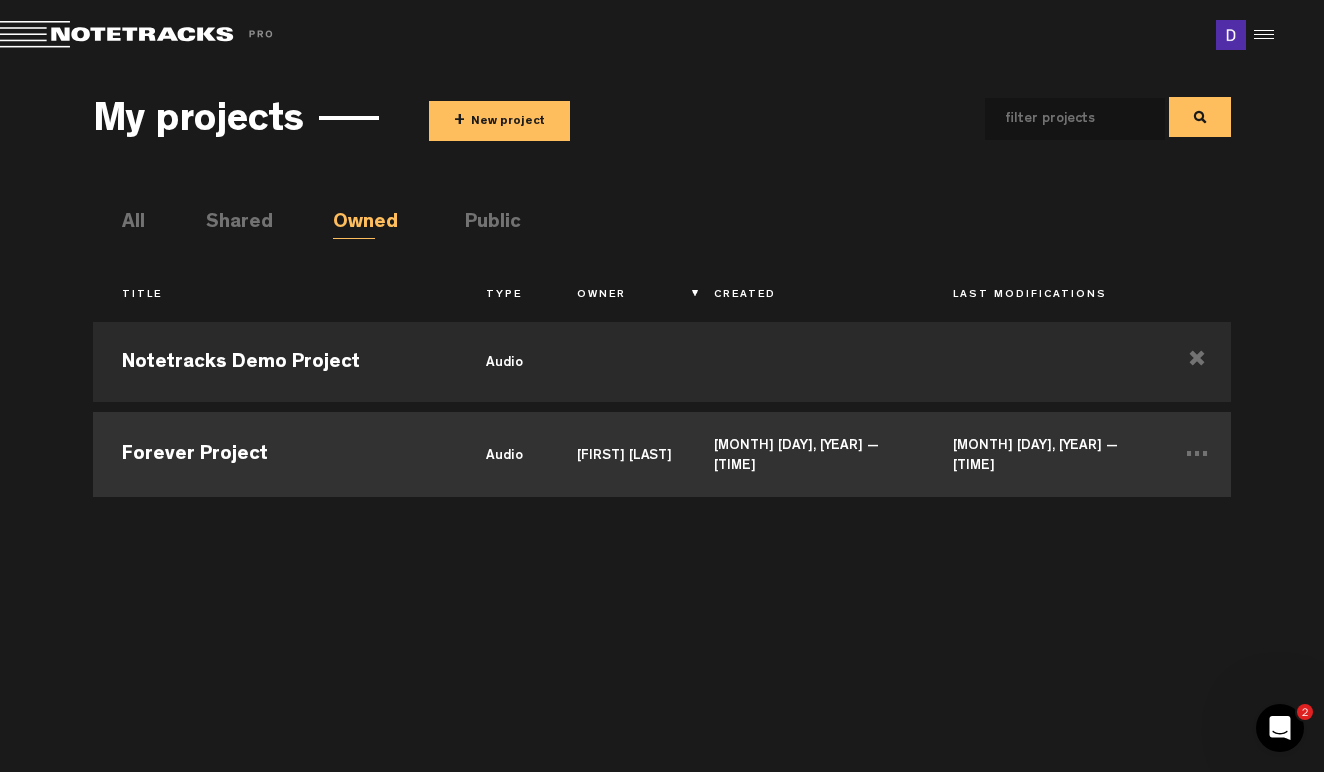 click on "Forever Project" at bounding box center [275, 452] 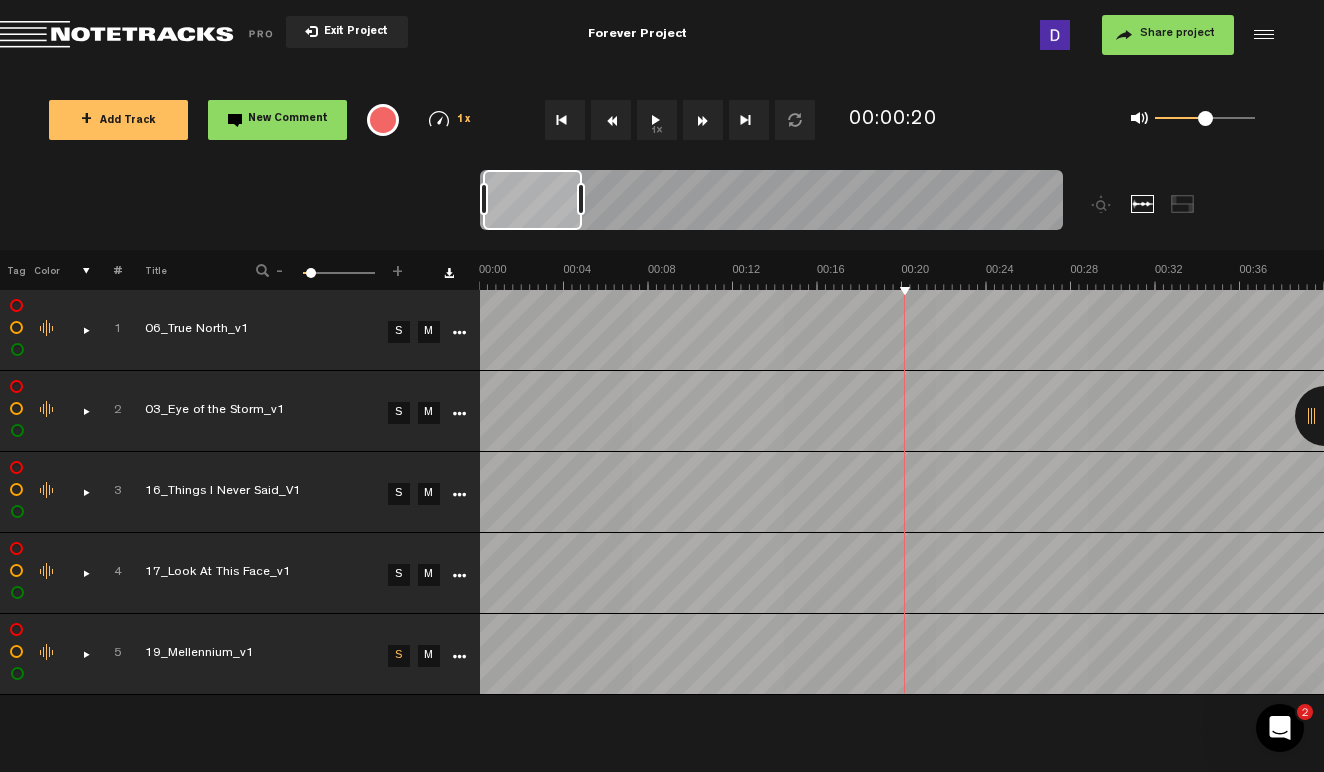 click on "Share project" at bounding box center (1168, 35) 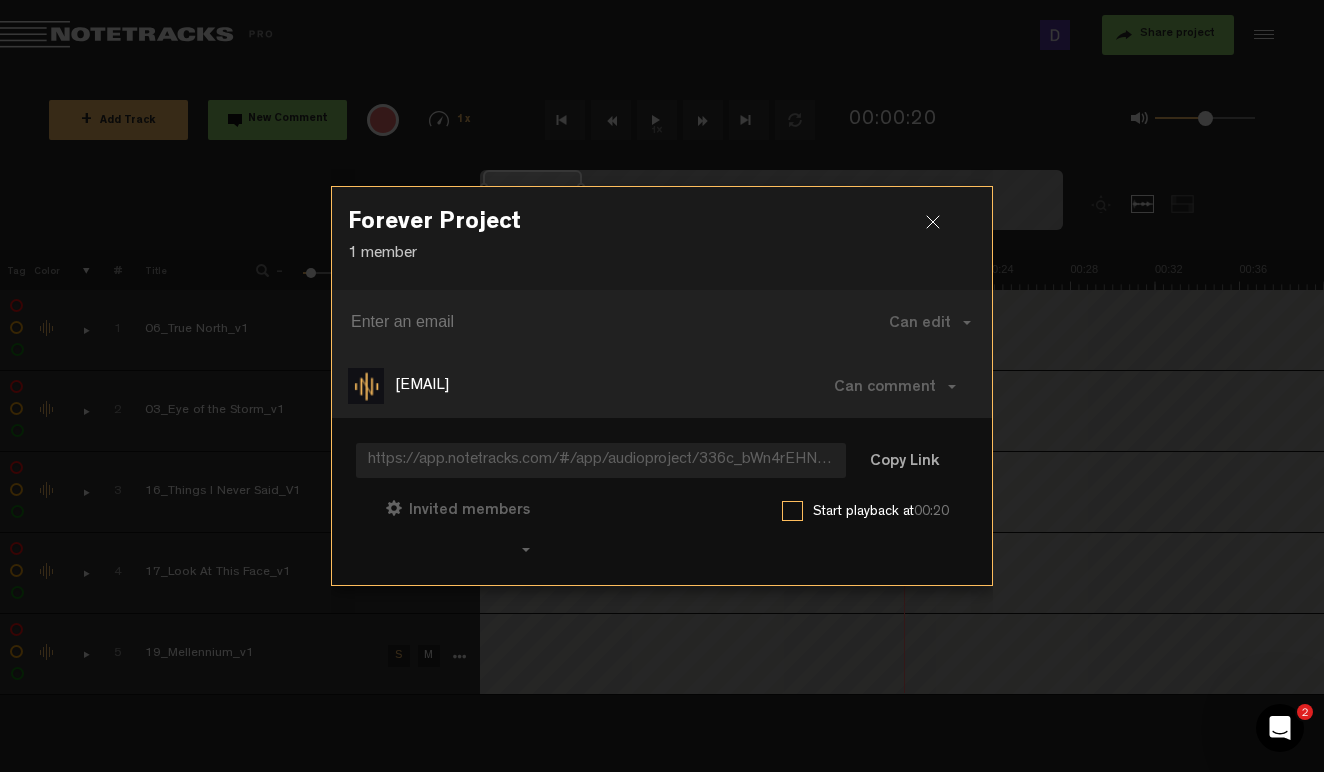 paste on "actorney2@gmail.com" 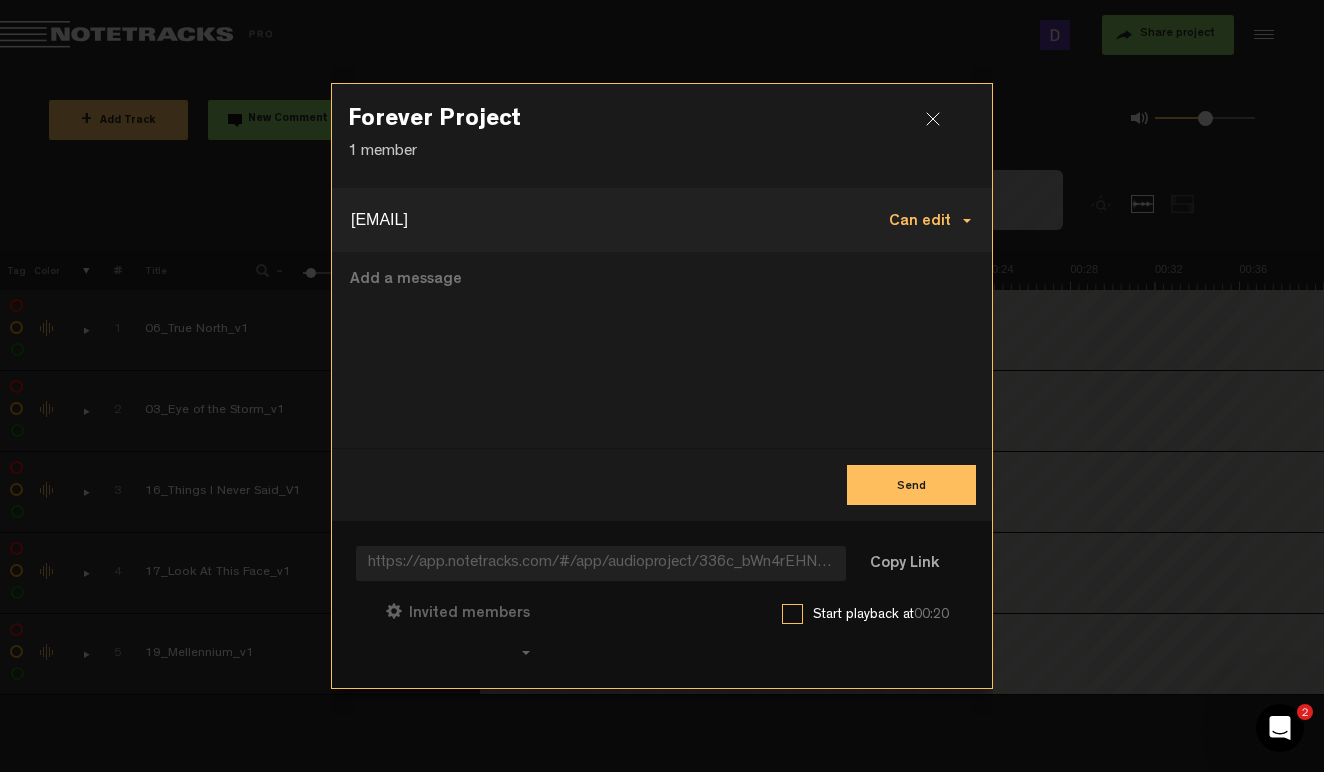 type on "actorney2@gmail.com" 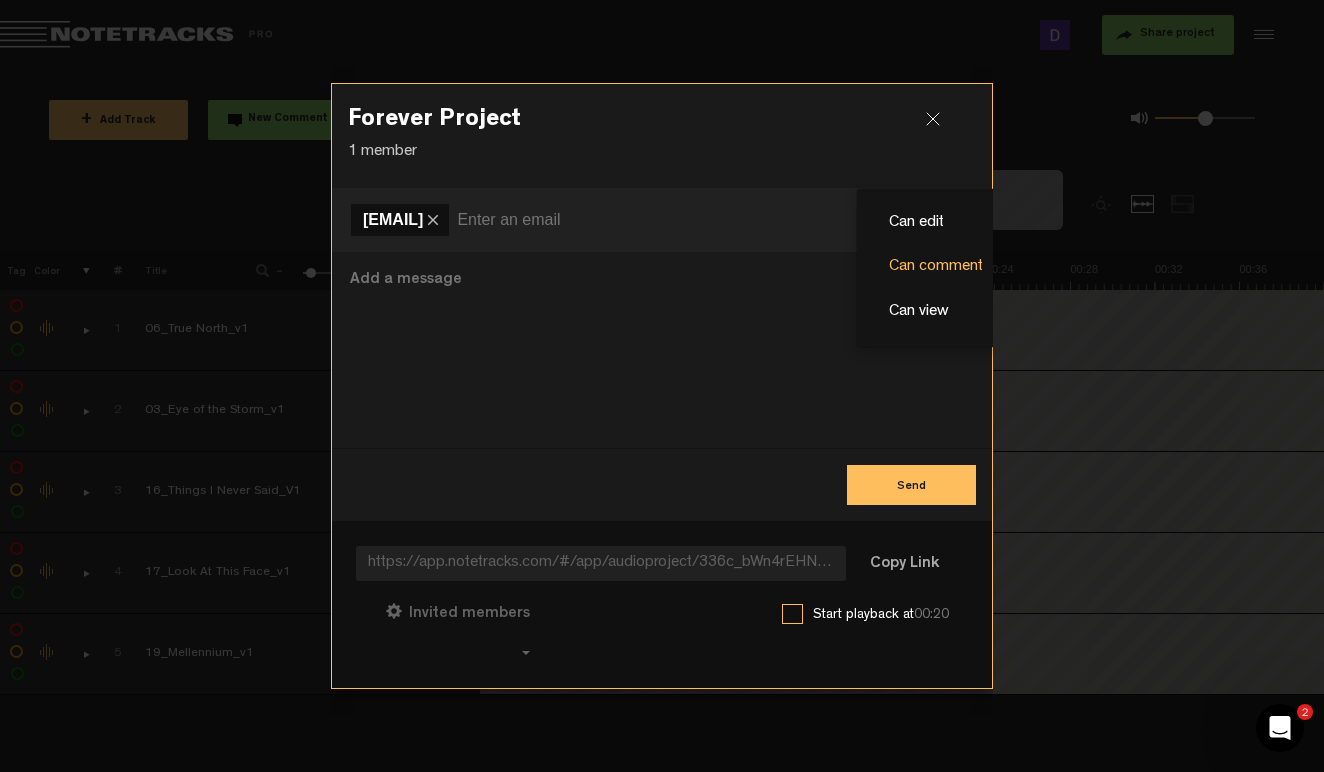 click on "Can comment" at bounding box center (936, 267) 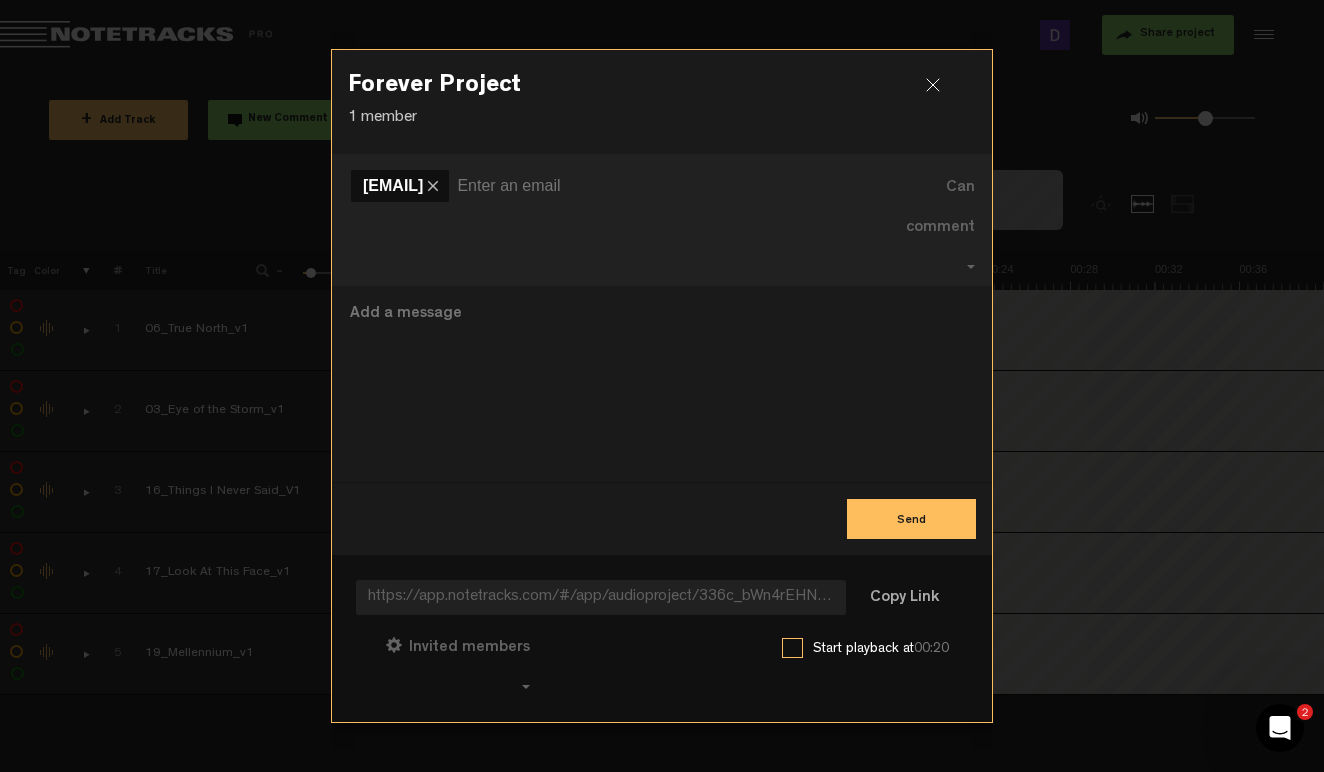 click at bounding box center (649, 186) 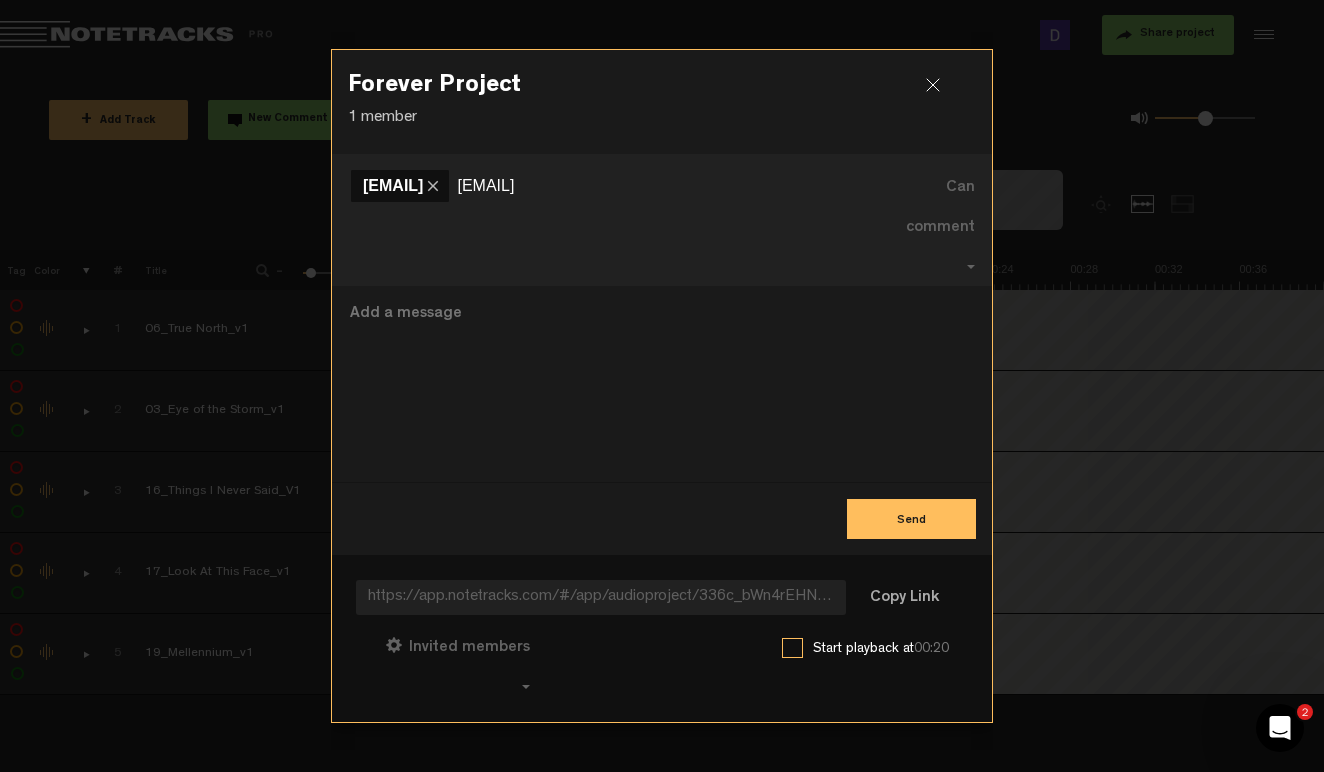 type on "gbl007@msn.com" 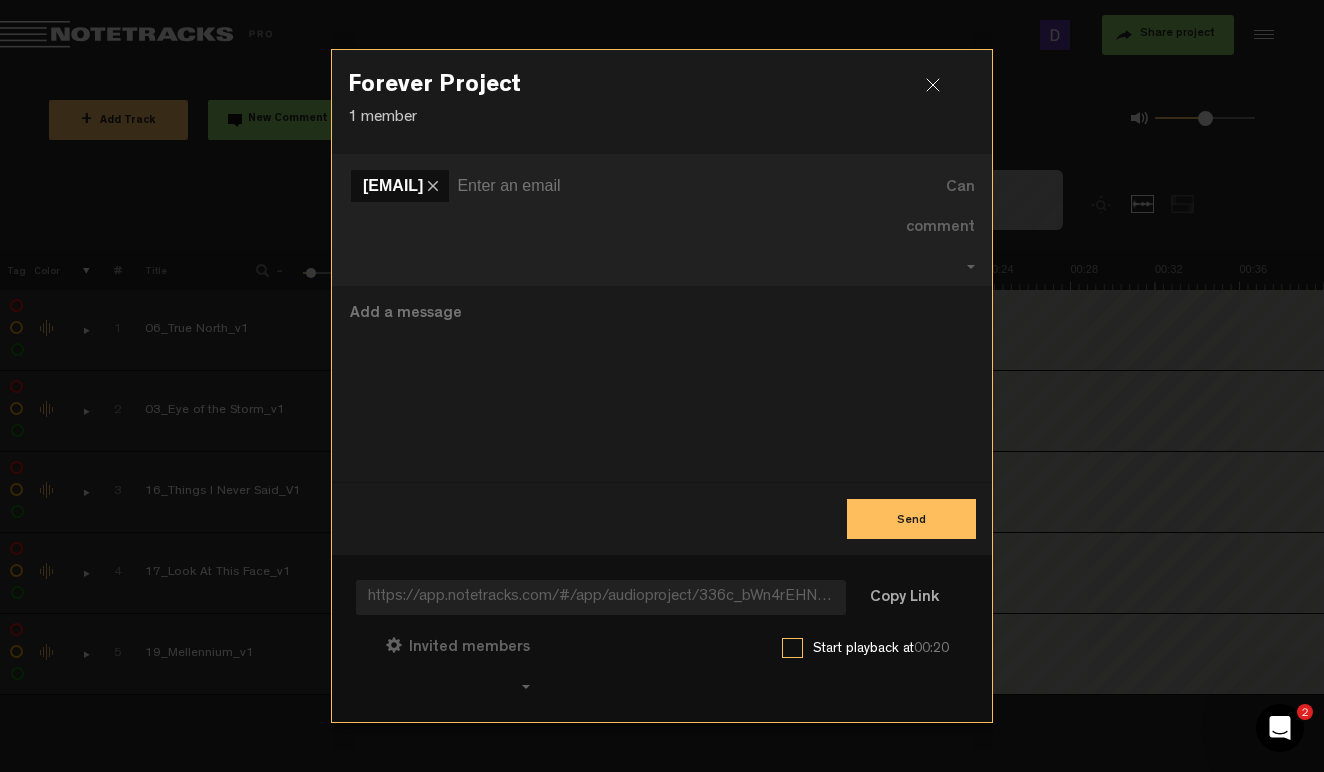 click at bounding box center [662, 384] 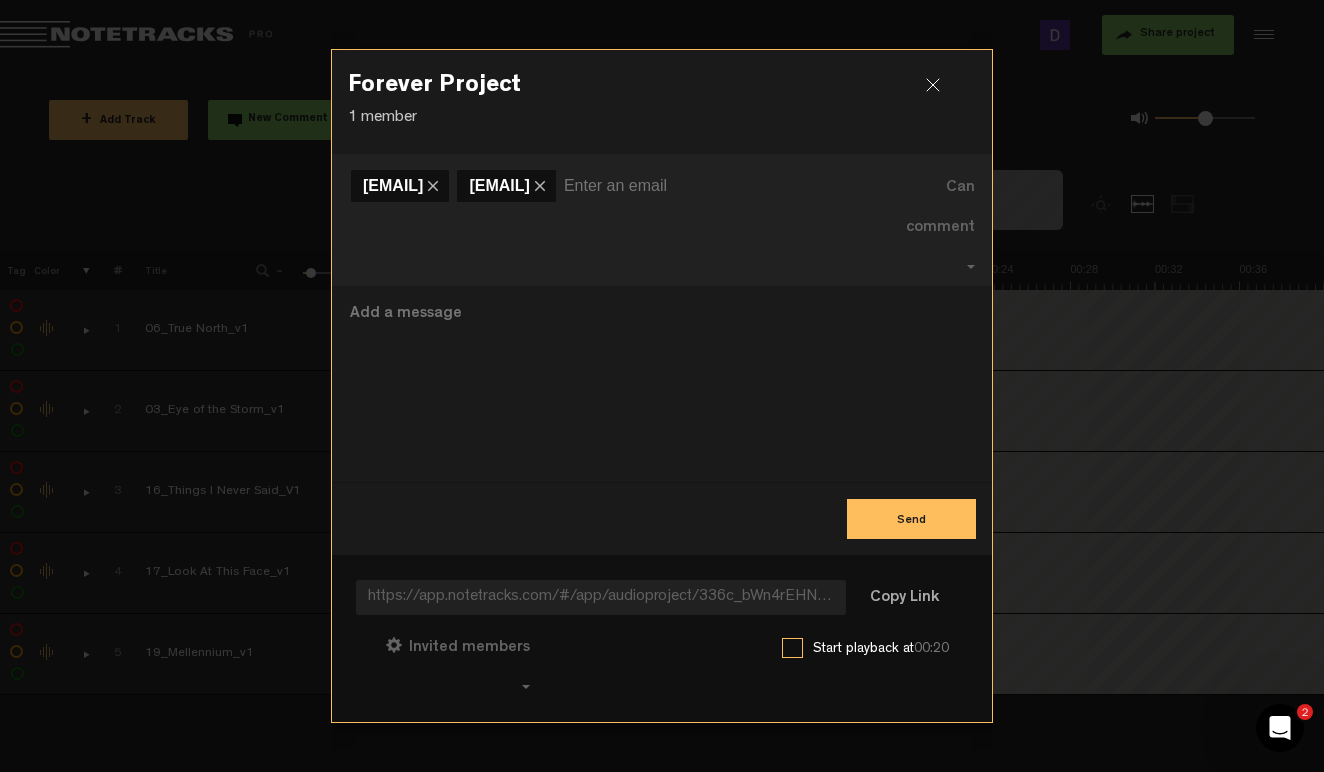click at bounding box center [703, 186] 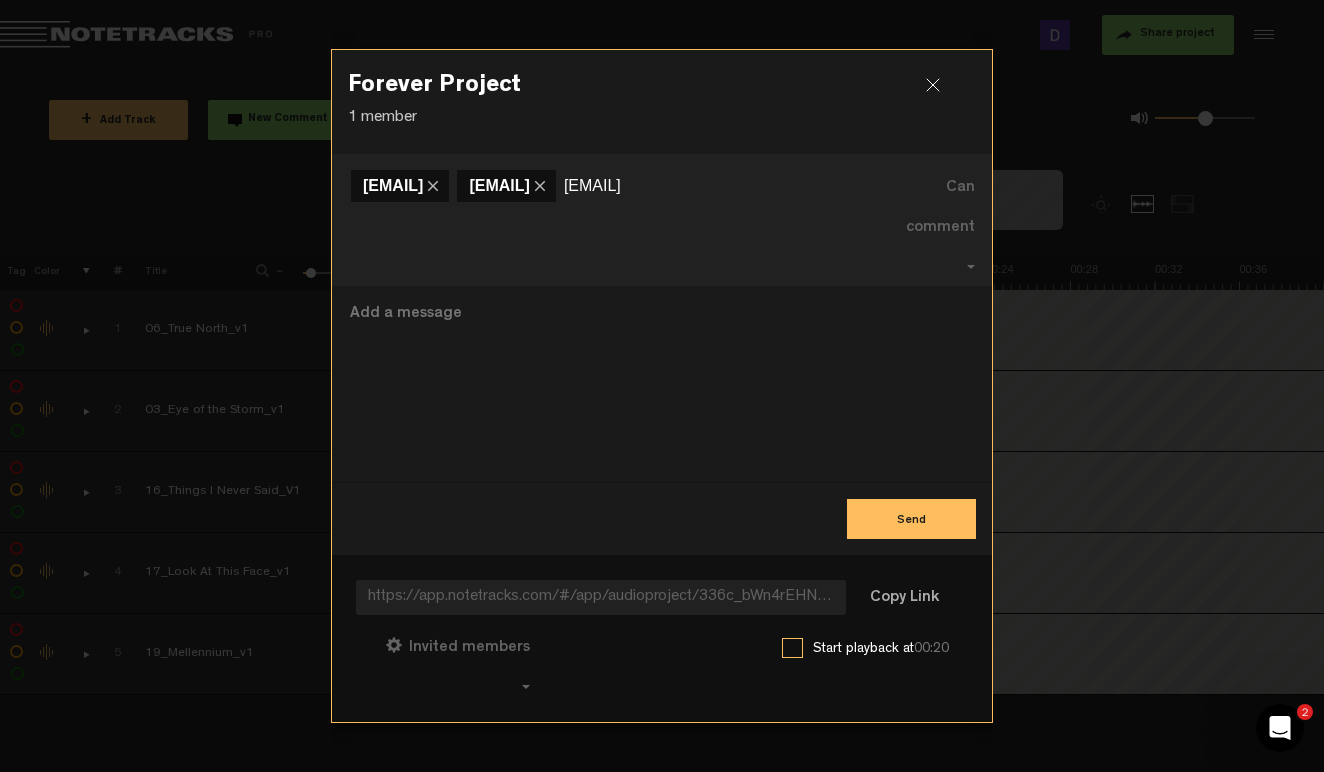 type on "lloydfcooper@gmail.com" 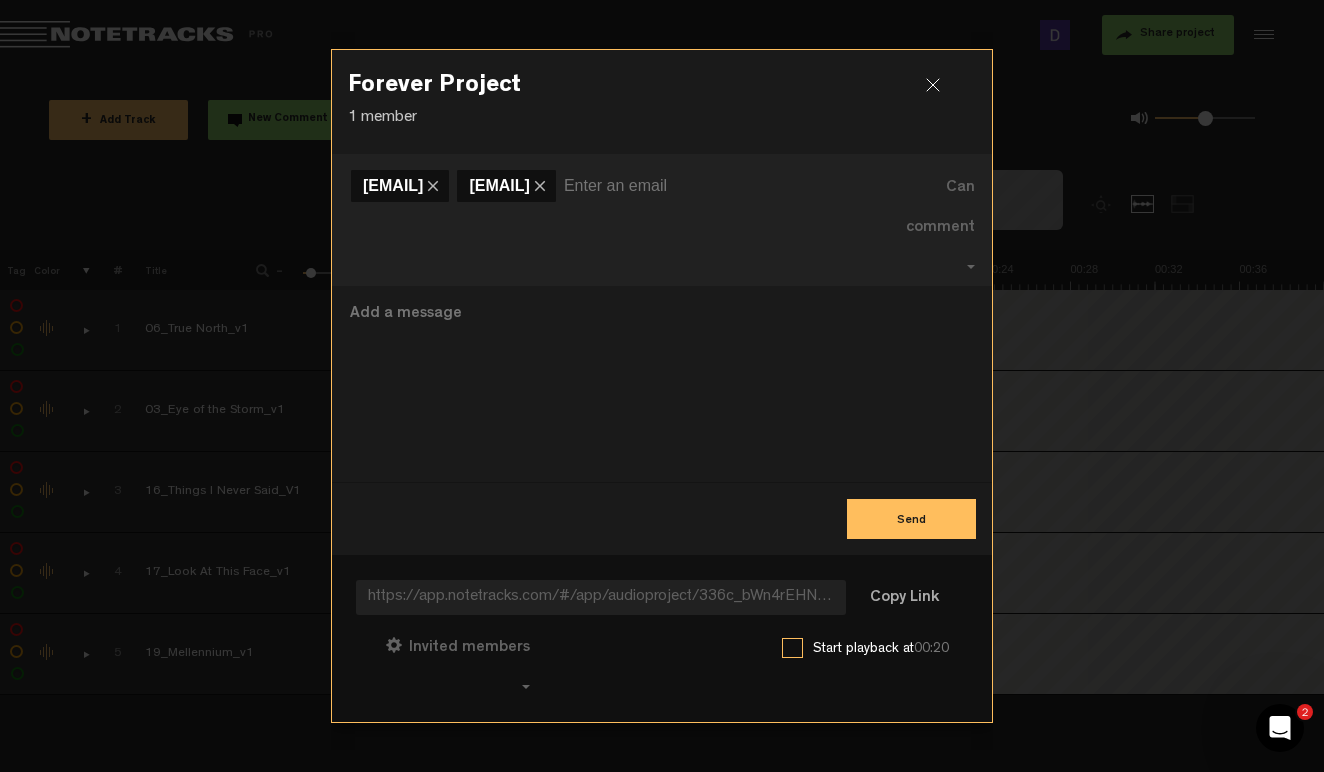 click at bounding box center [662, 384] 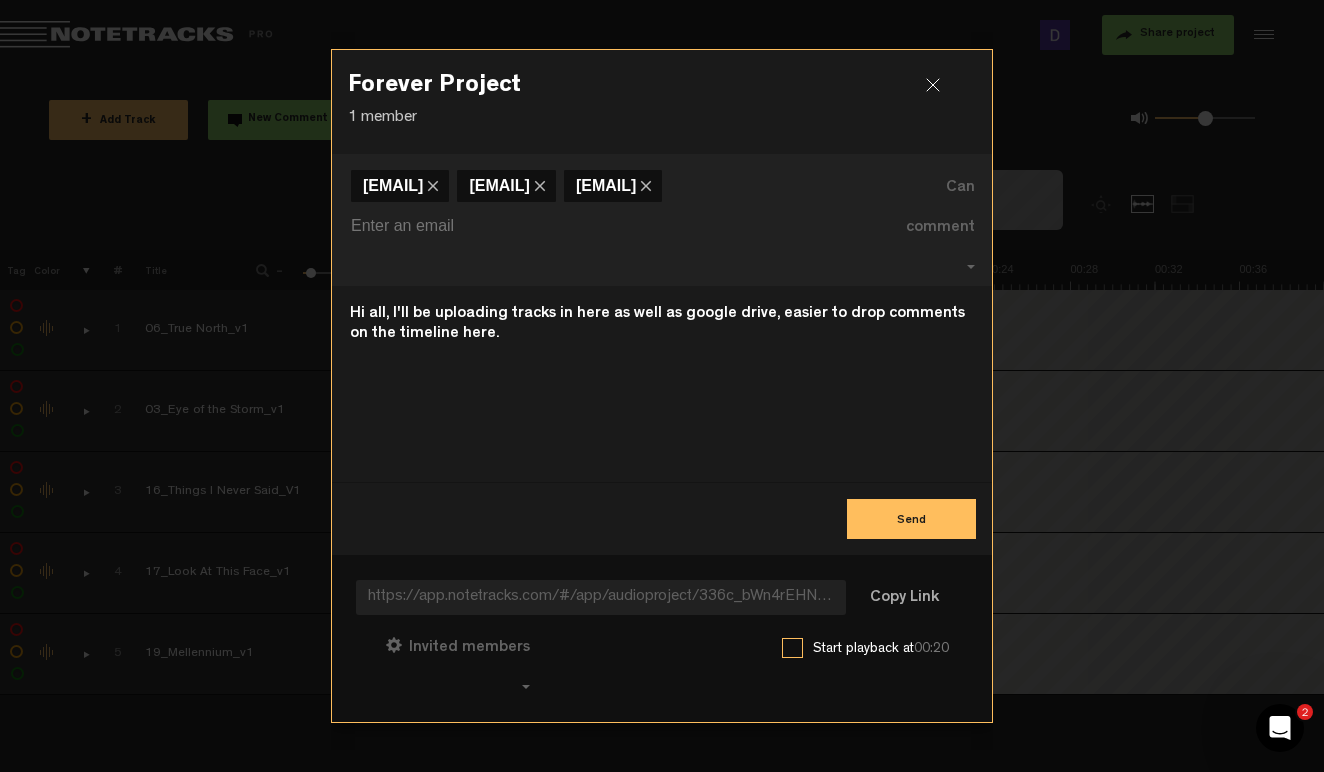 click on "Hi all, I'll be uploading tracks in here as well as google drive, easier to drop comments on the timeline here." at bounding box center (662, 384) 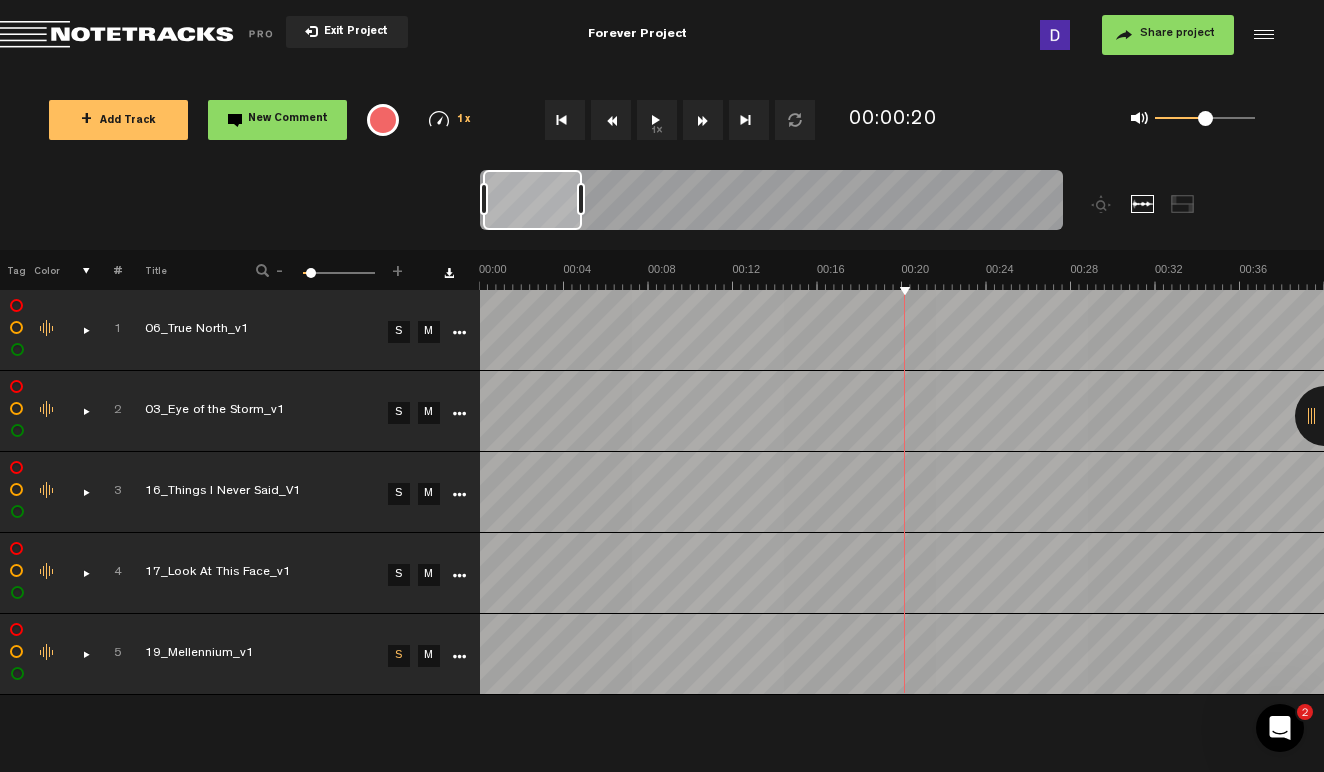 click on "S" at bounding box center (399, 332) 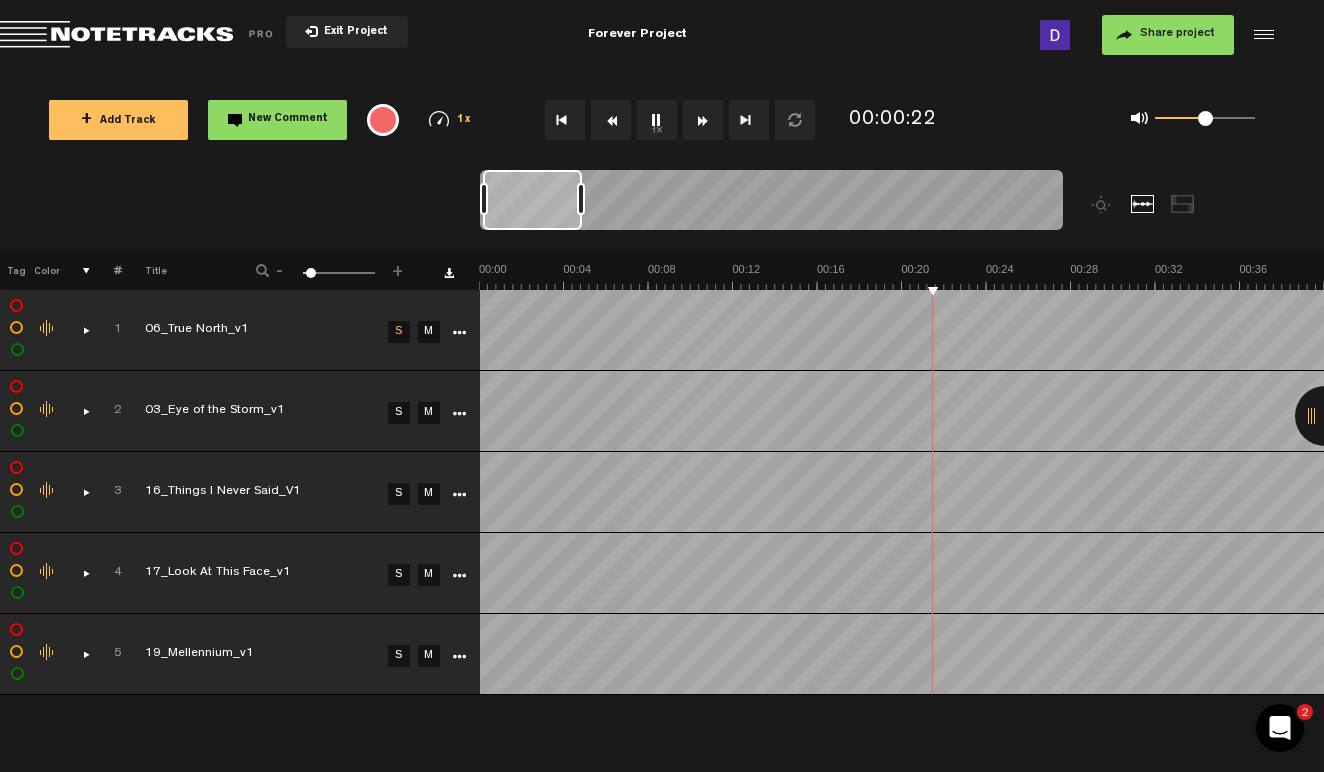 click on "S" at bounding box center [399, 413] 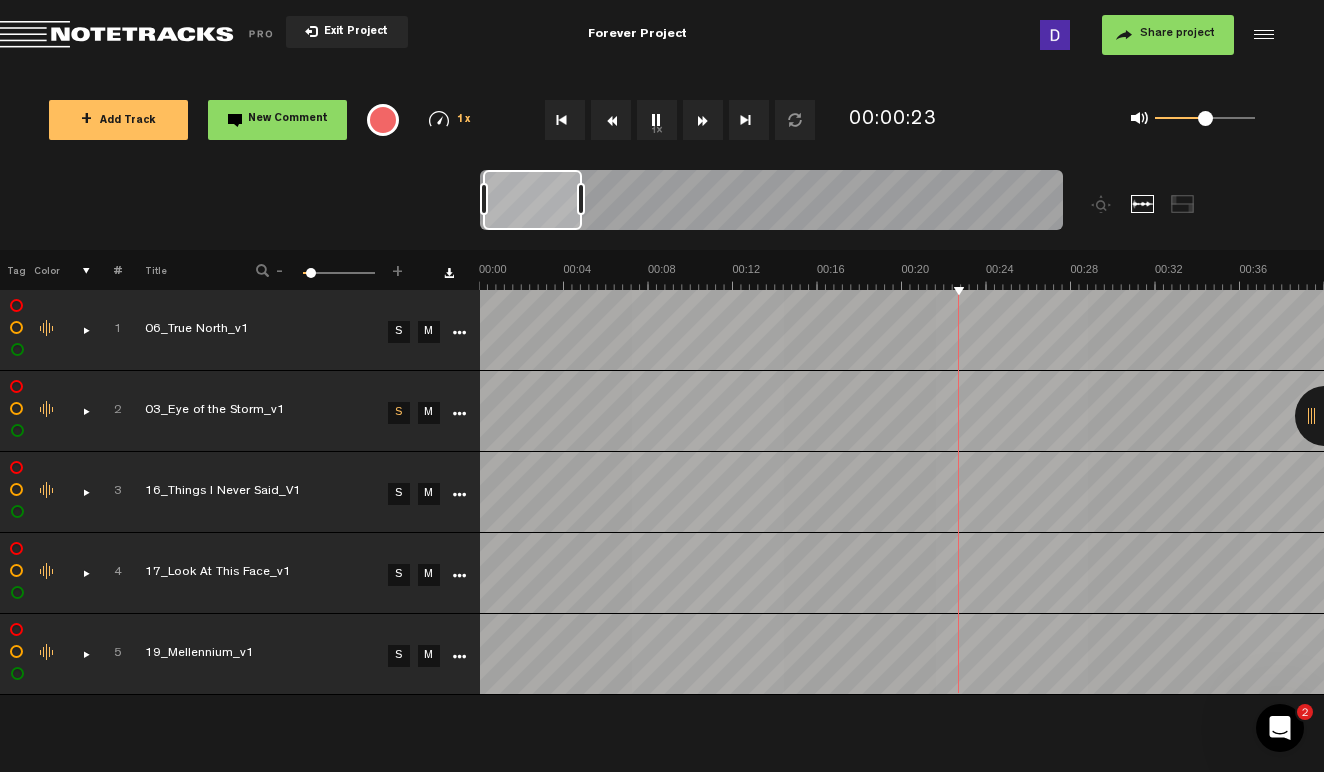 click on "S" at bounding box center (399, 494) 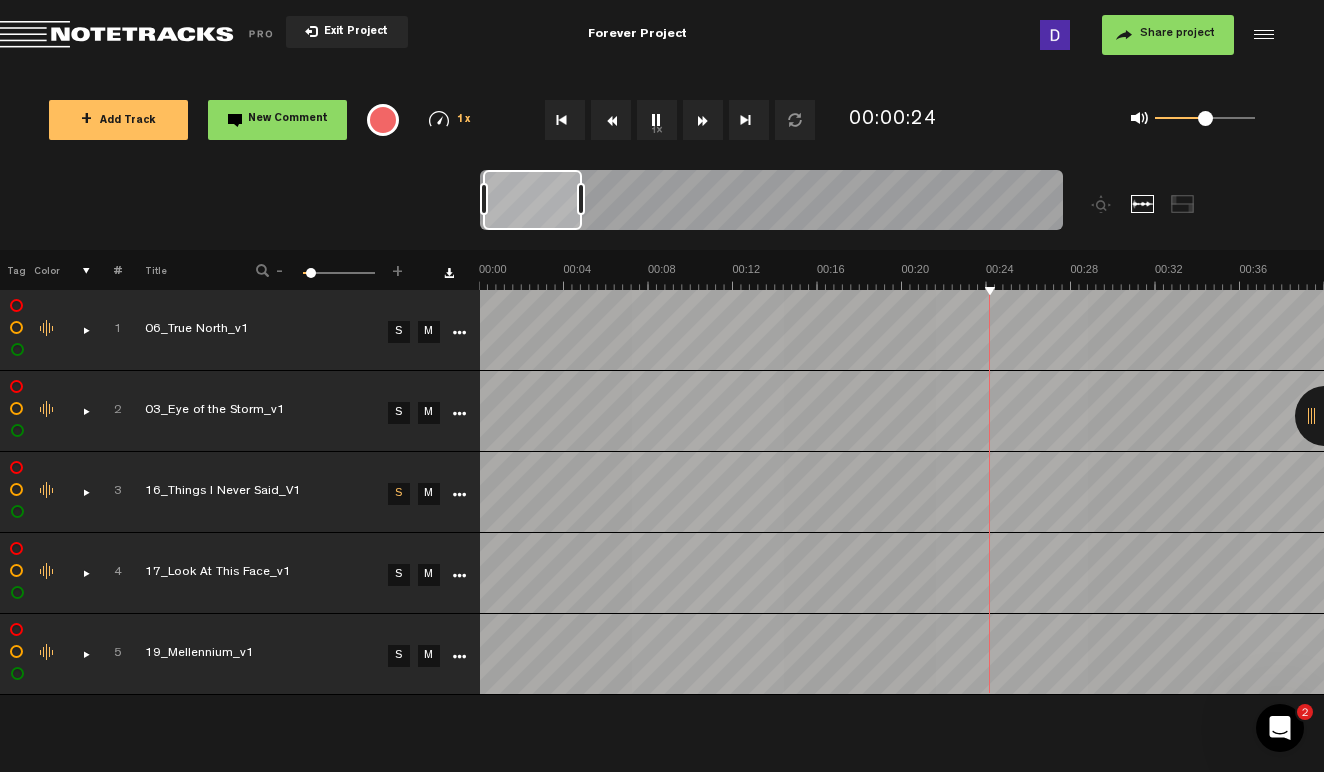 click on "S" at bounding box center (399, 575) 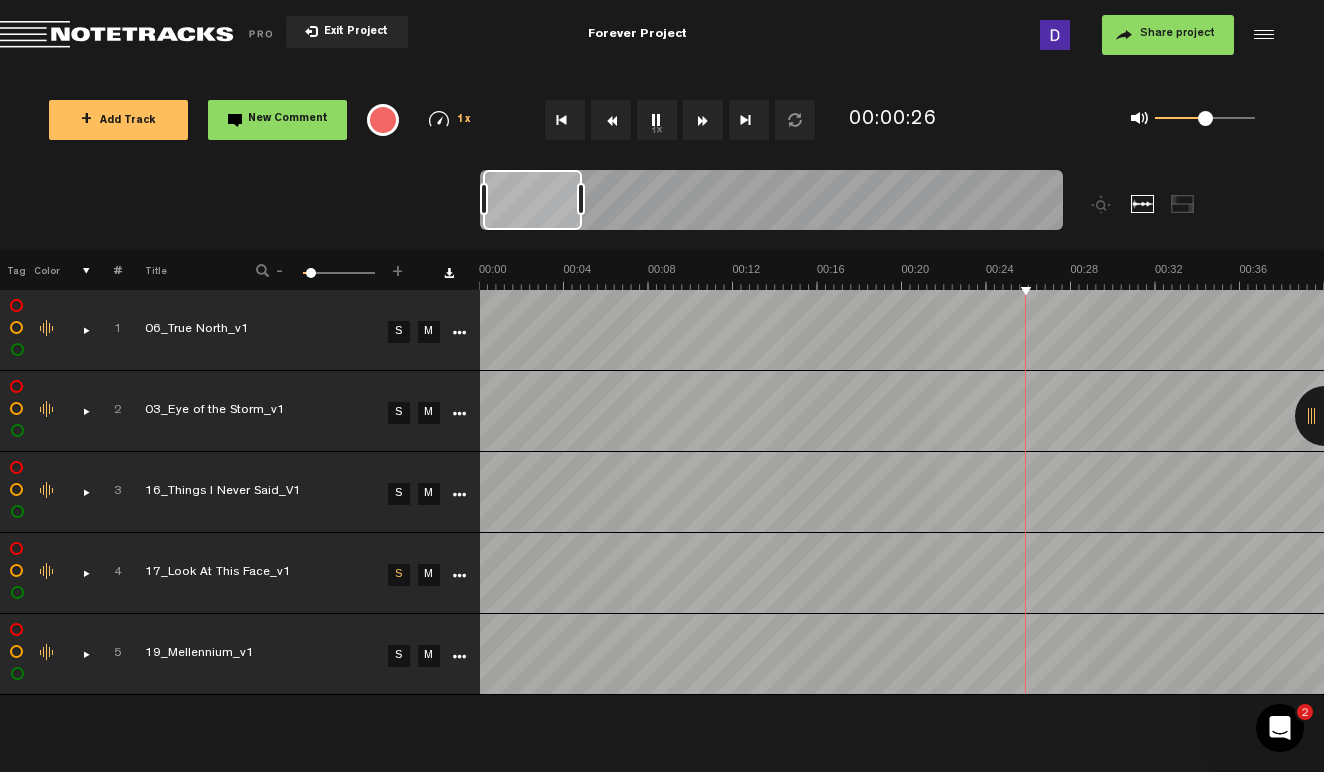 click on "S" at bounding box center (399, 656) 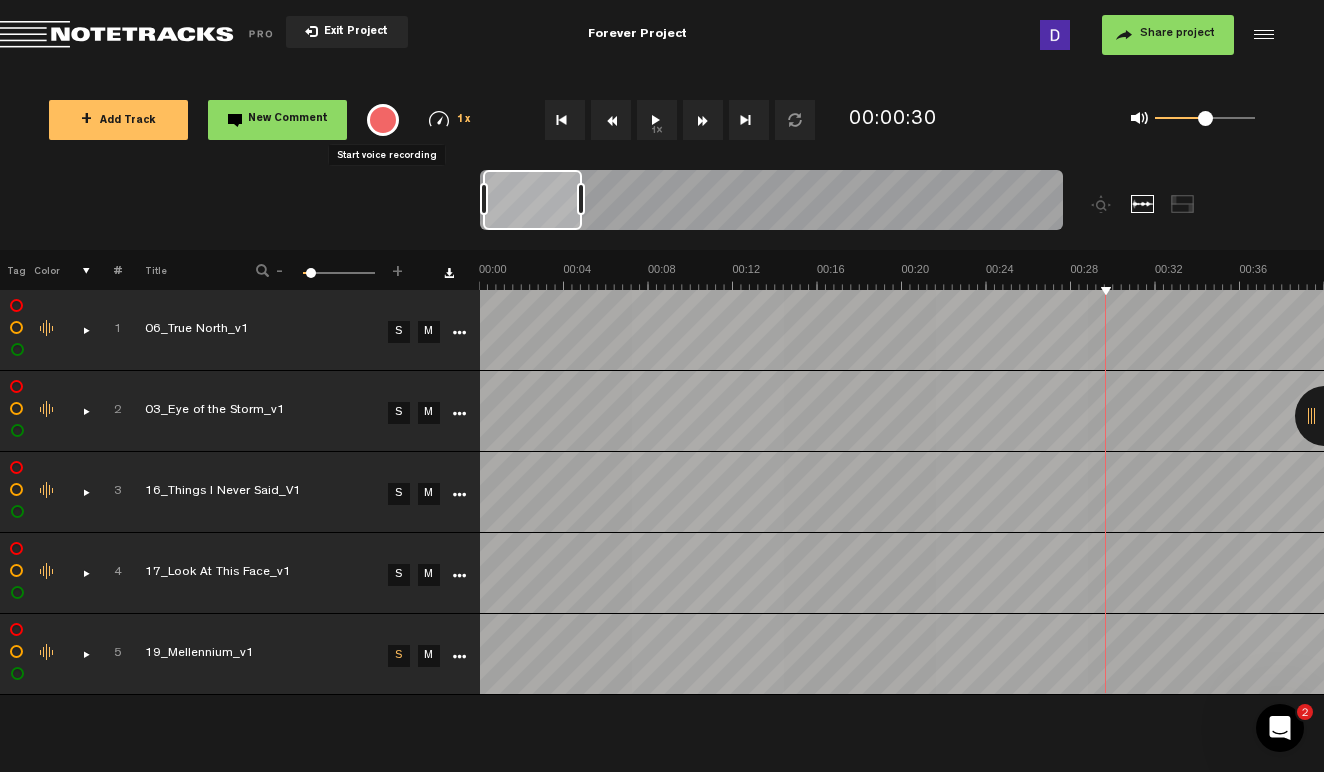 click at bounding box center [383, 120] 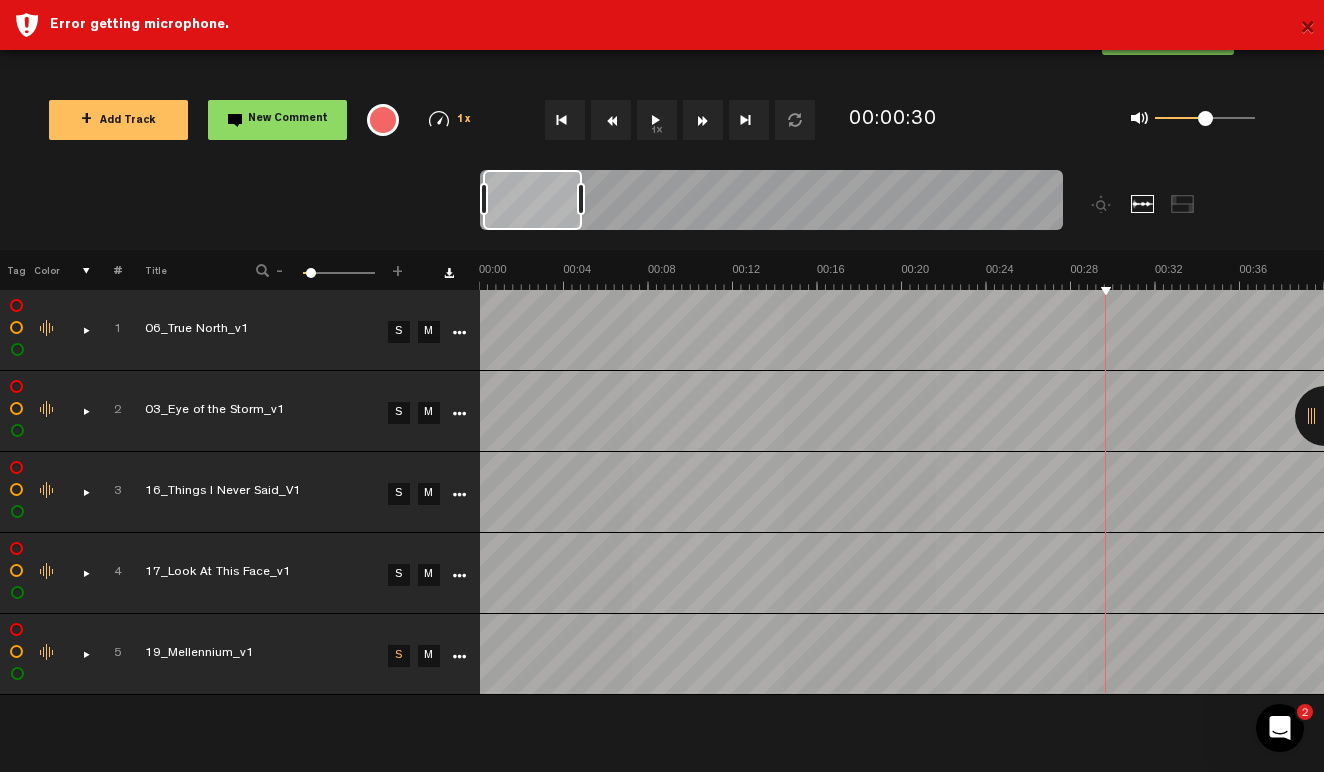 click on "×" at bounding box center [1307, 29] 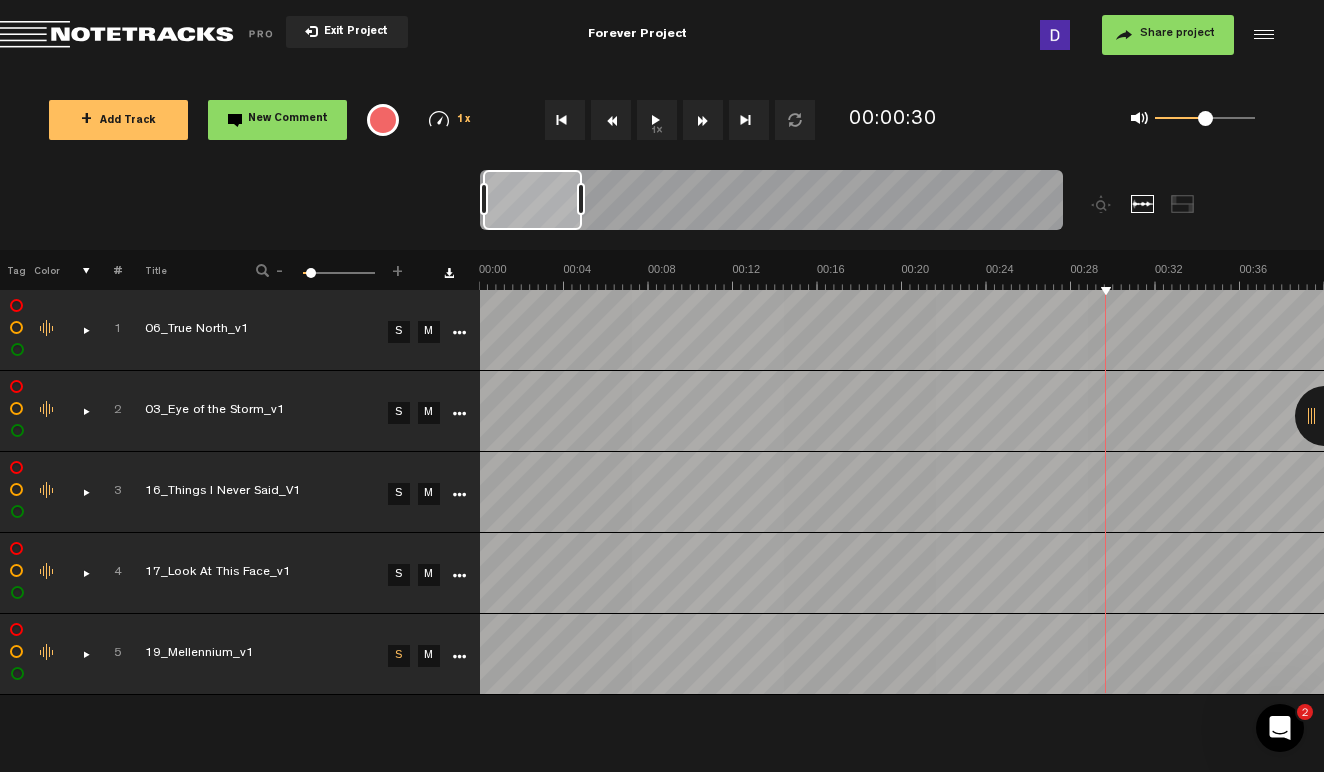 click on "Share project" at bounding box center [1168, 35] 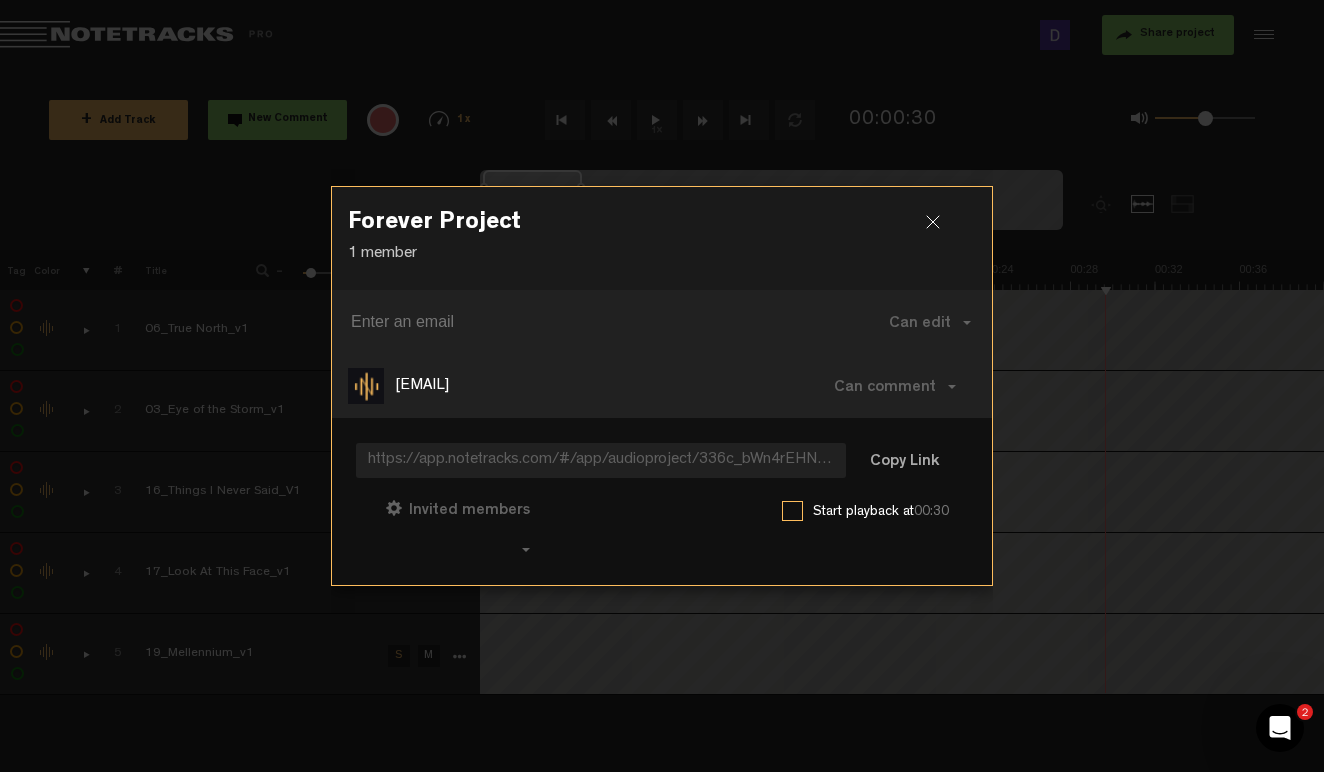 type on "lloydfcooper@gmail.com" 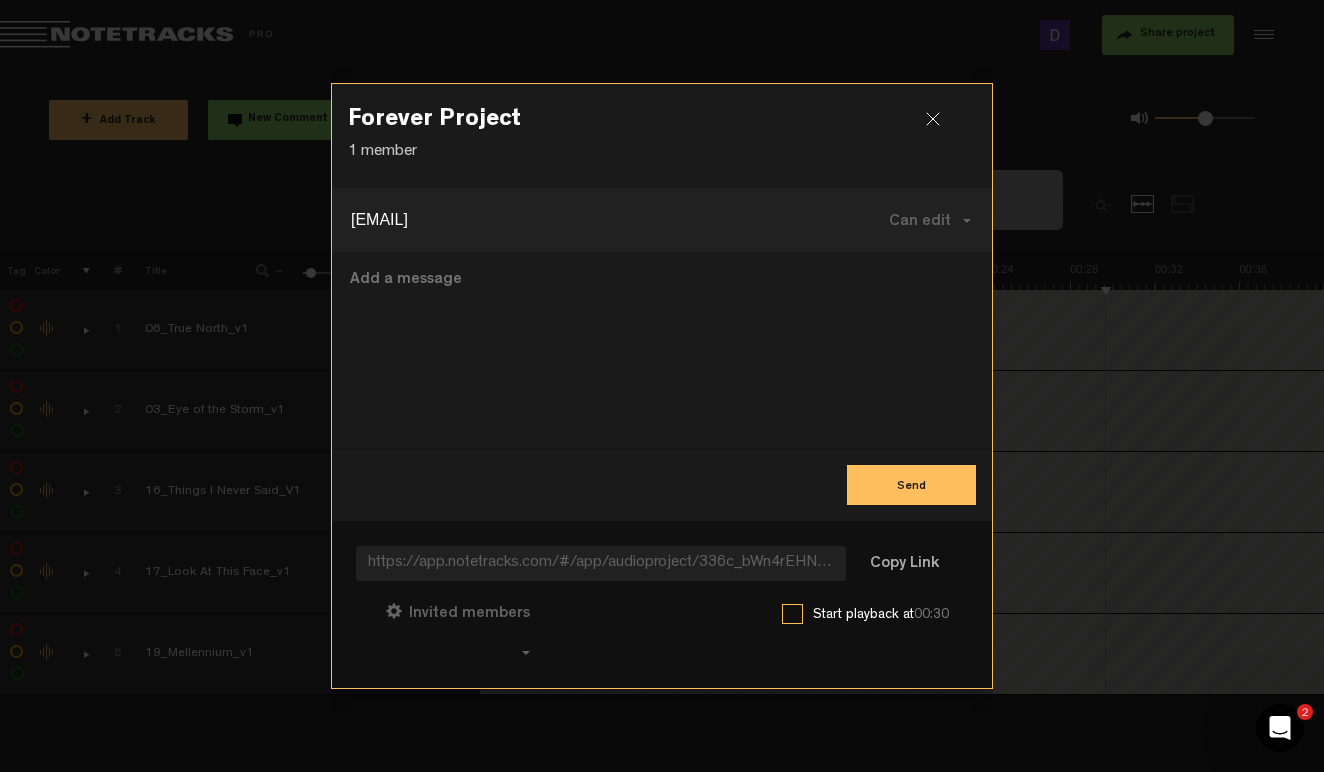drag, startPoint x: 572, startPoint y: 230, endPoint x: 319, endPoint y: 226, distance: 253.03162 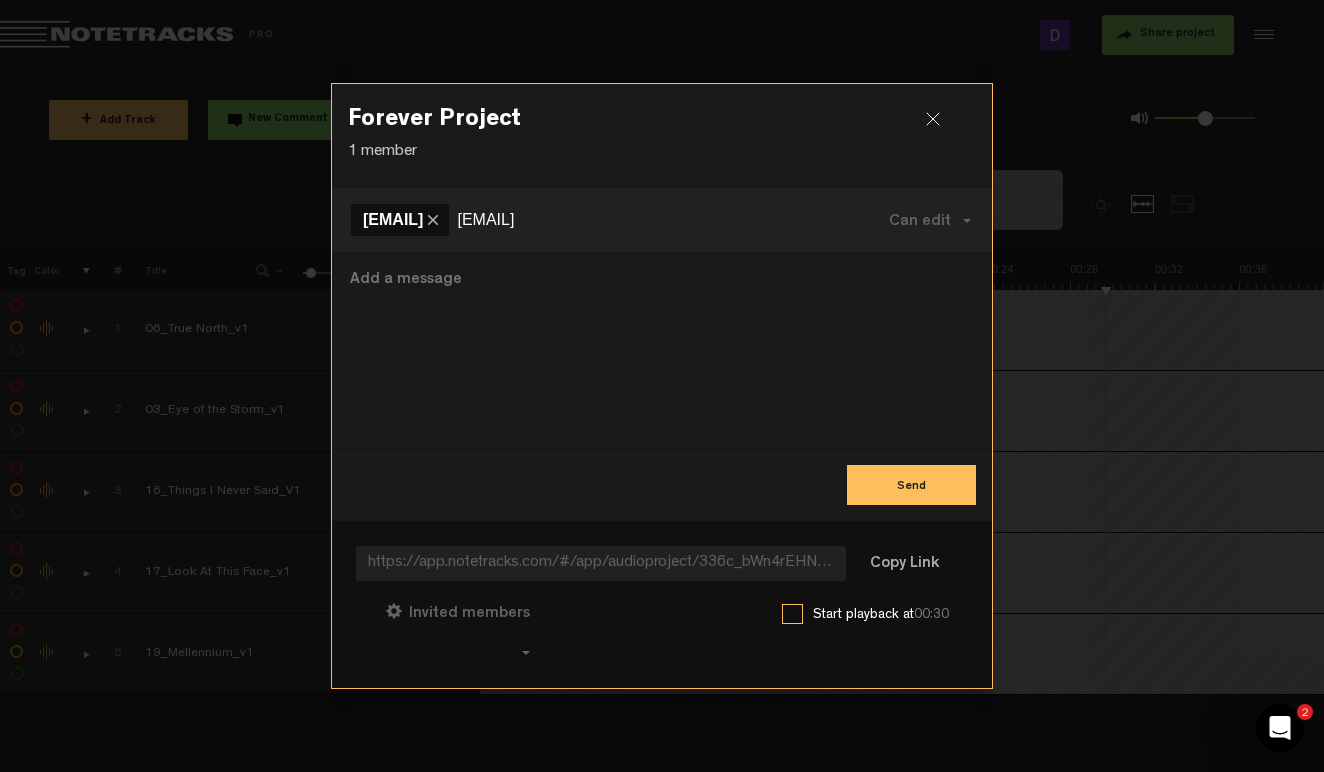type 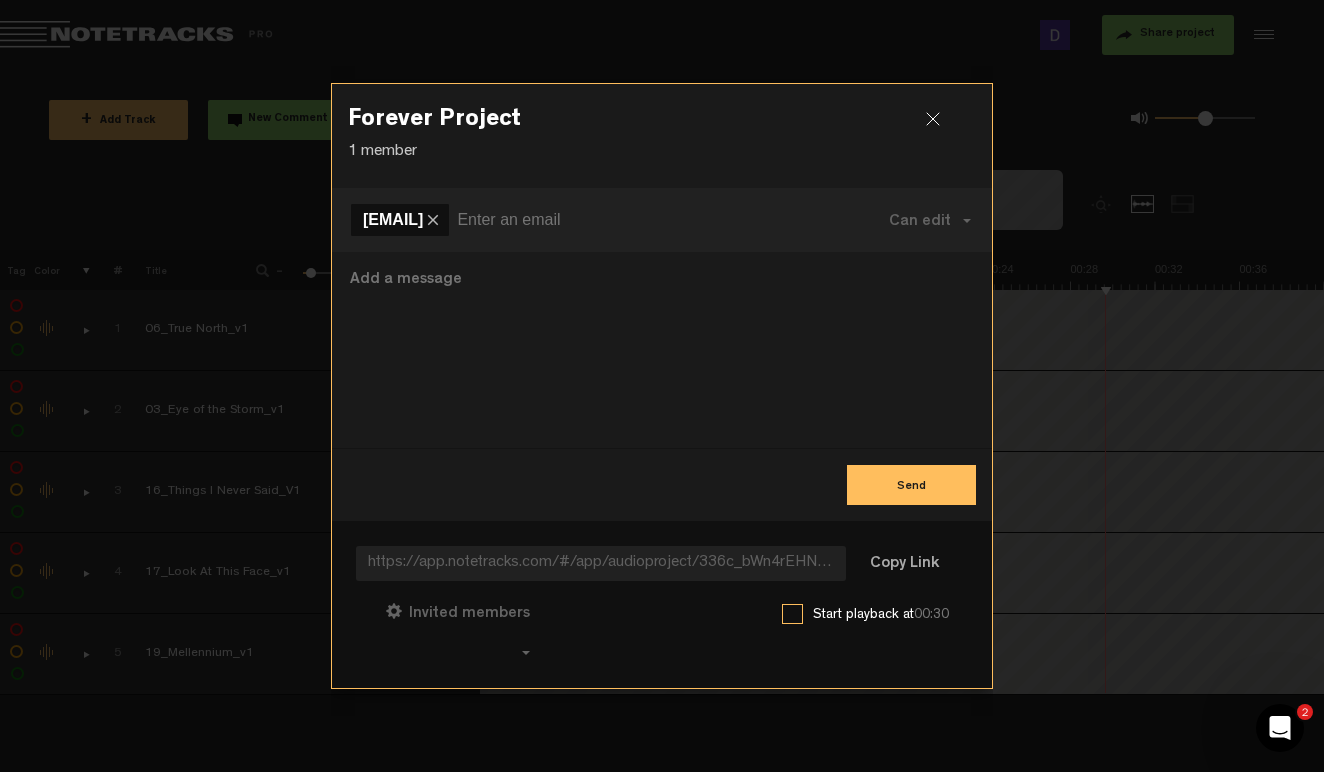 click at bounding box center [662, 386] 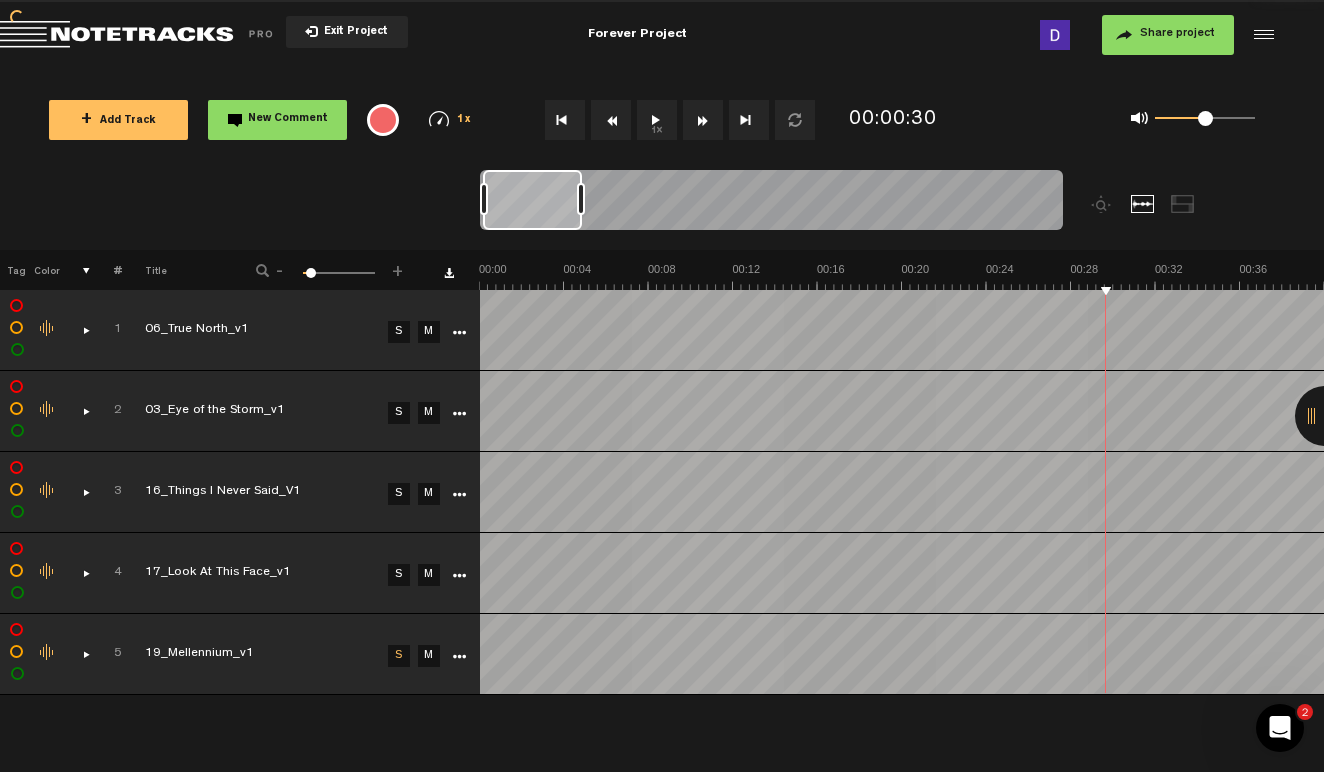 click at bounding box center [1055, 35] 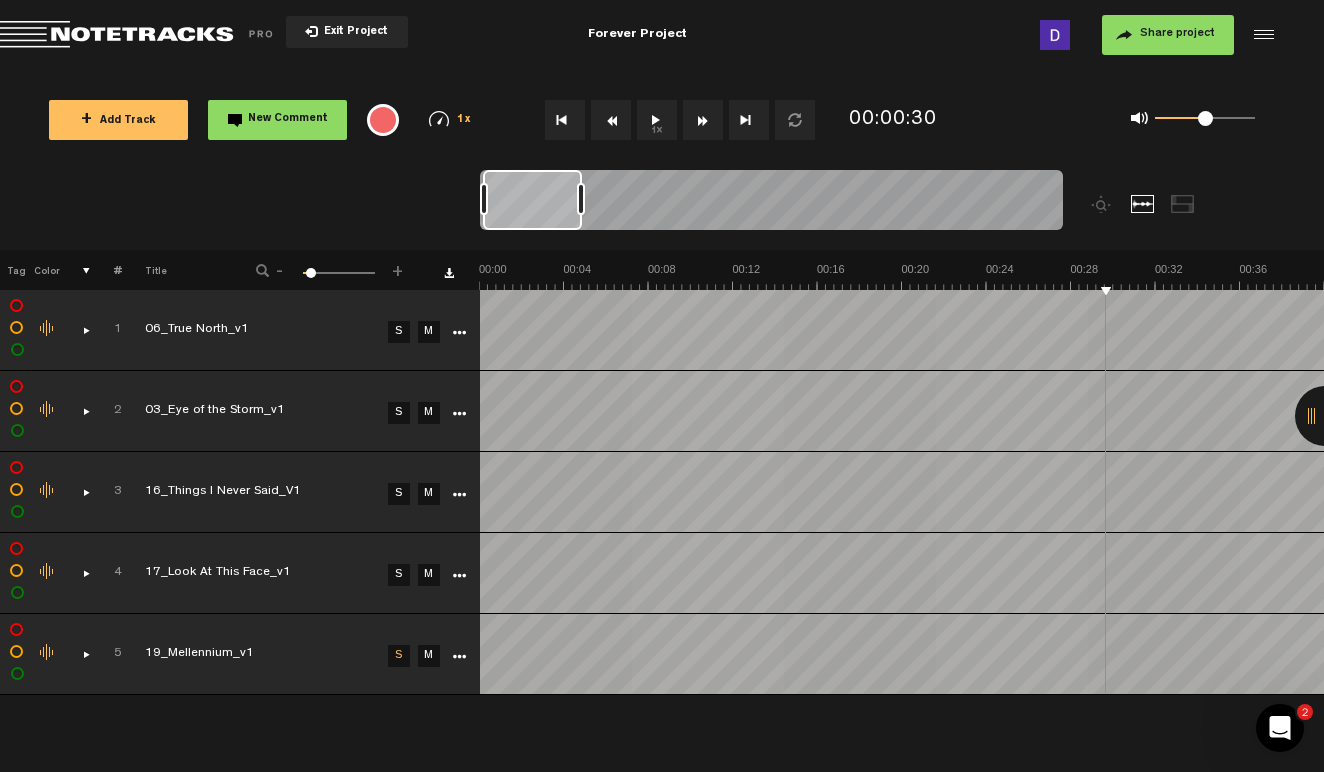 click at bounding box center (1261, 35) 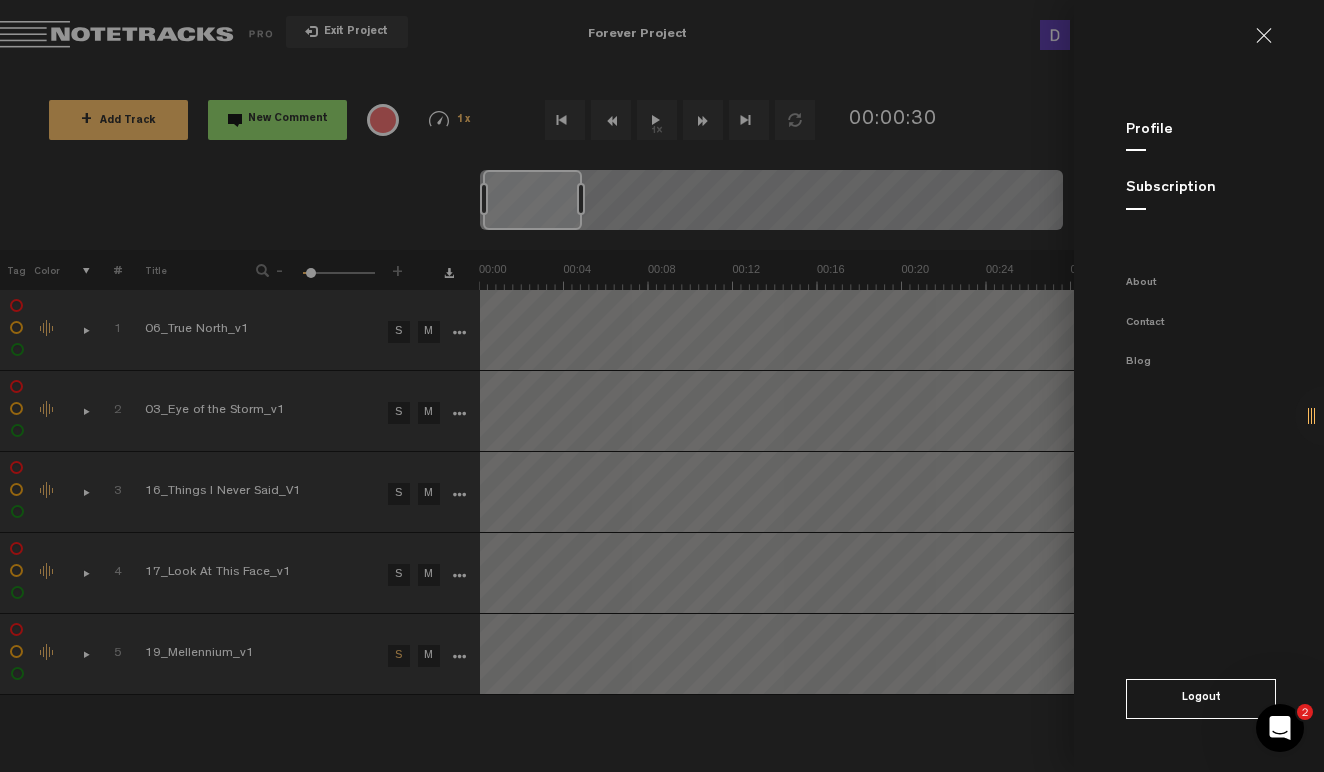 click on "Profile" 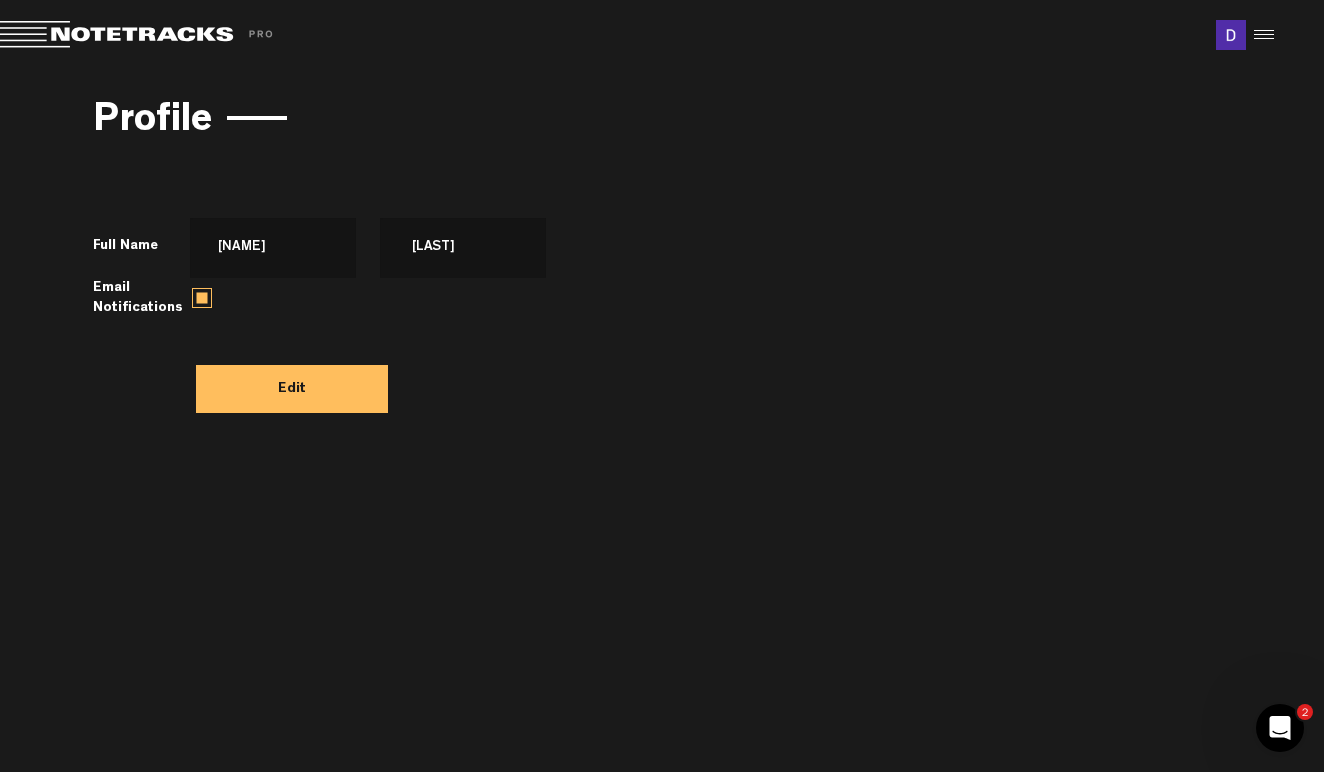 click on "Edit" at bounding box center (292, 389) 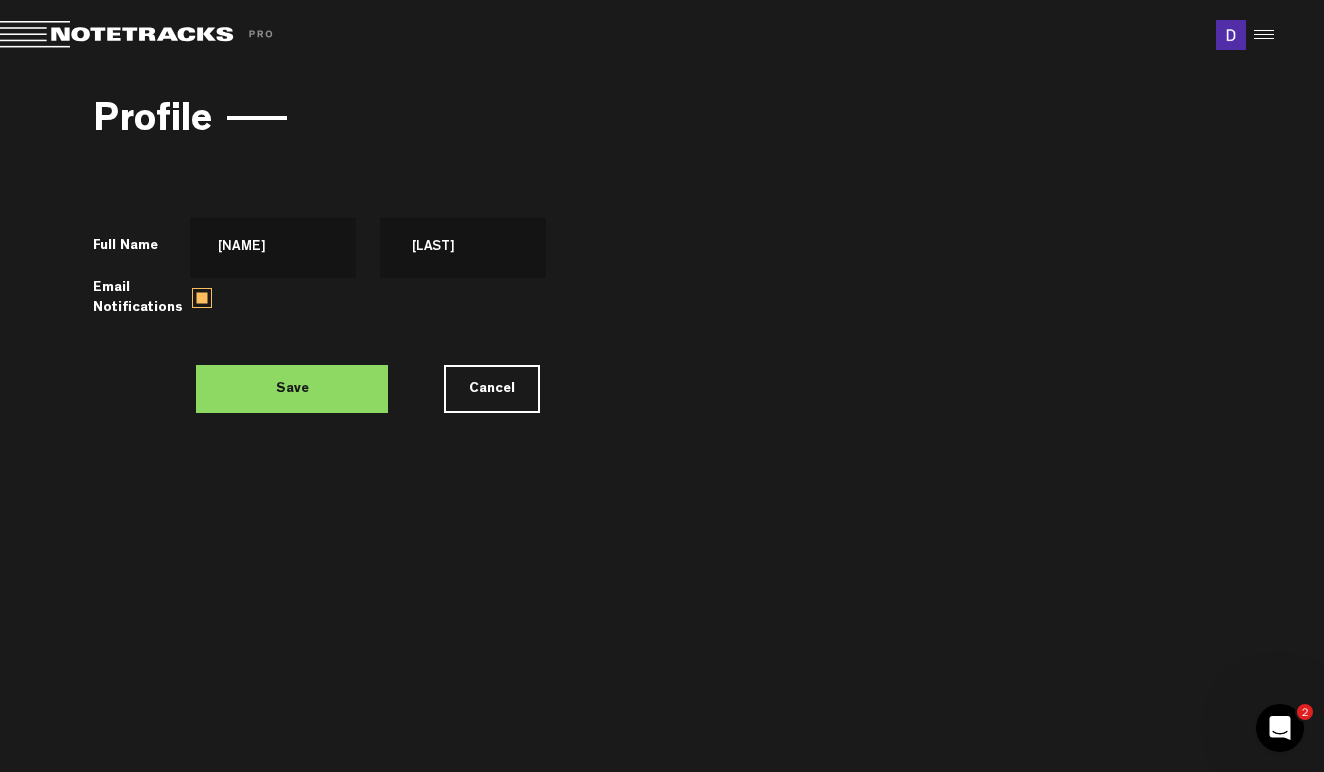click on "Save" at bounding box center [292, 389] 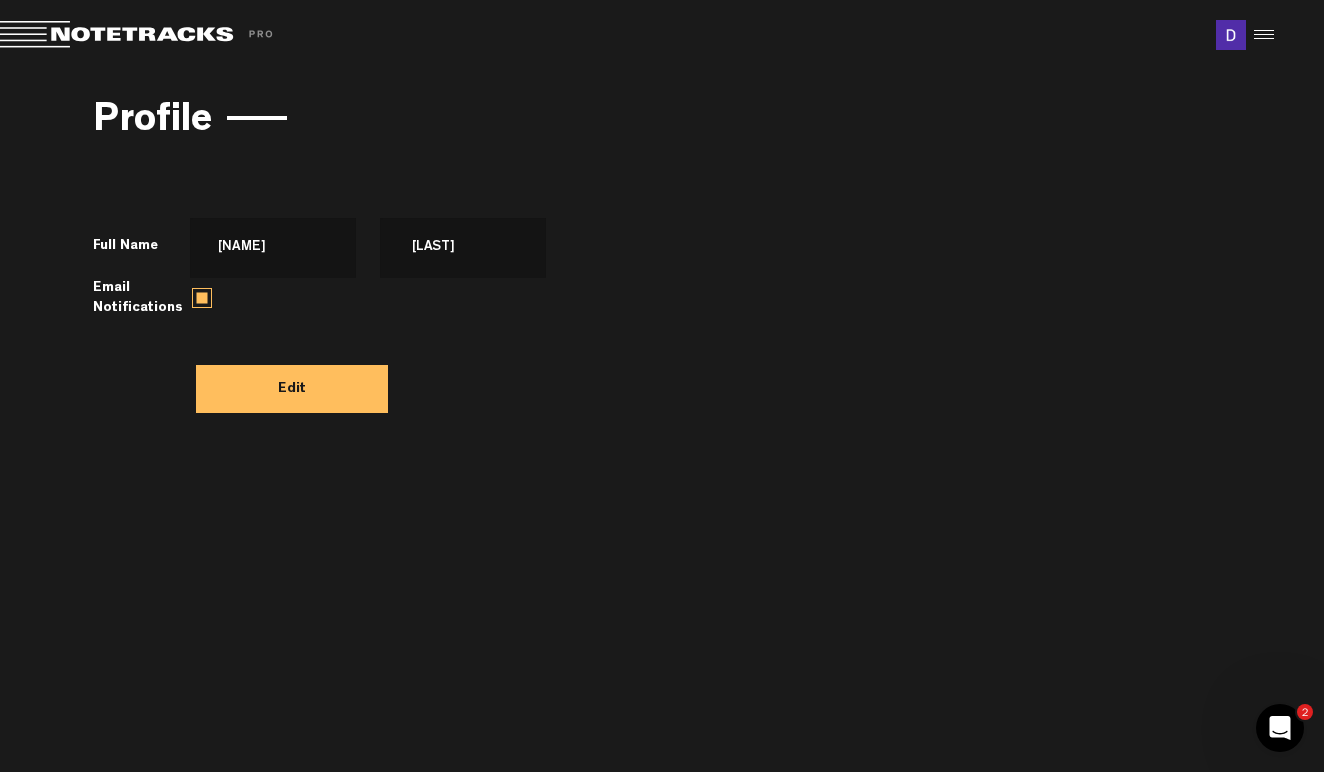 click at bounding box center [1261, 35] 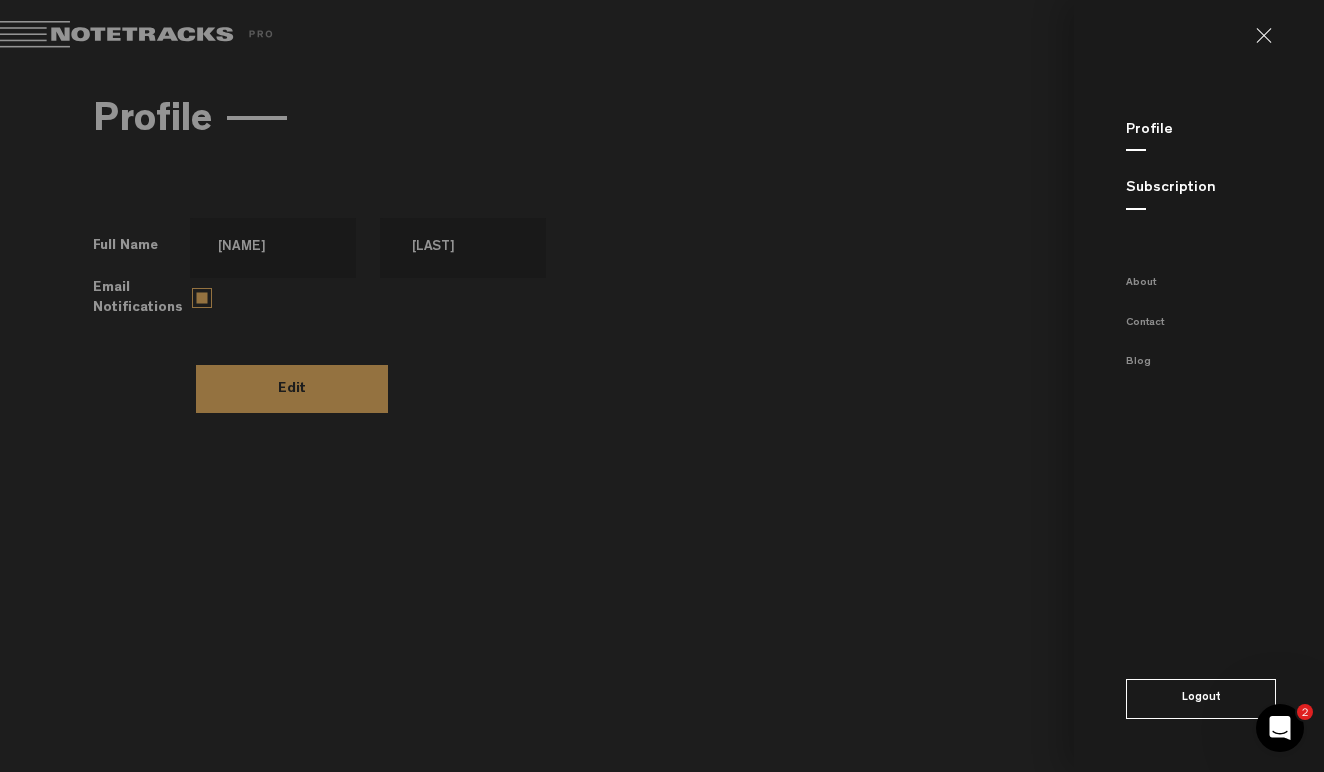 click on "Subscription" 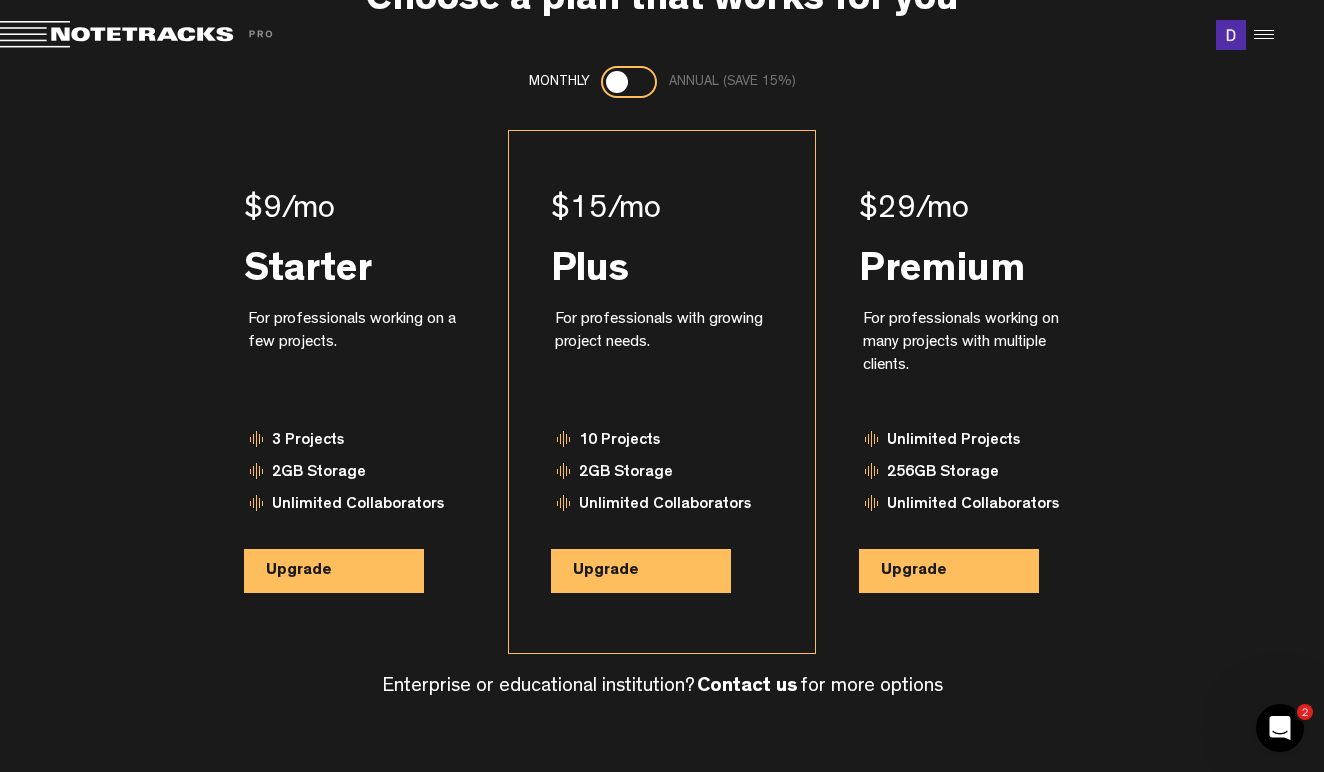 scroll, scrollTop: 134, scrollLeft: 0, axis: vertical 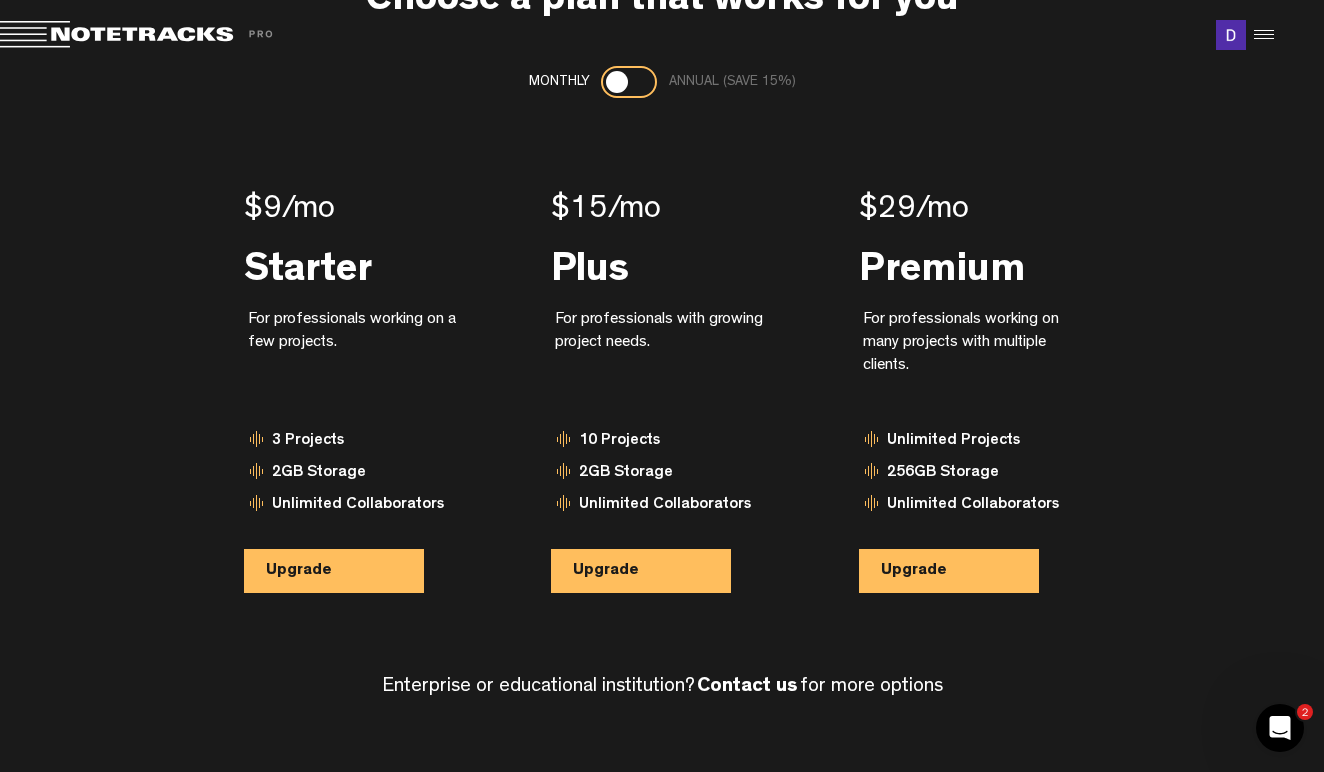 click at bounding box center (1261, 35) 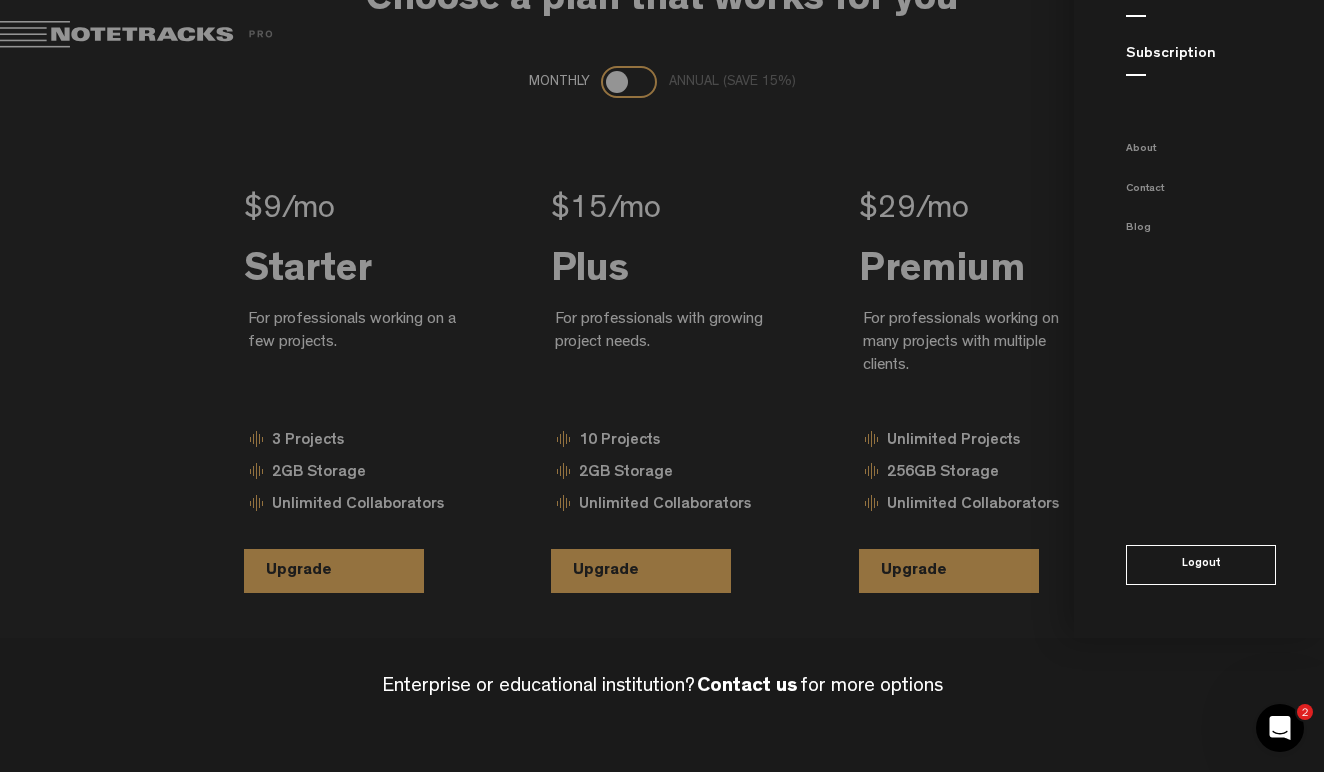 scroll, scrollTop: 0, scrollLeft: 0, axis: both 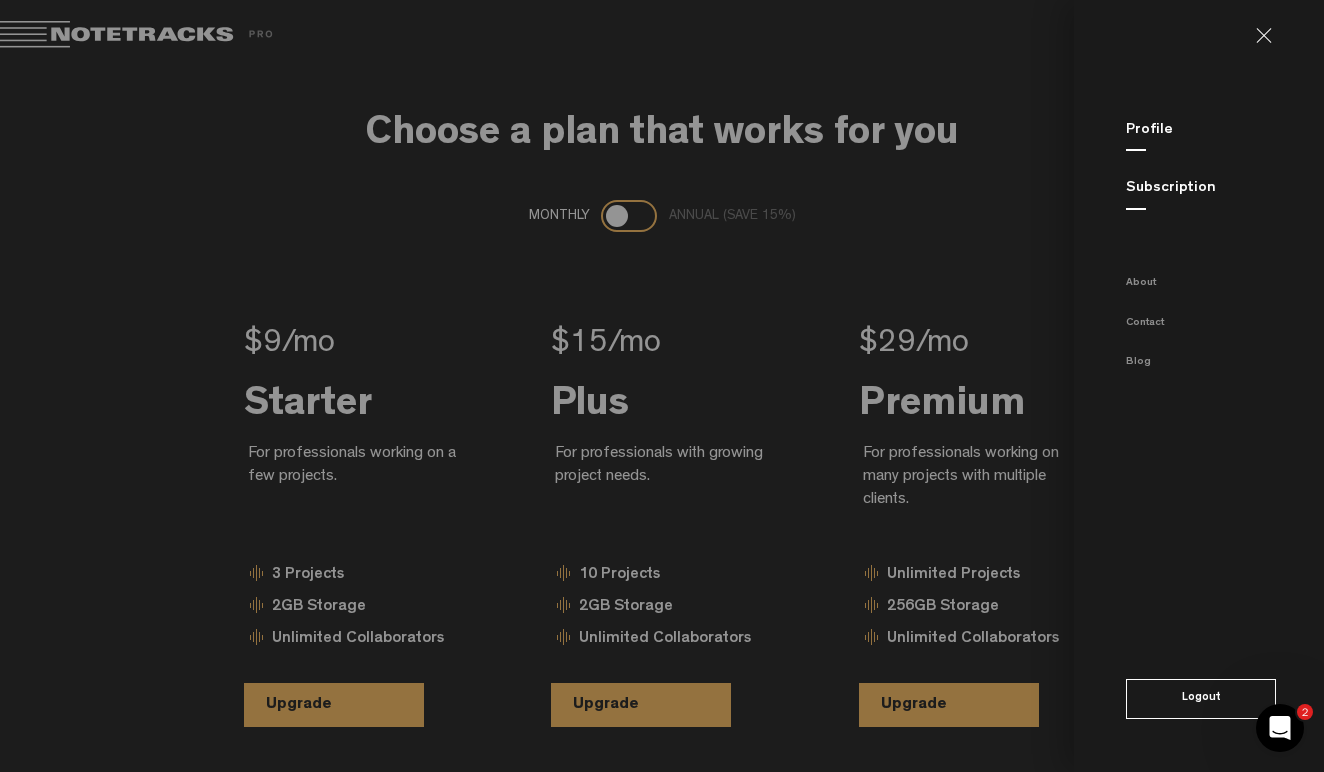 click at bounding box center [662, 386] 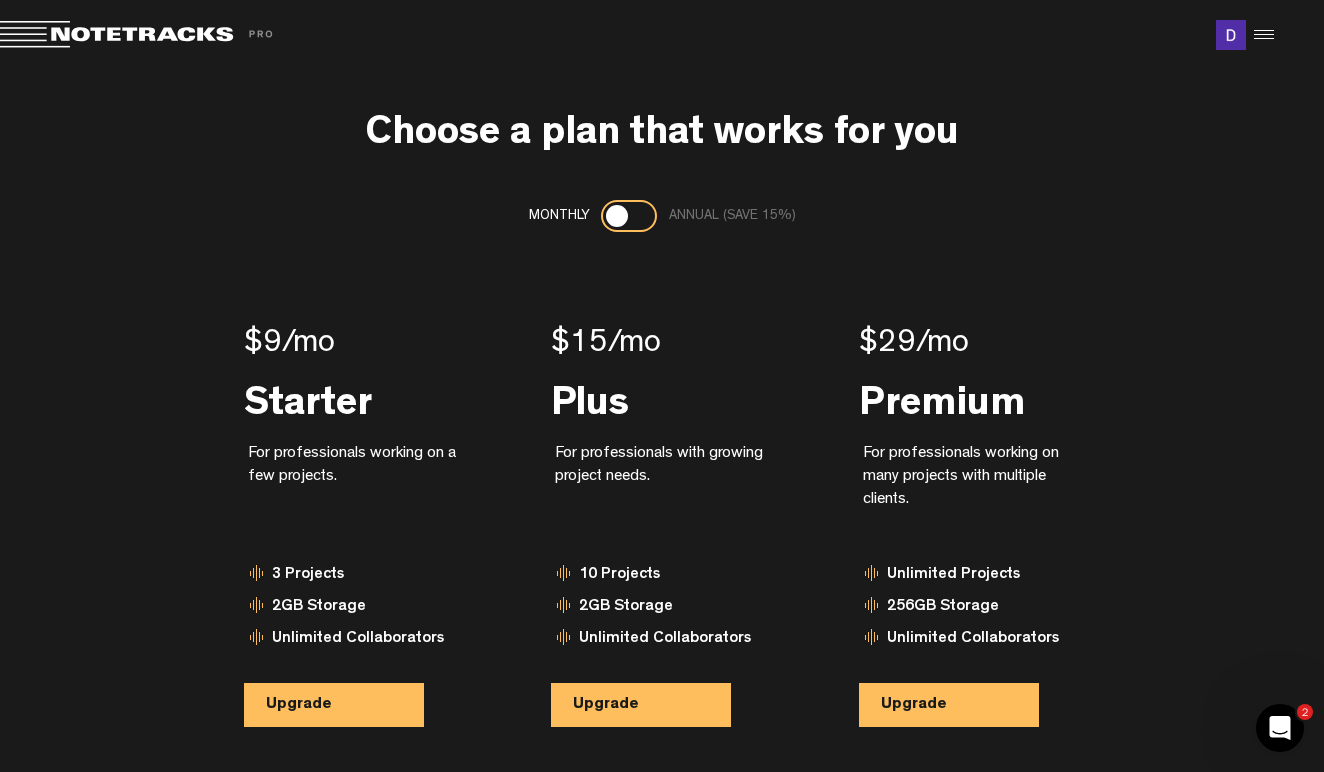 click at bounding box center [140, 35] 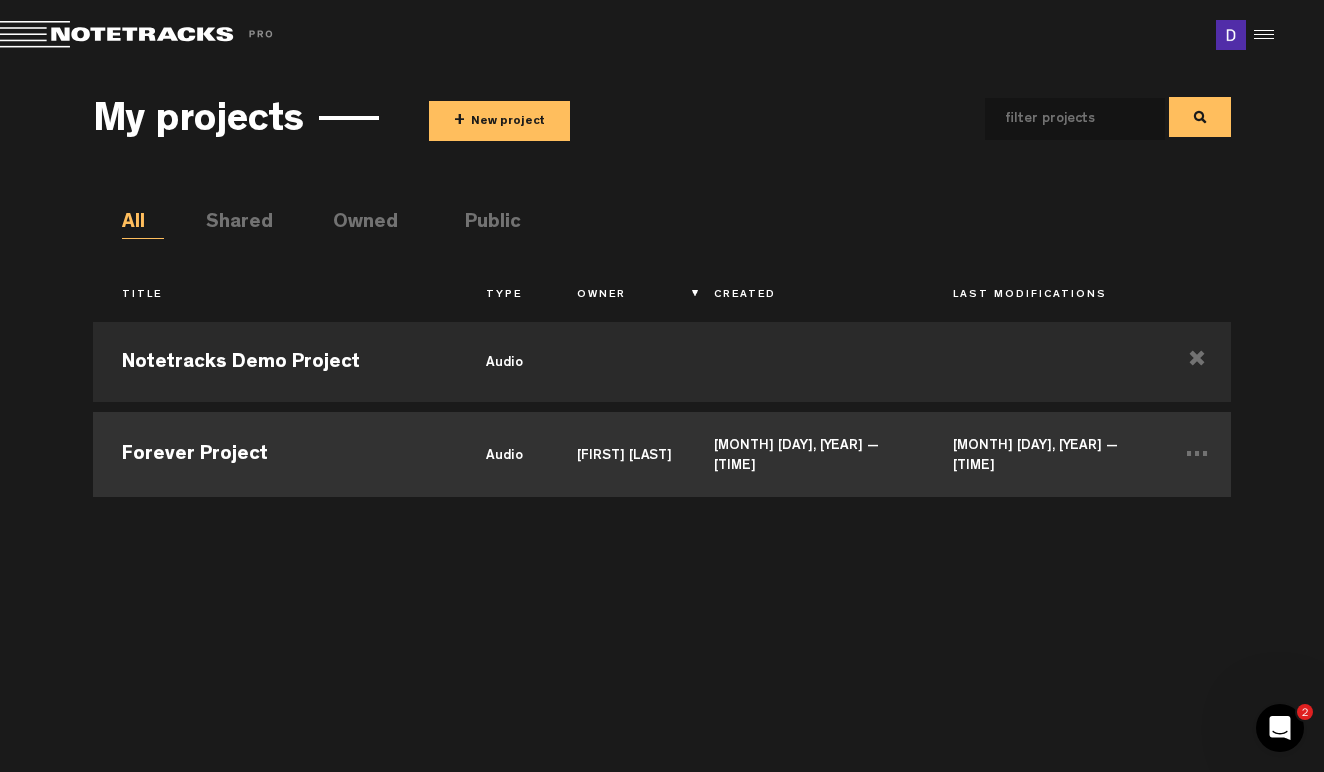 click on "Forever Project" at bounding box center [275, 452] 